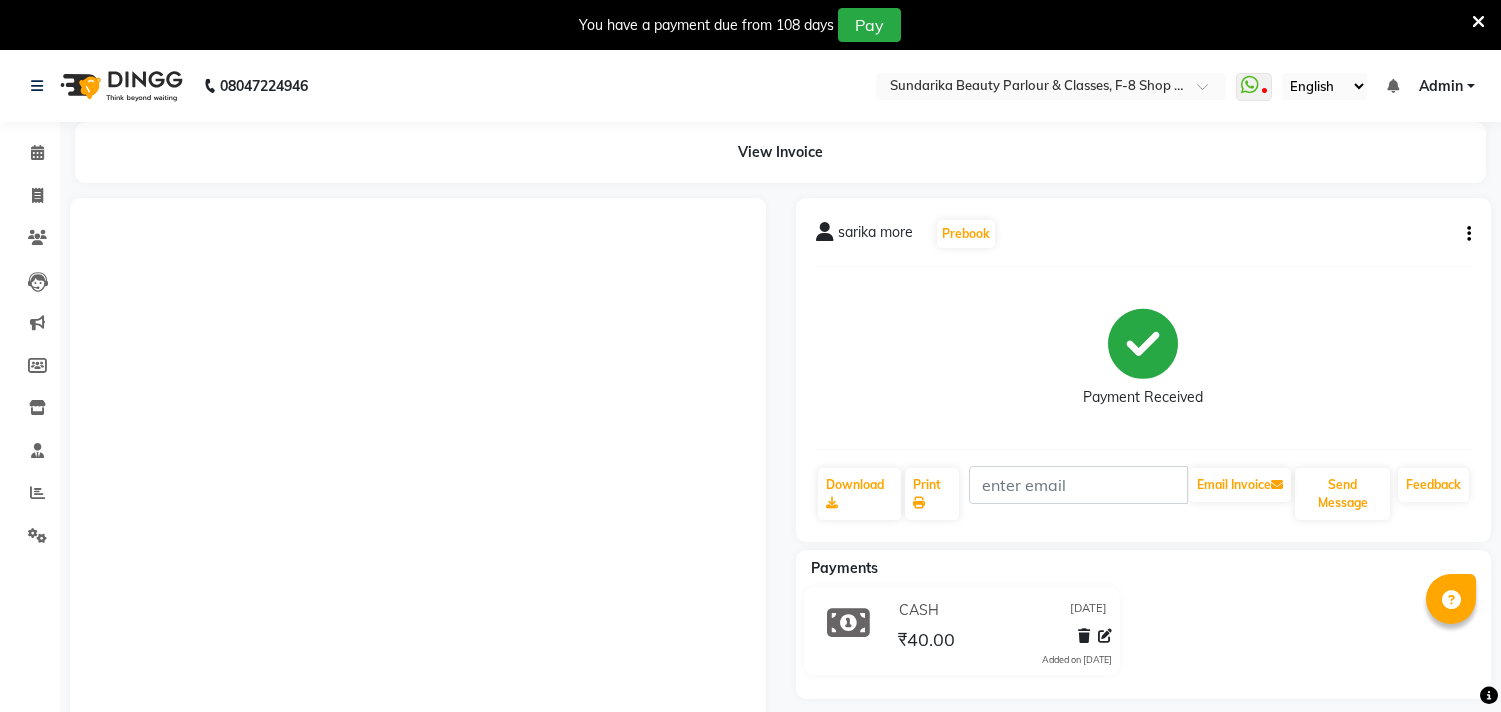 scroll, scrollTop: 0, scrollLeft: 0, axis: both 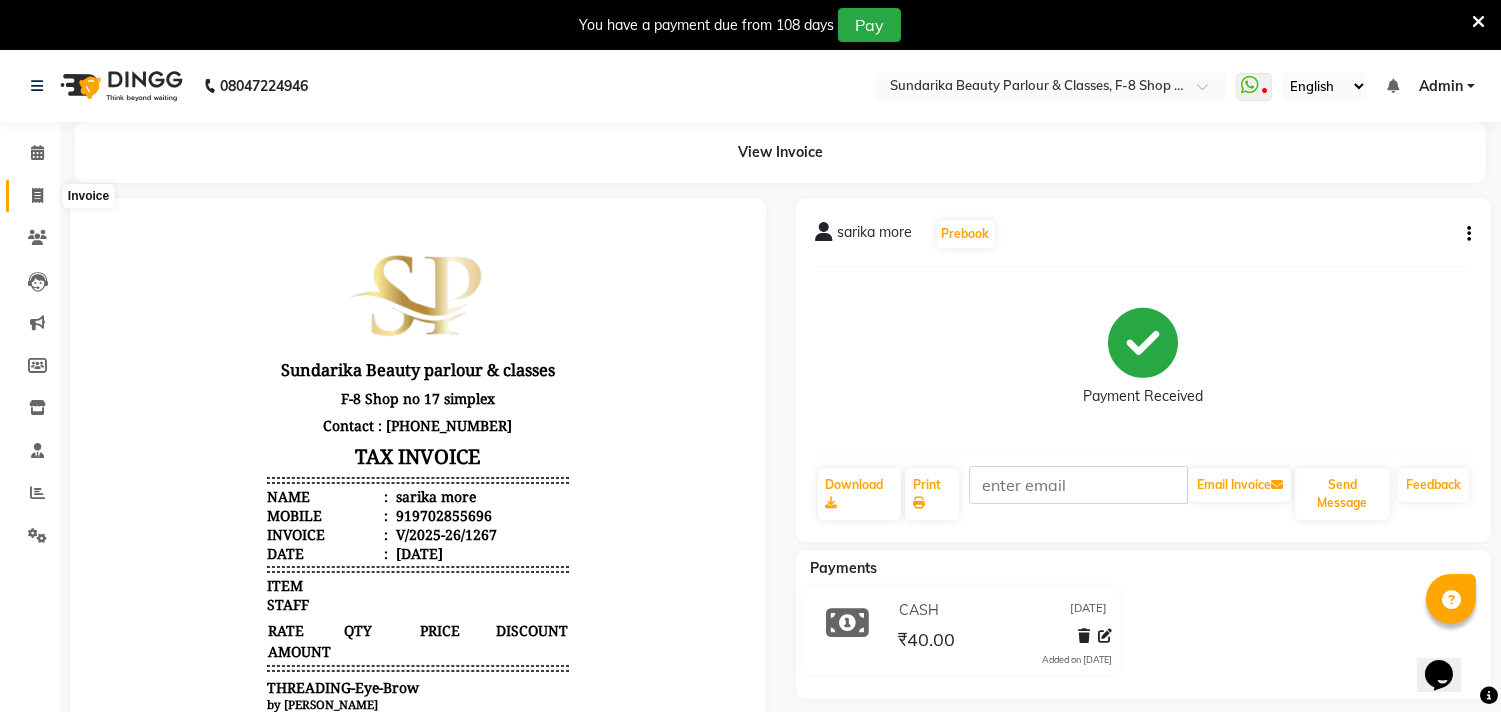 click 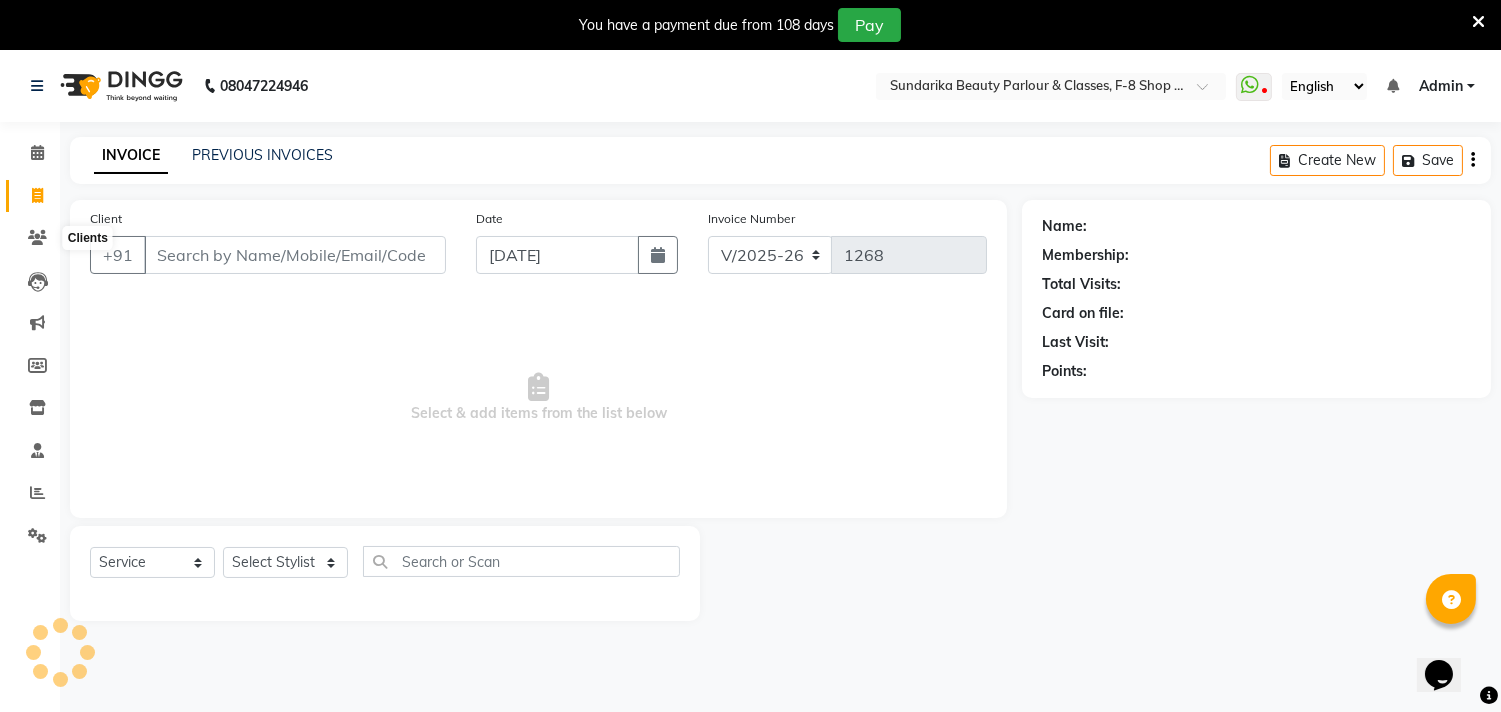 scroll, scrollTop: 50, scrollLeft: 0, axis: vertical 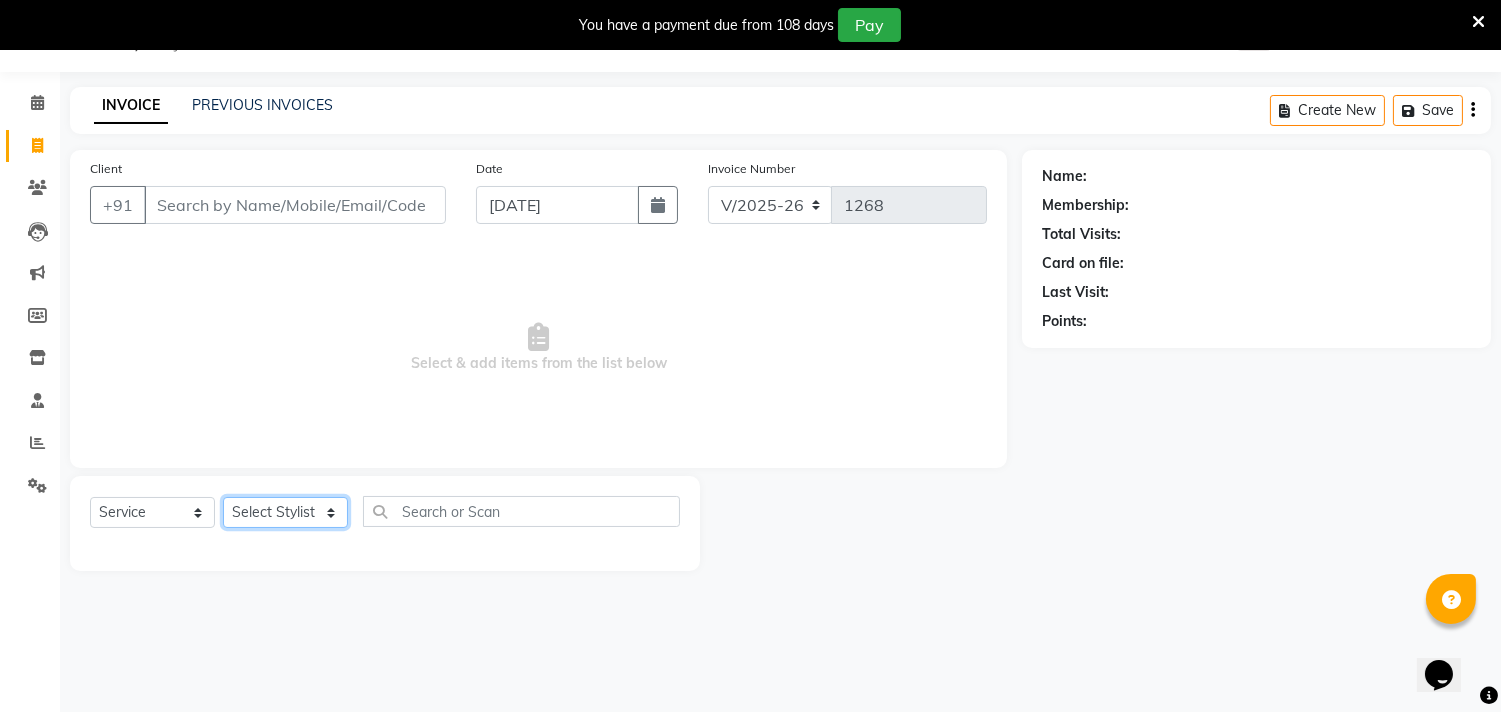 click on "Select Stylist Gita mala [PERSON_NAME] Mam" 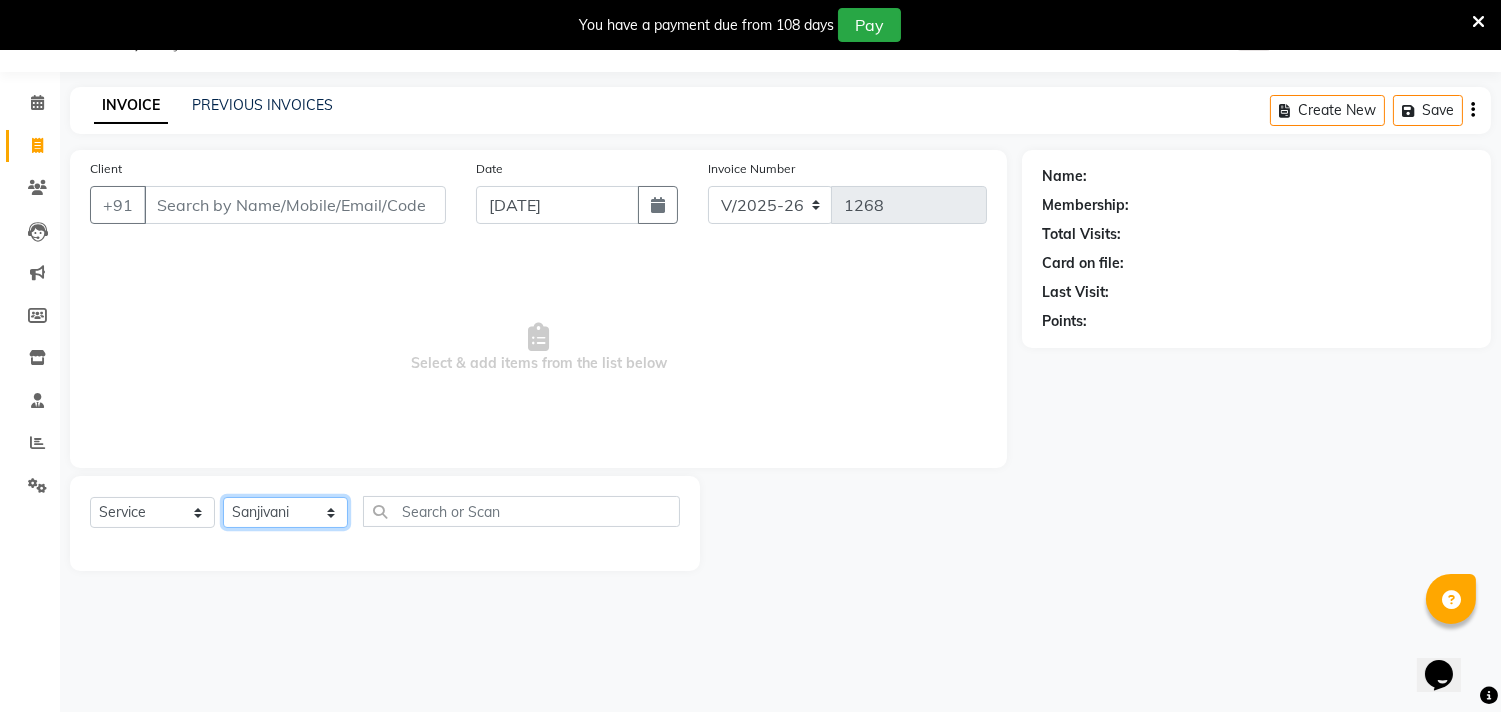 click on "Select Stylist Gita mala [PERSON_NAME] Mam" 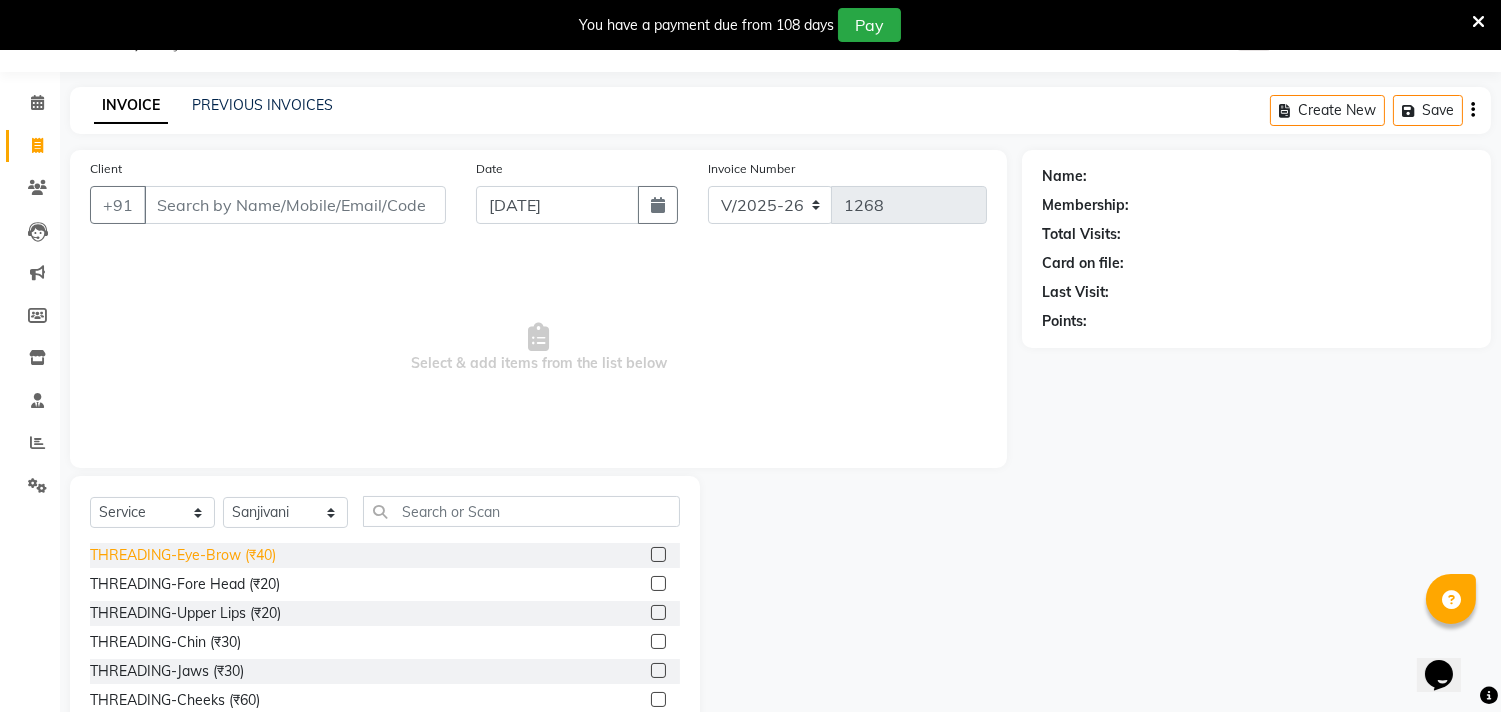 click on "THREADING-Eye-Brow (₹40)" 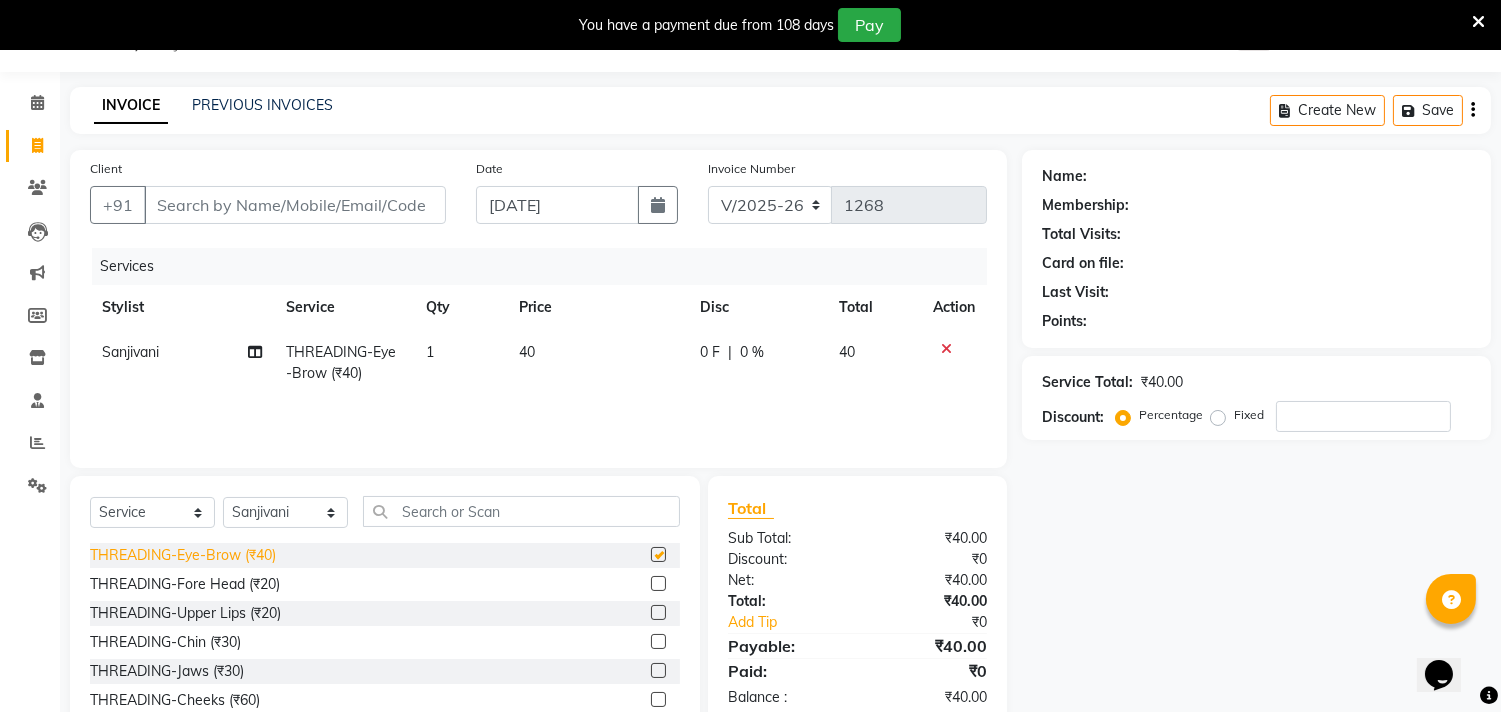 checkbox on "false" 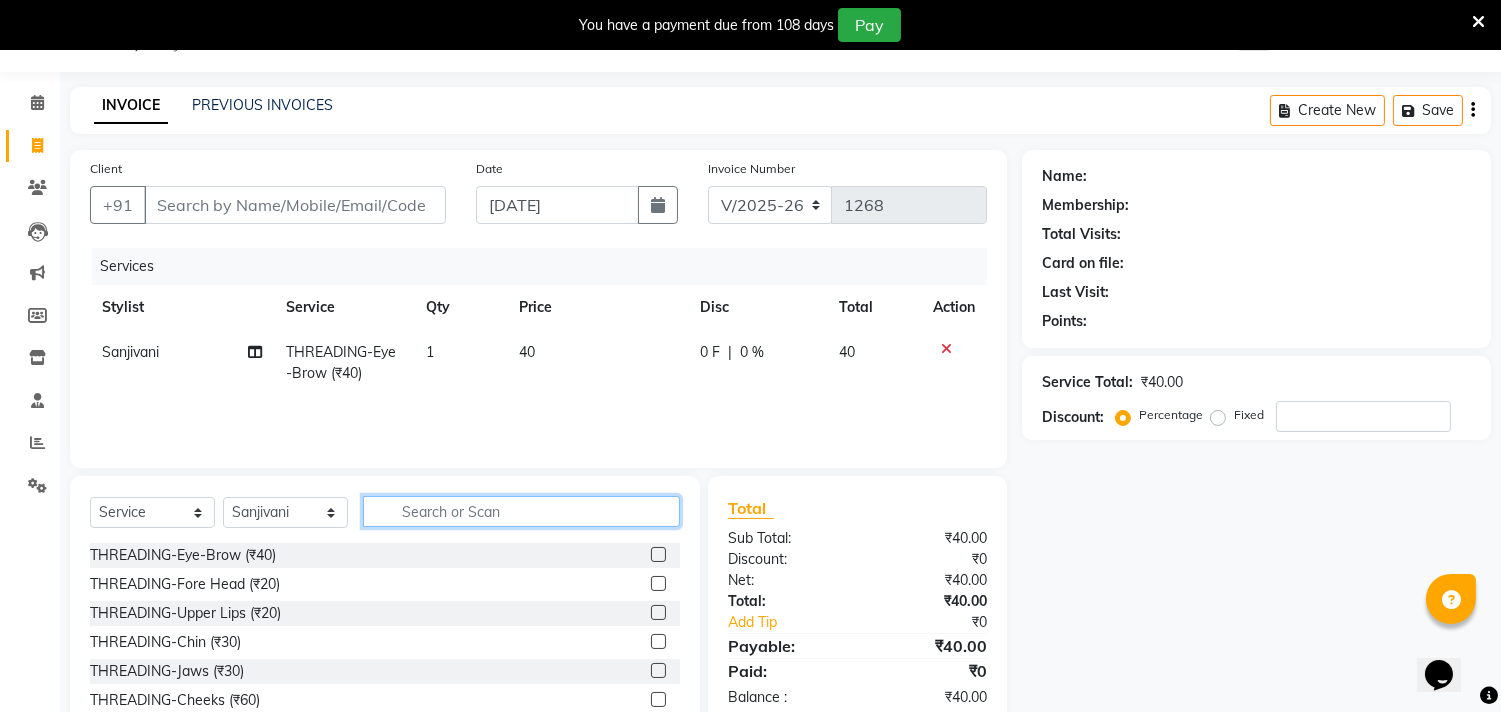 click 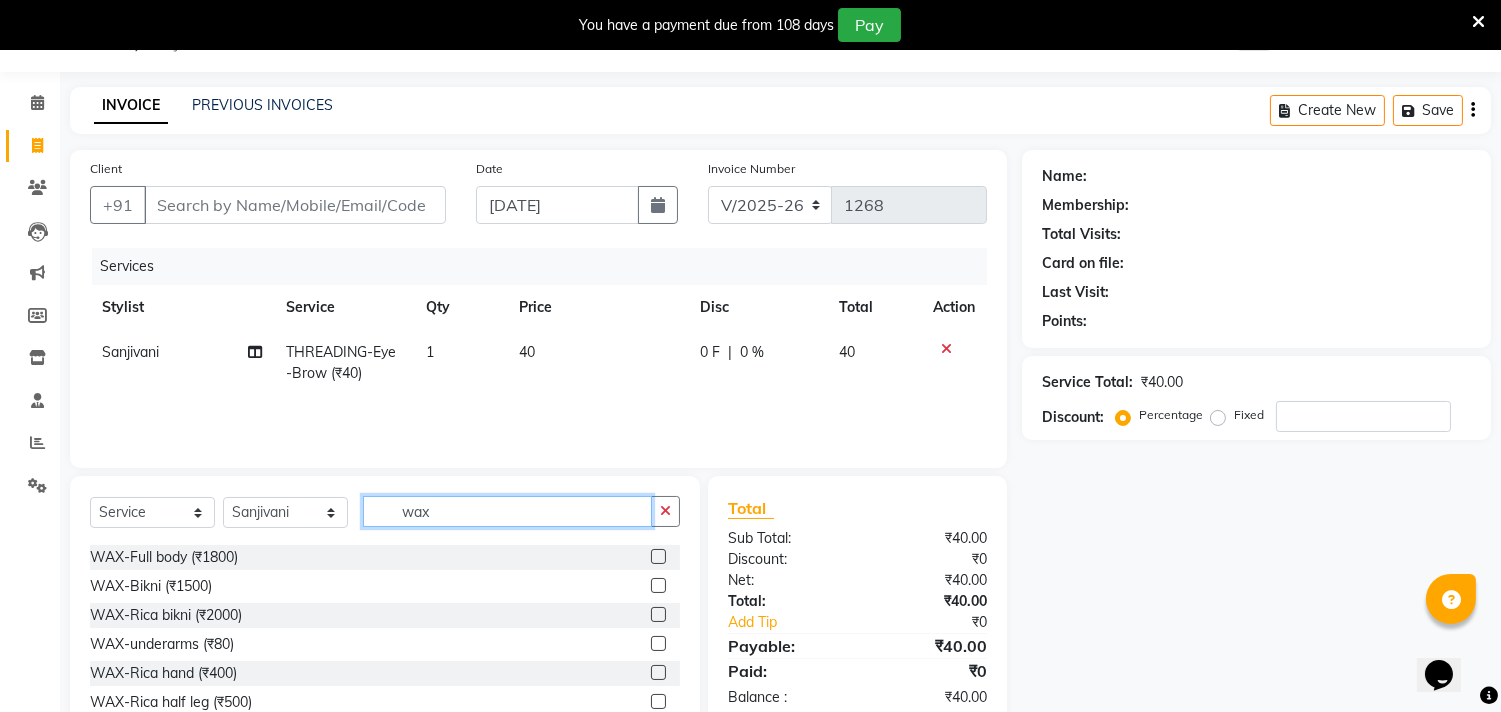 scroll, scrollTop: 222, scrollLeft: 0, axis: vertical 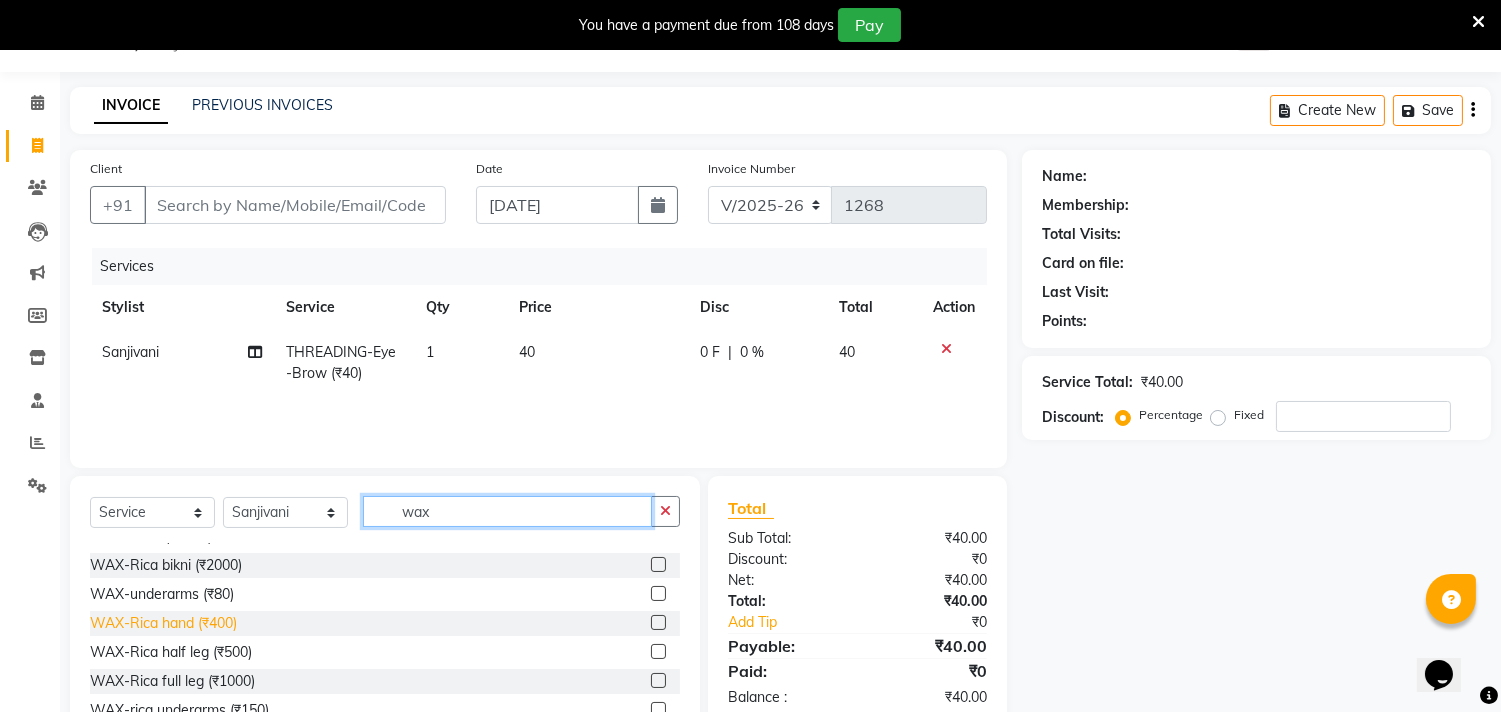 type on "wax" 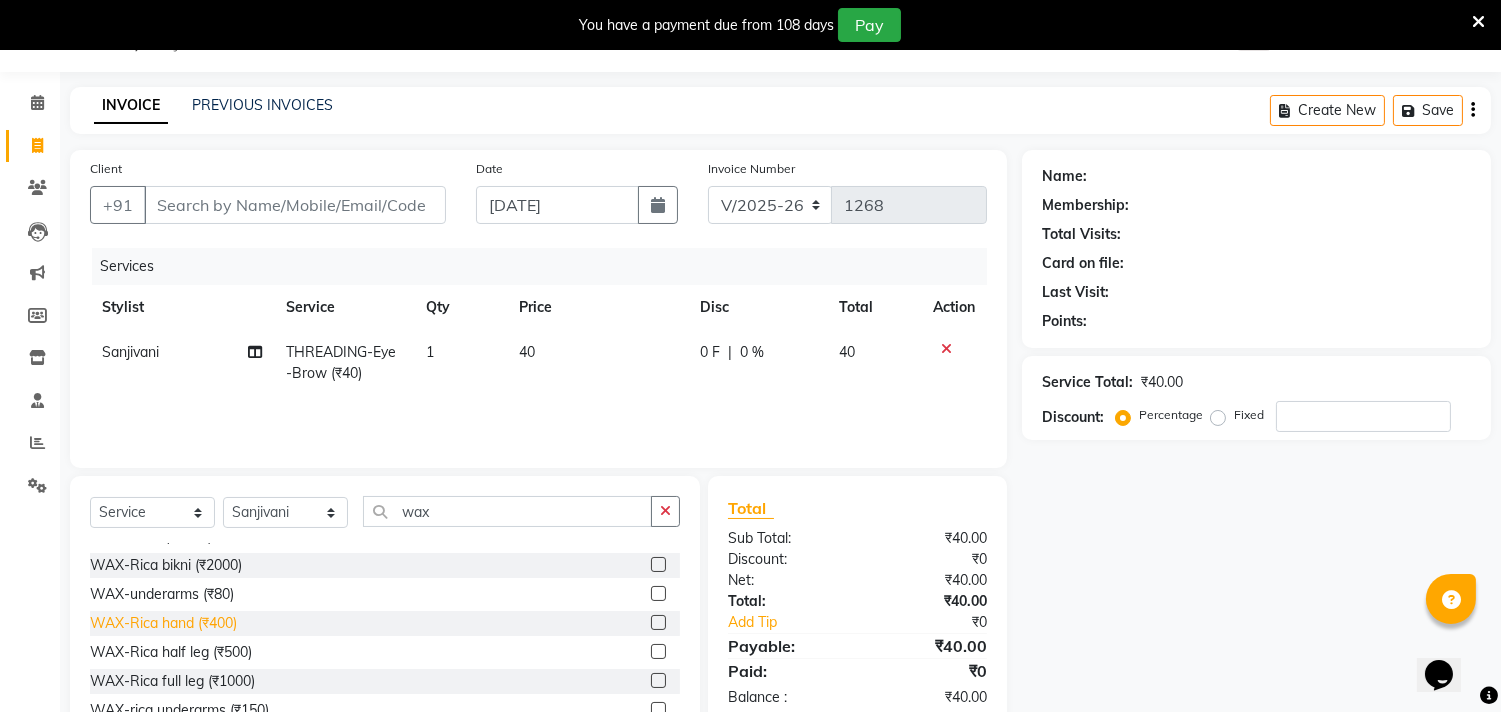 click on "WAX-Rica hand  (₹400)" 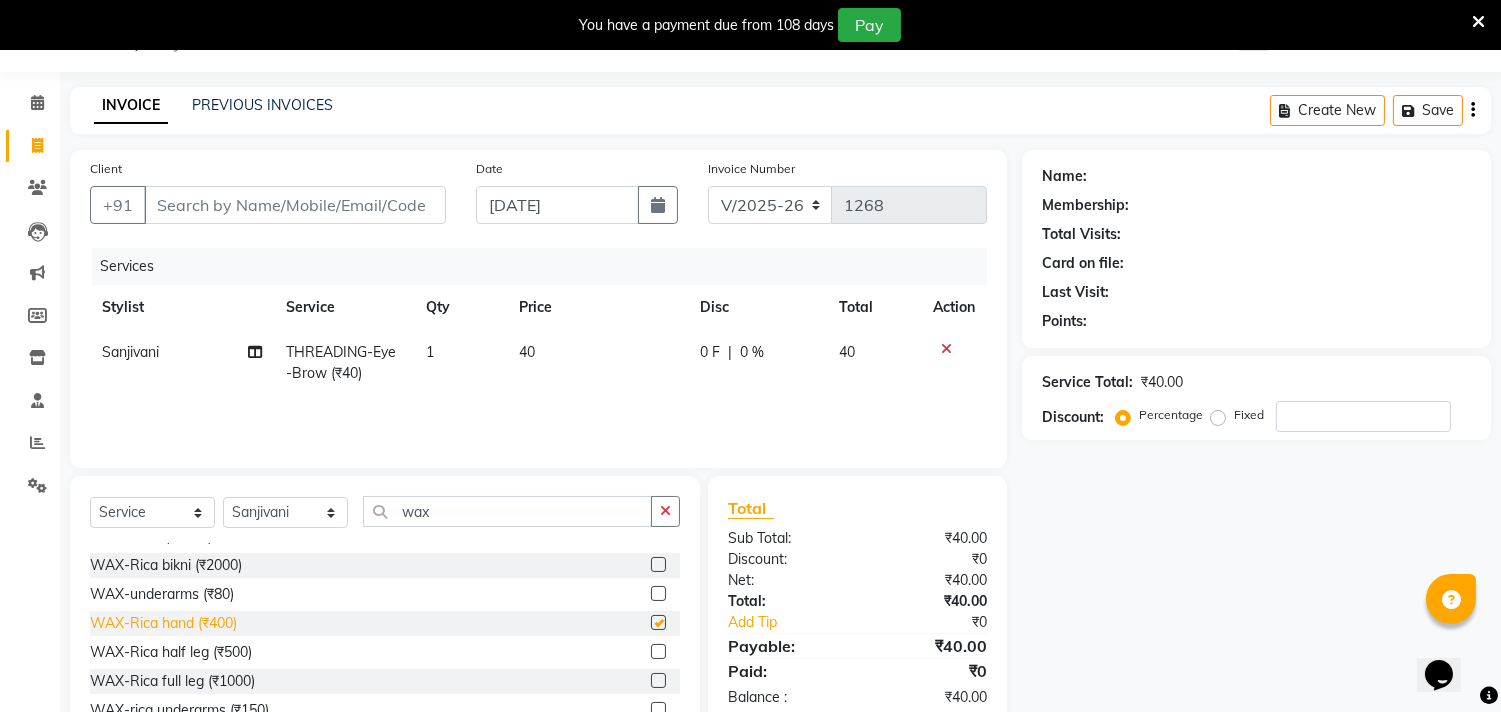 checkbox on "false" 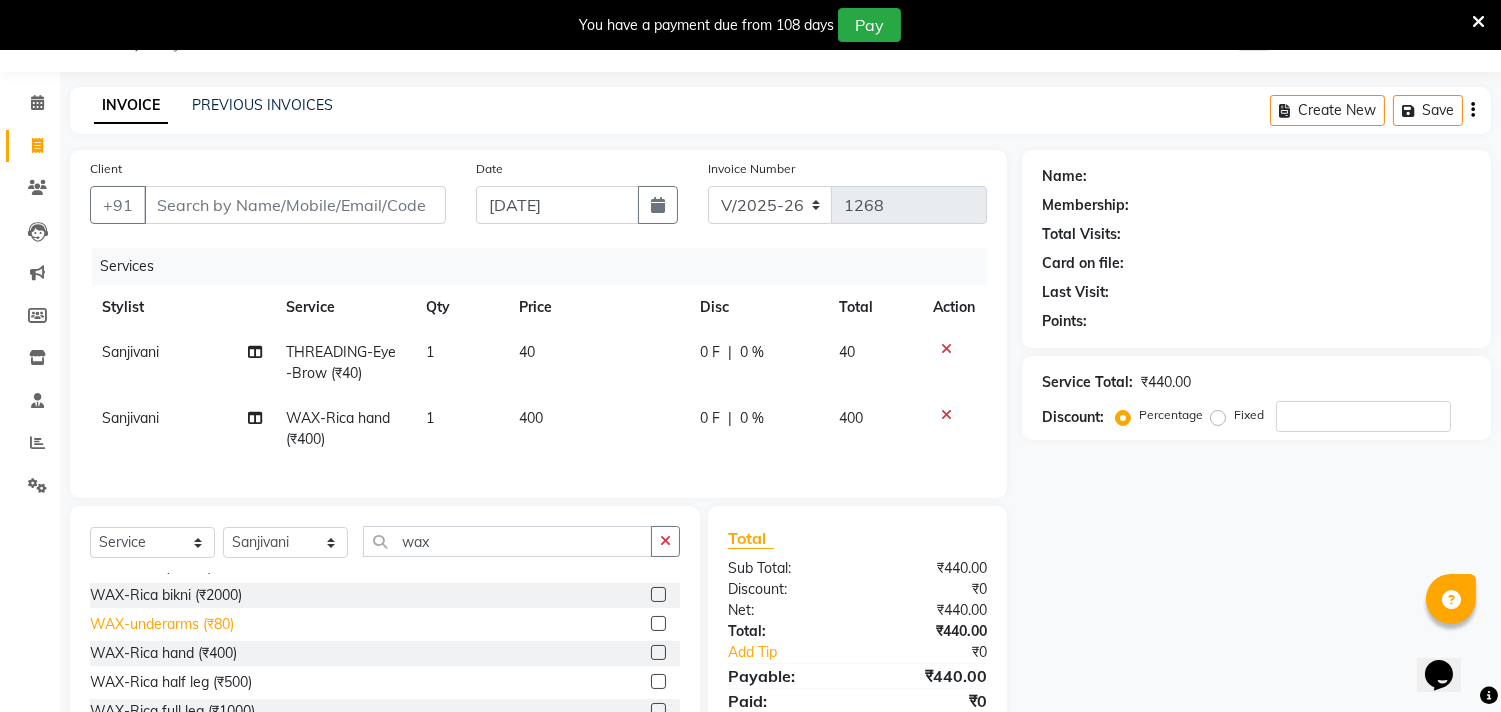 scroll, scrollTop: 321, scrollLeft: 0, axis: vertical 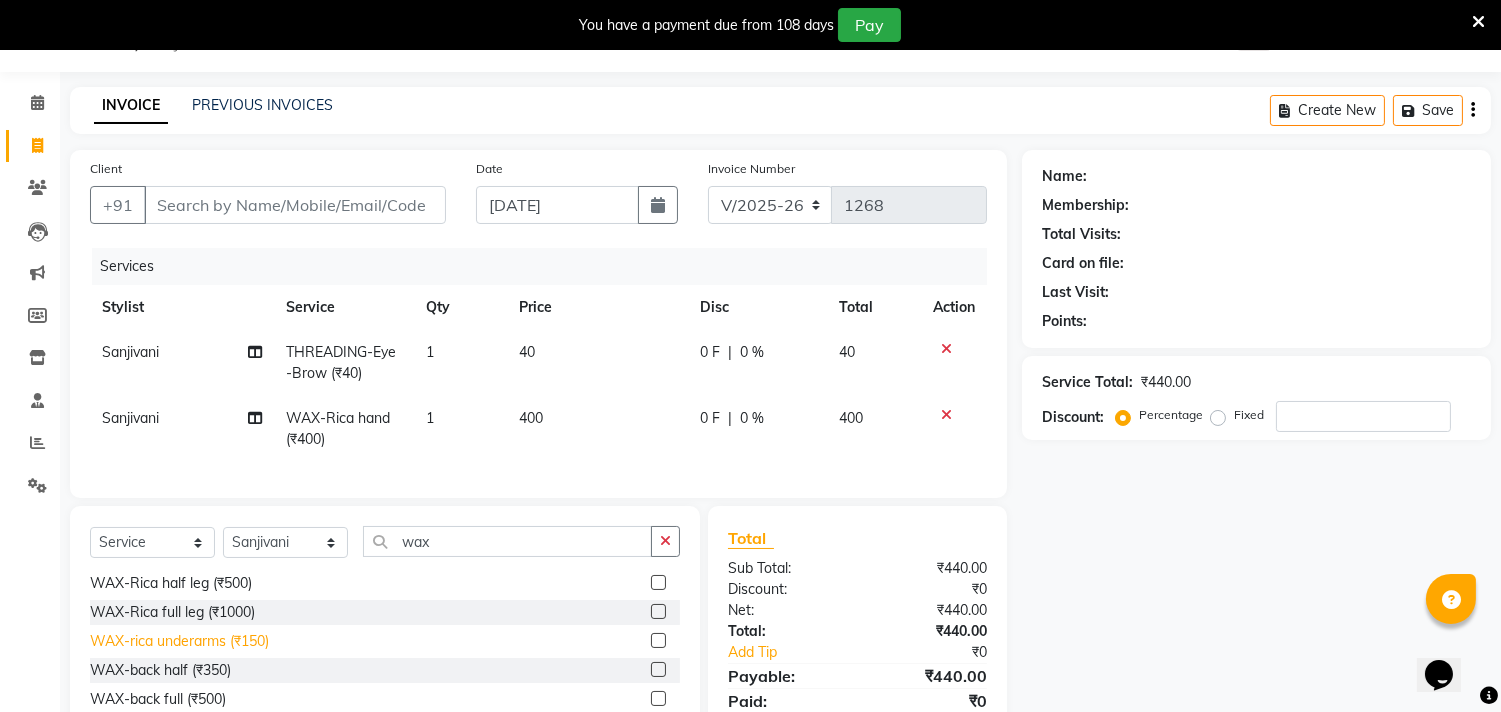 click on "WAX-rica underarms (₹150)" 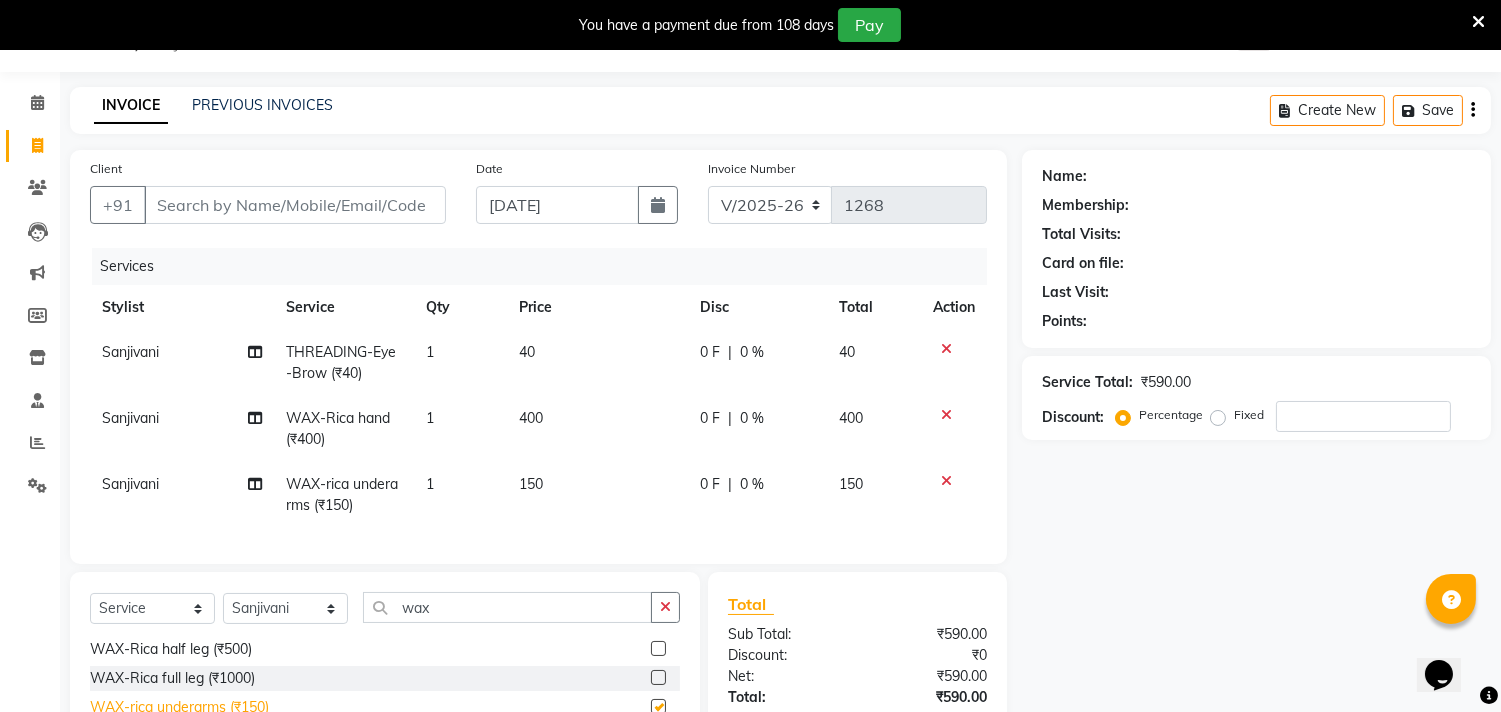 checkbox on "false" 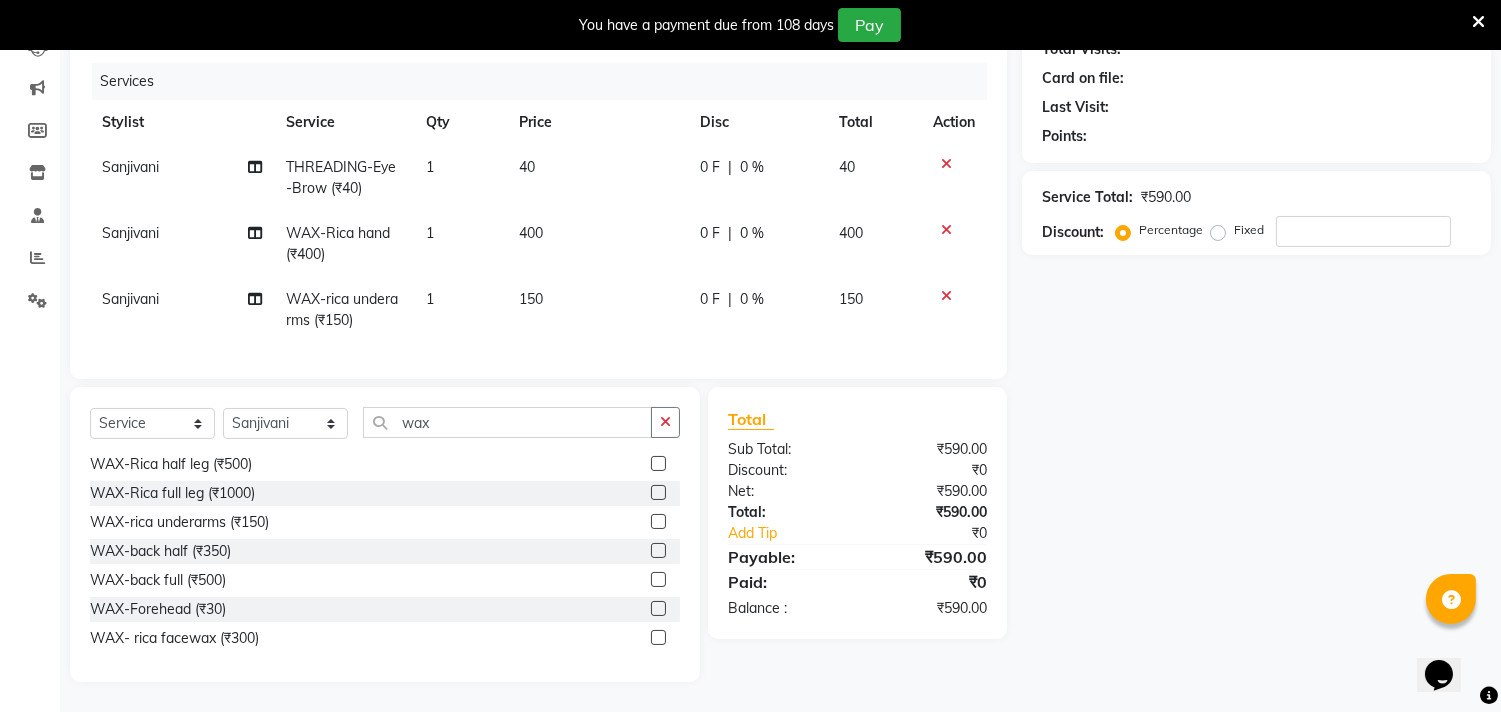 scroll, scrollTop: 252, scrollLeft: 0, axis: vertical 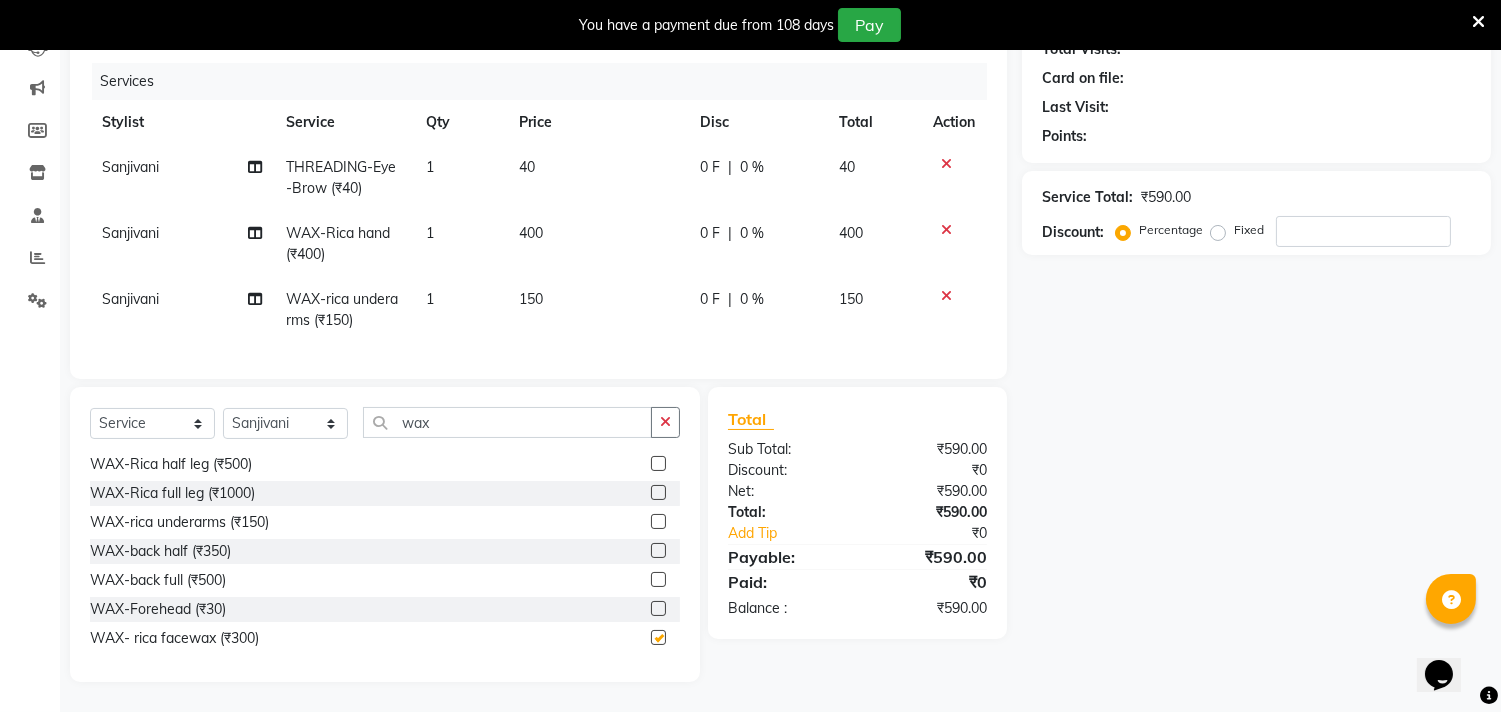 click on "WAX-back full  (₹500)" 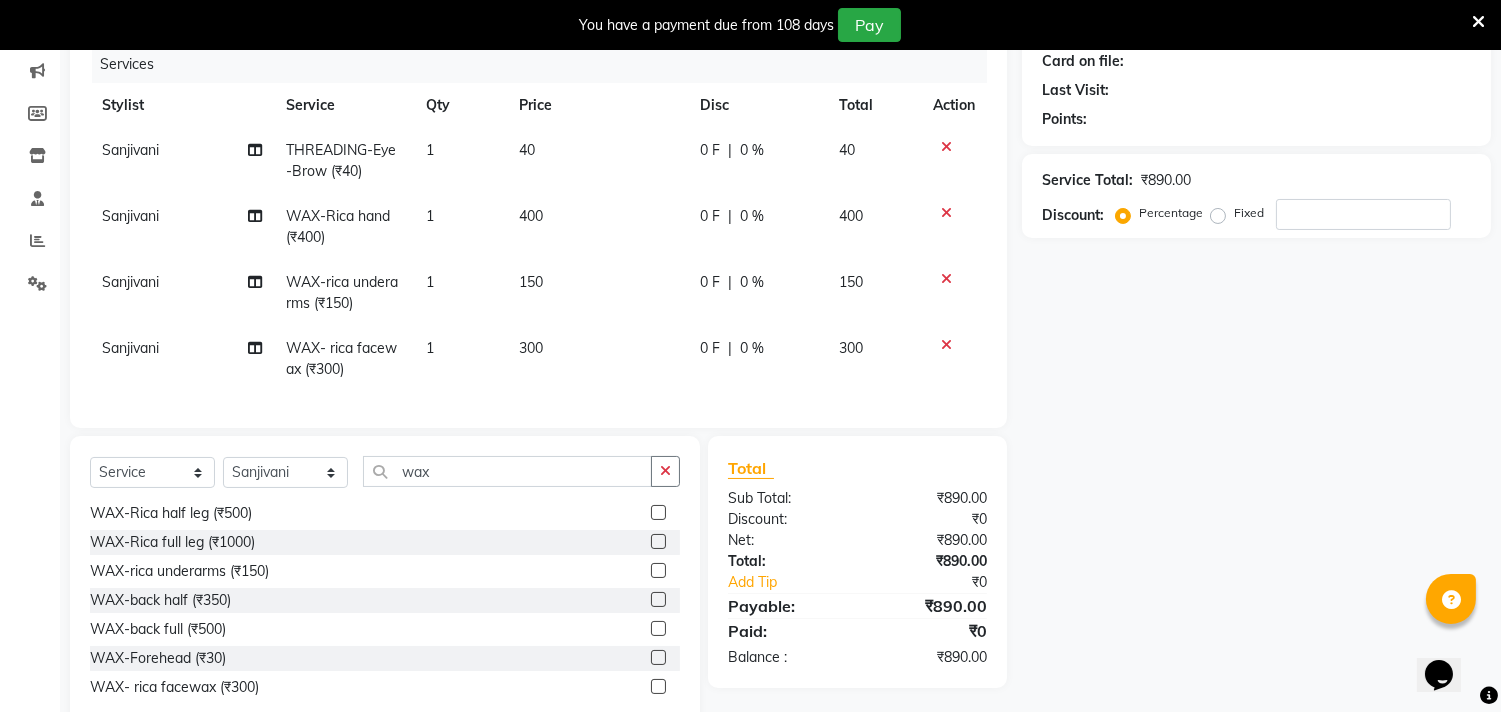 checkbox on "false" 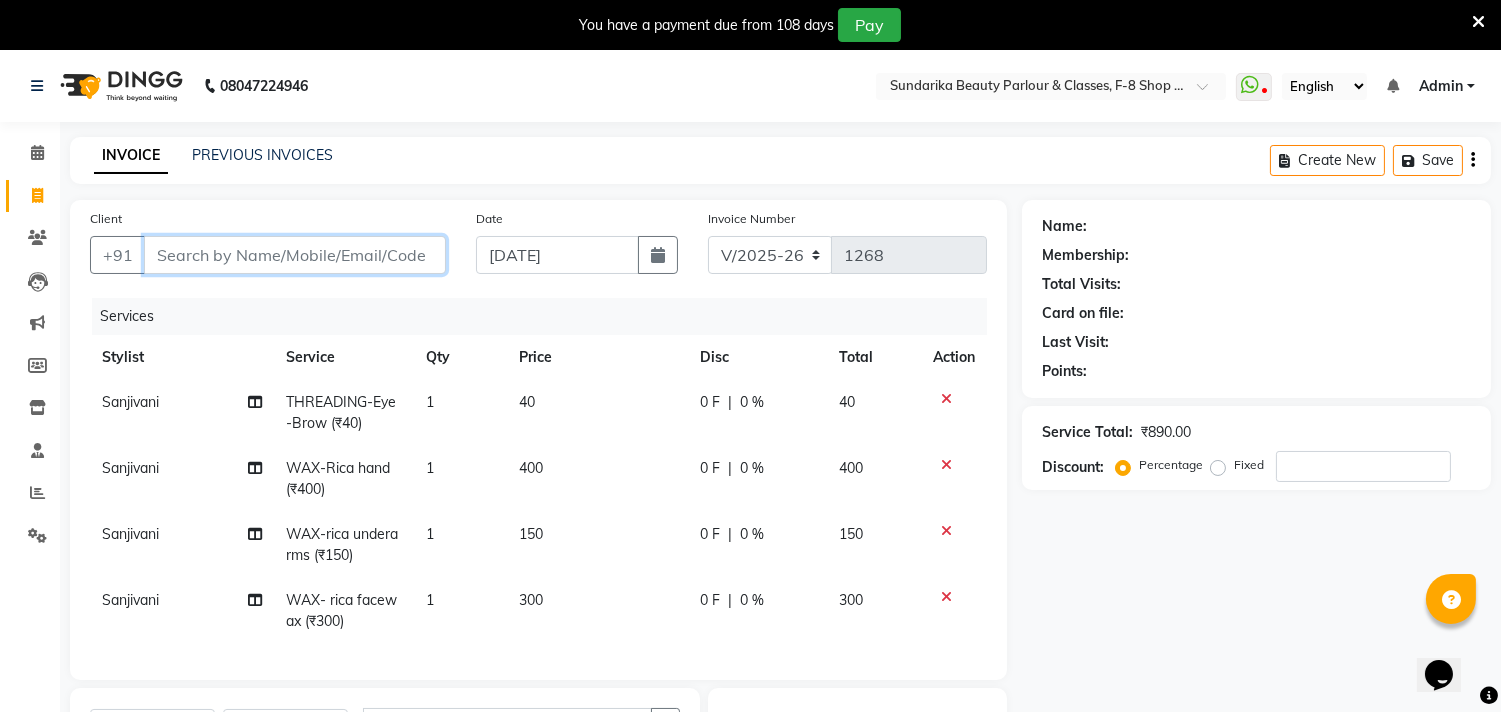 click on "Client" at bounding box center (295, 255) 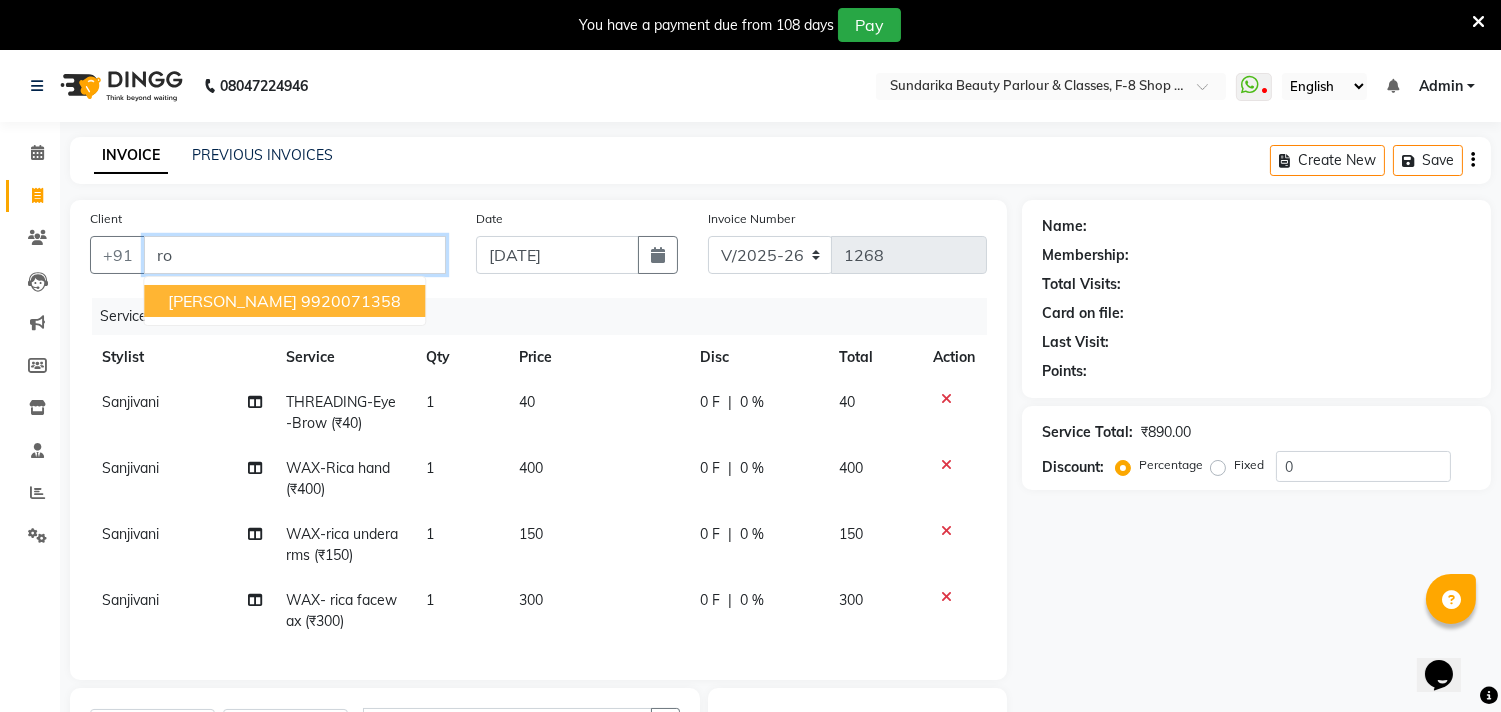 type on "r" 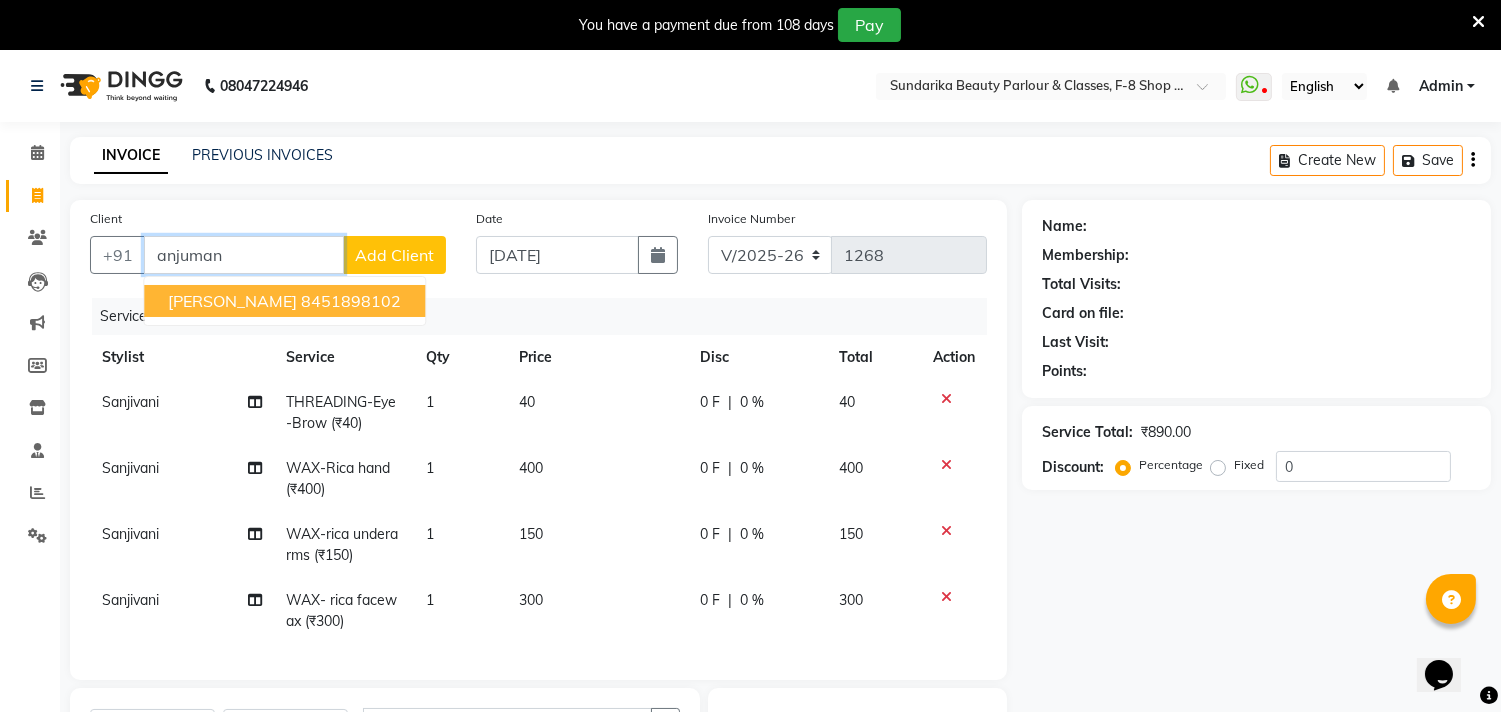 click on "8451898102" at bounding box center (351, 301) 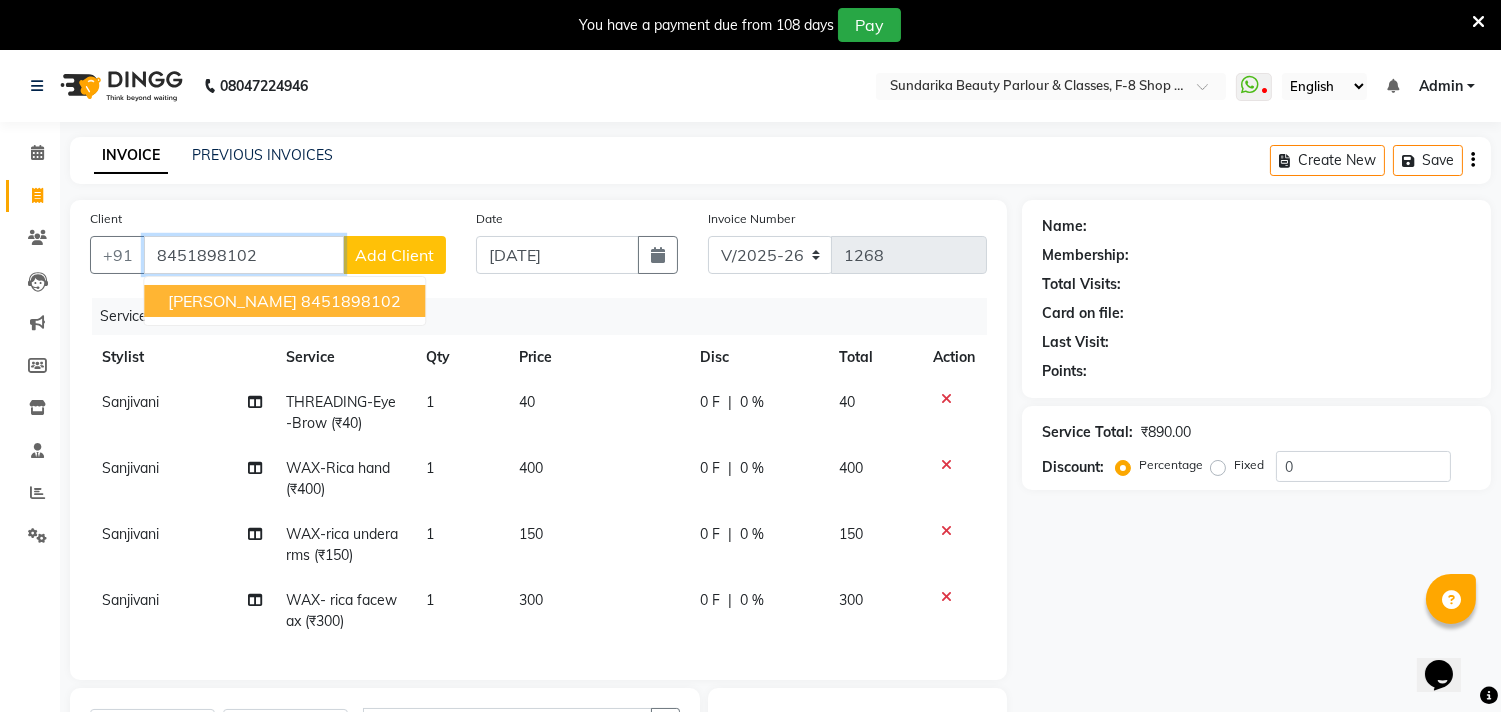 type on "8451898102" 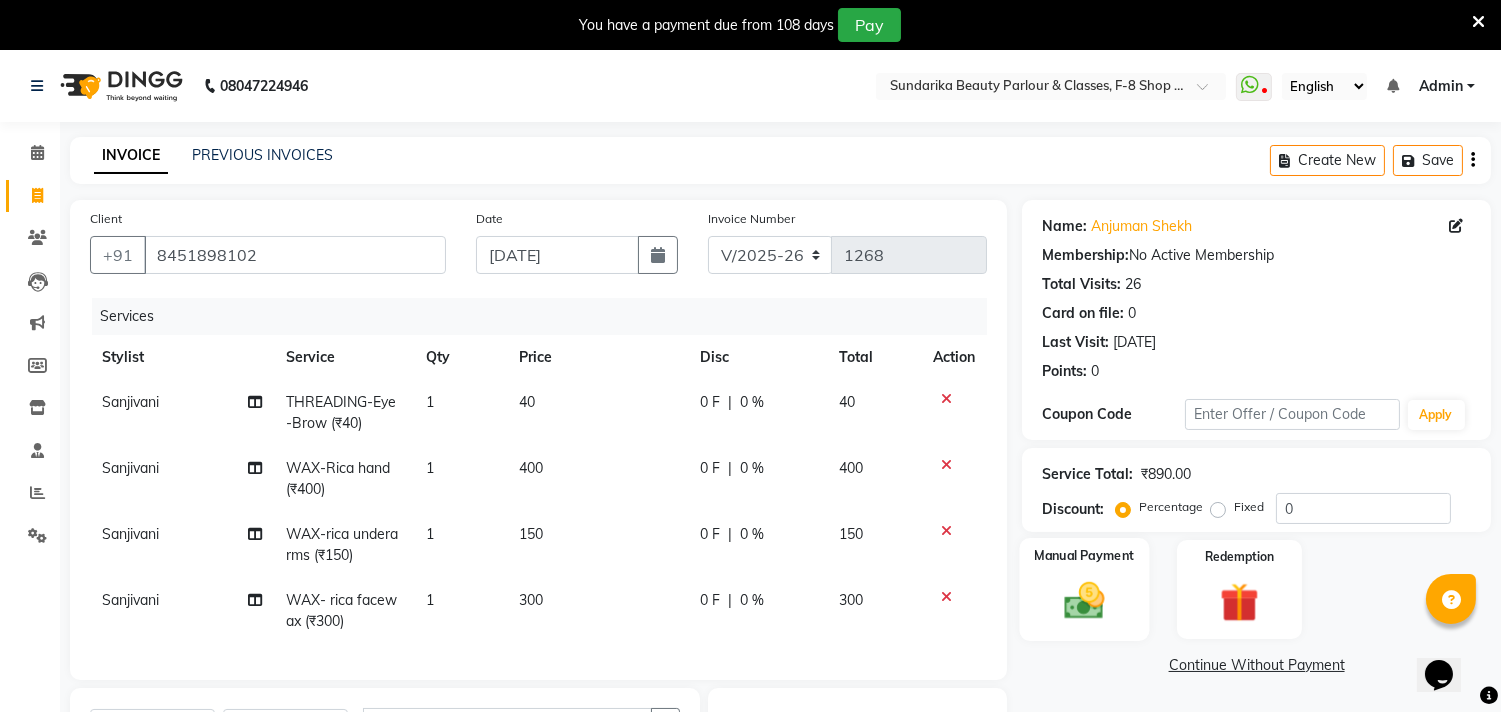 click 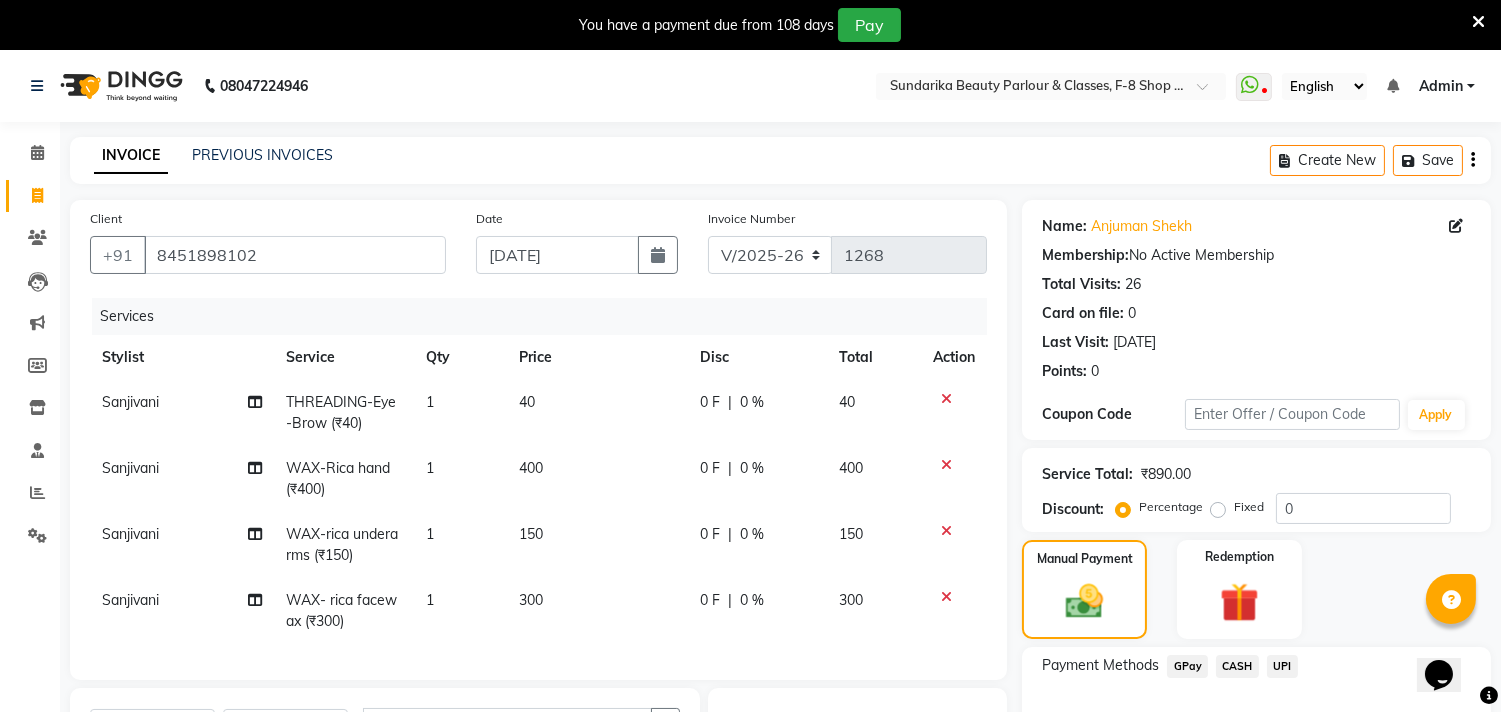 scroll, scrollTop: 317, scrollLeft: 0, axis: vertical 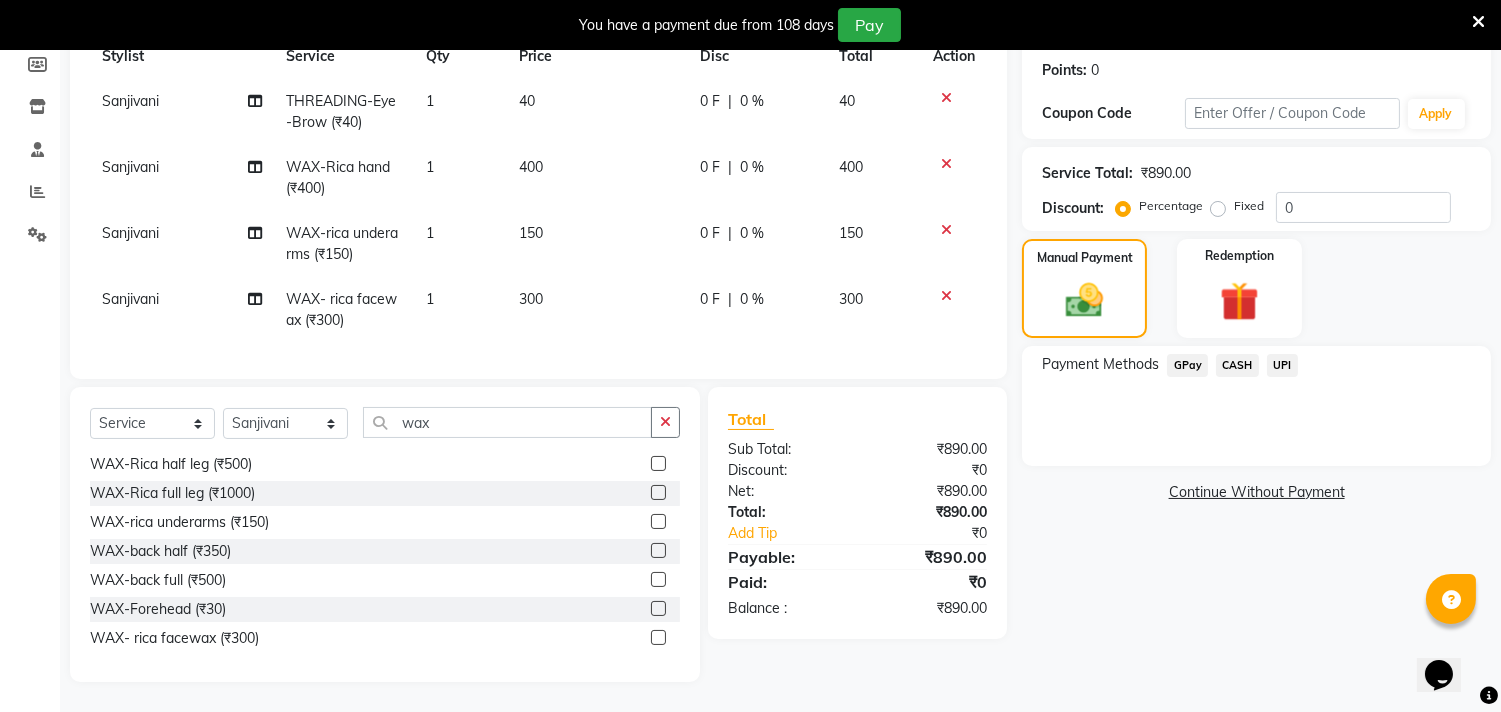 click on "GPay" 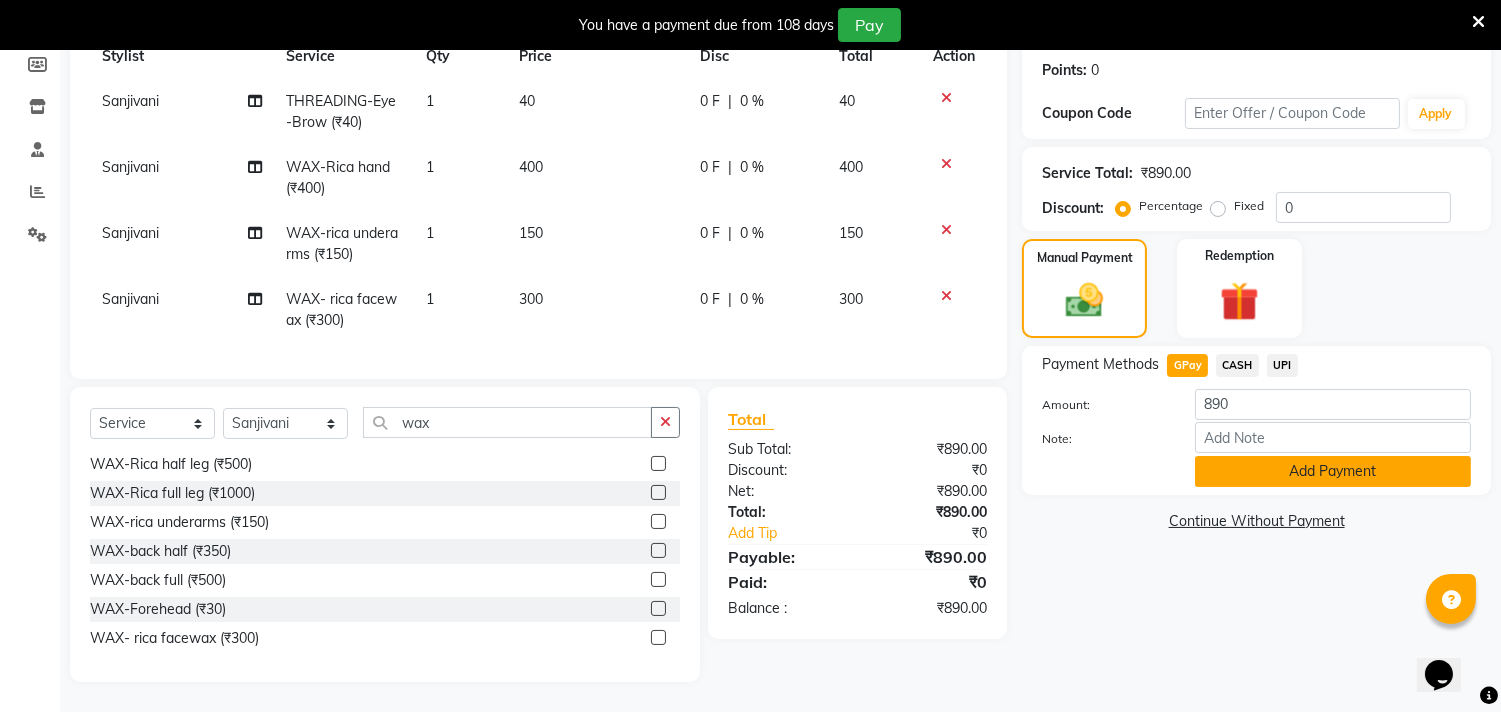 click on "Add Payment" 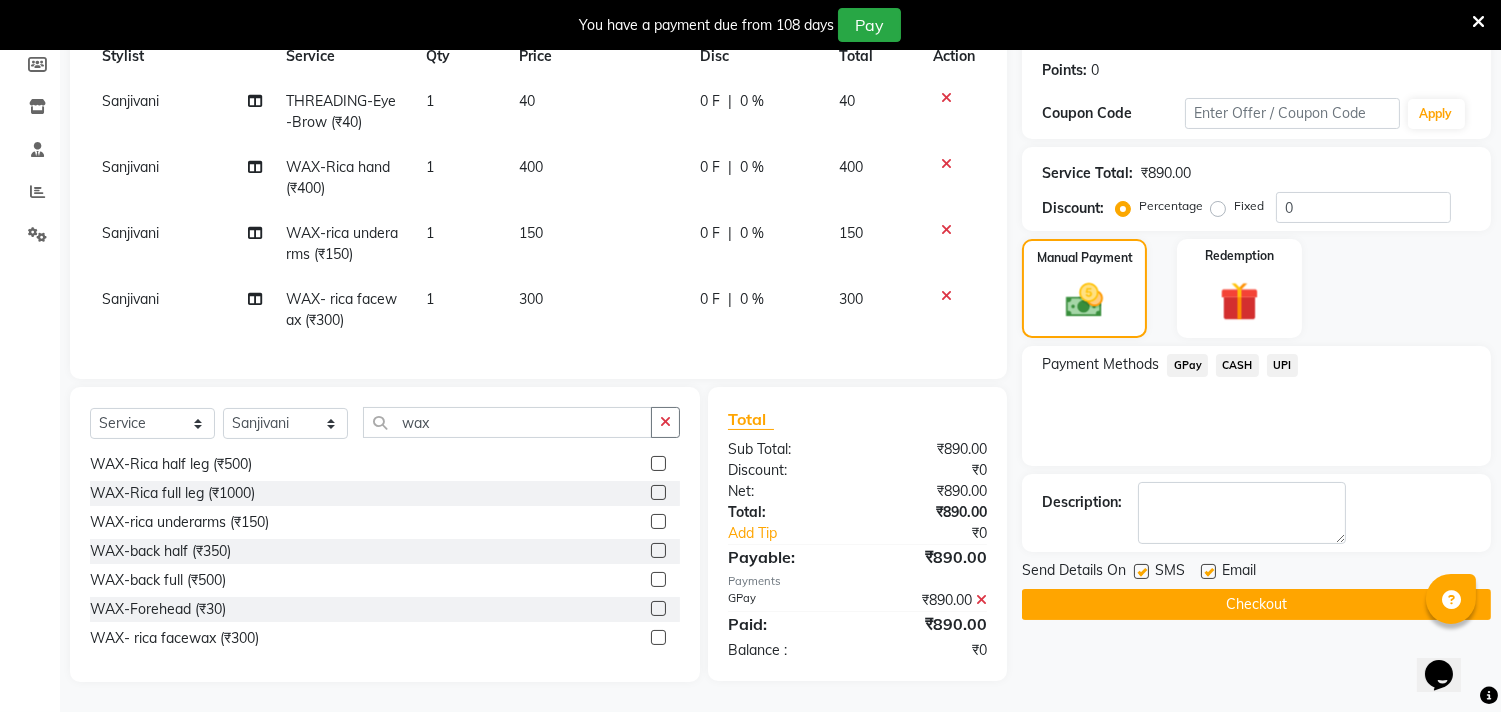 click on "Checkout" 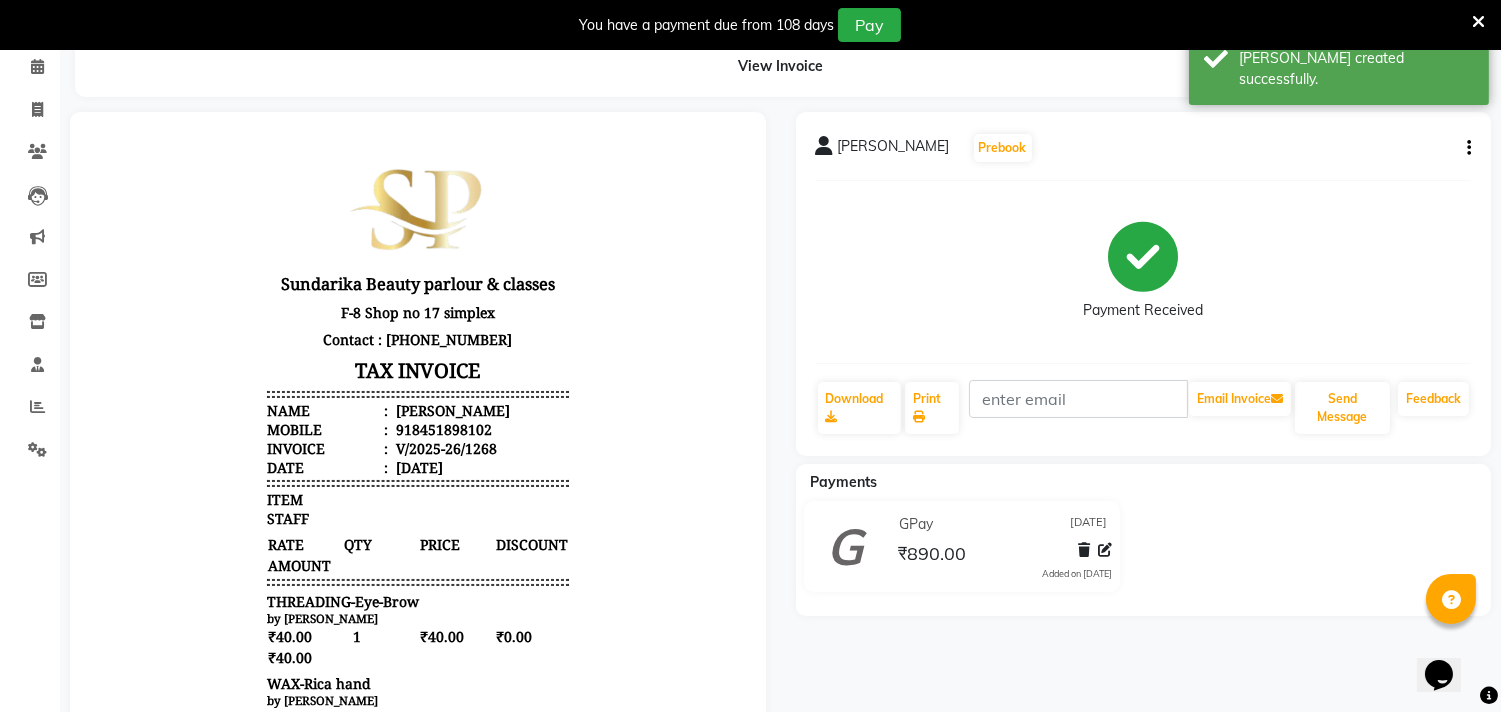 scroll, scrollTop: 111, scrollLeft: 0, axis: vertical 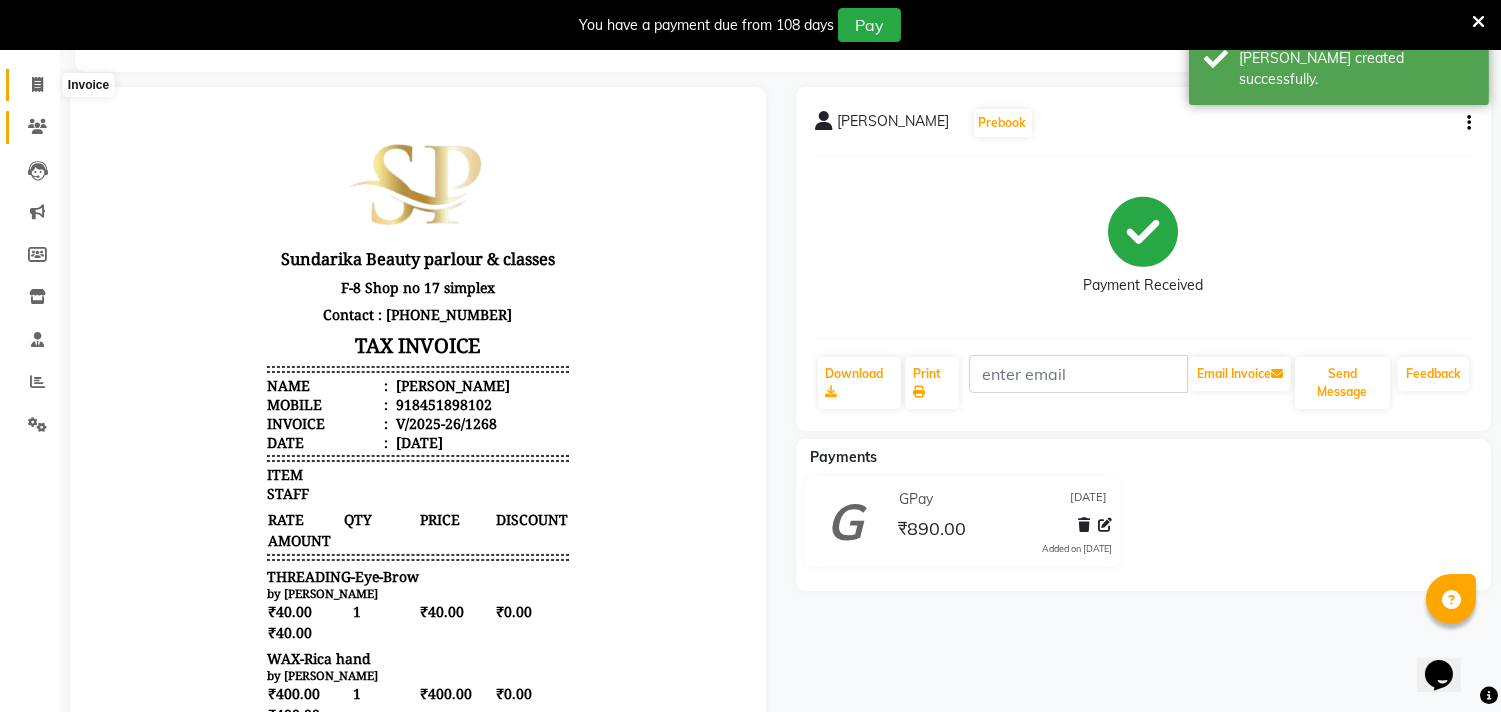 click 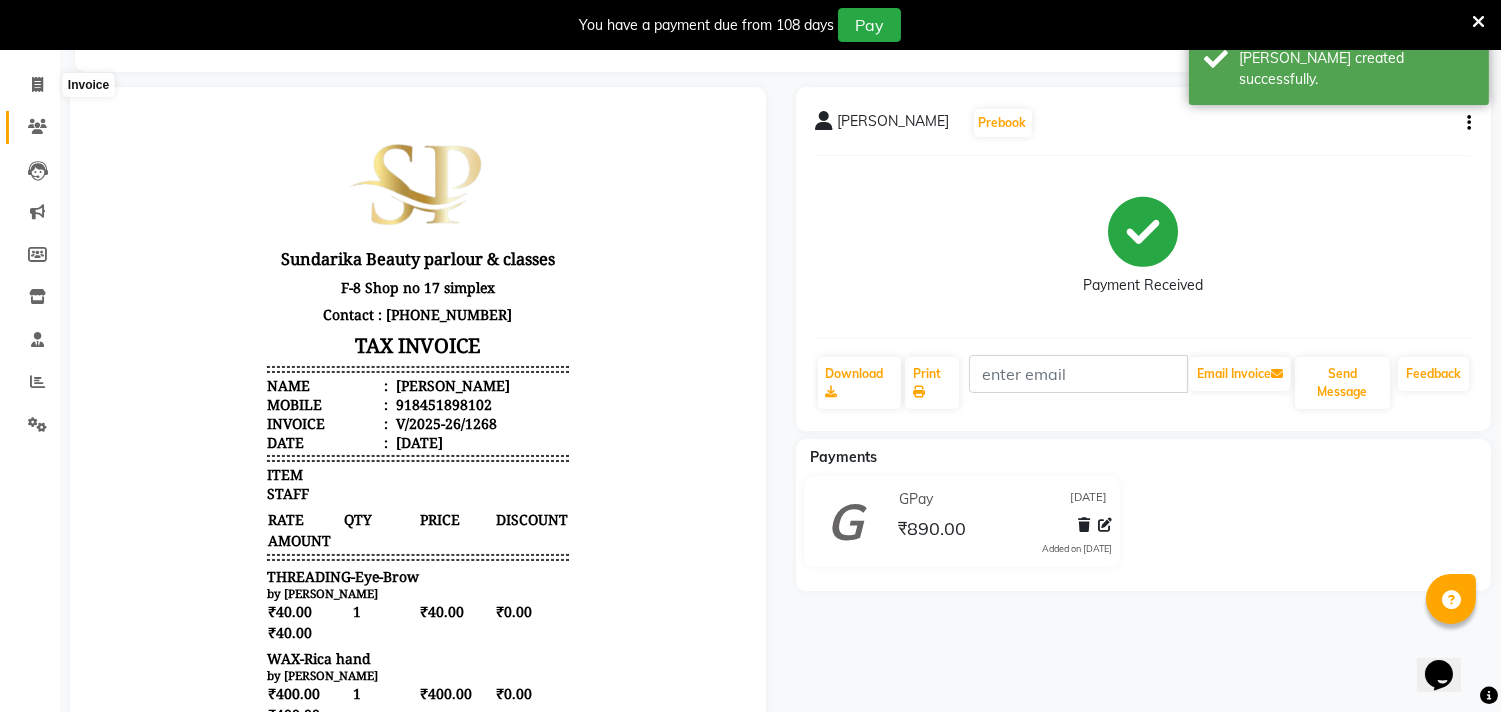 click on "Calendar" 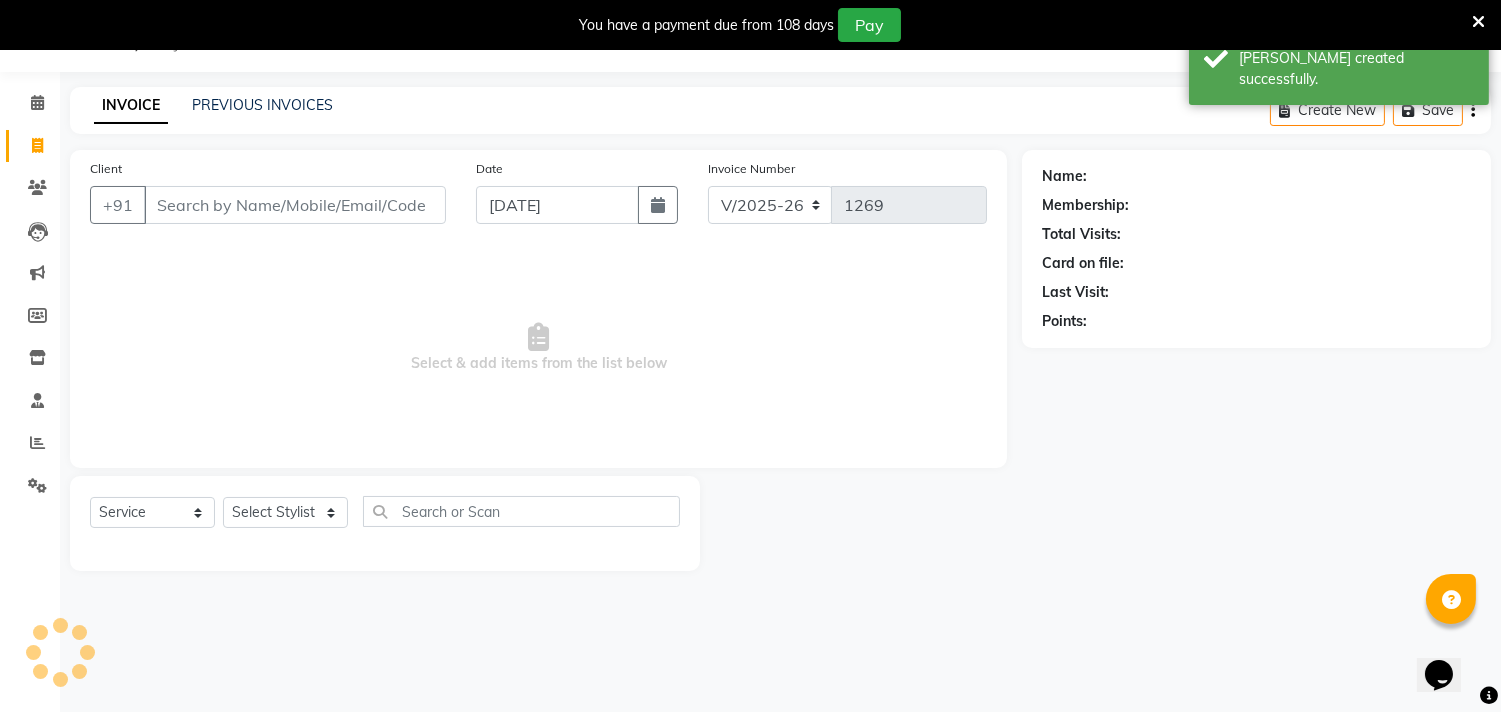 scroll, scrollTop: 50, scrollLeft: 0, axis: vertical 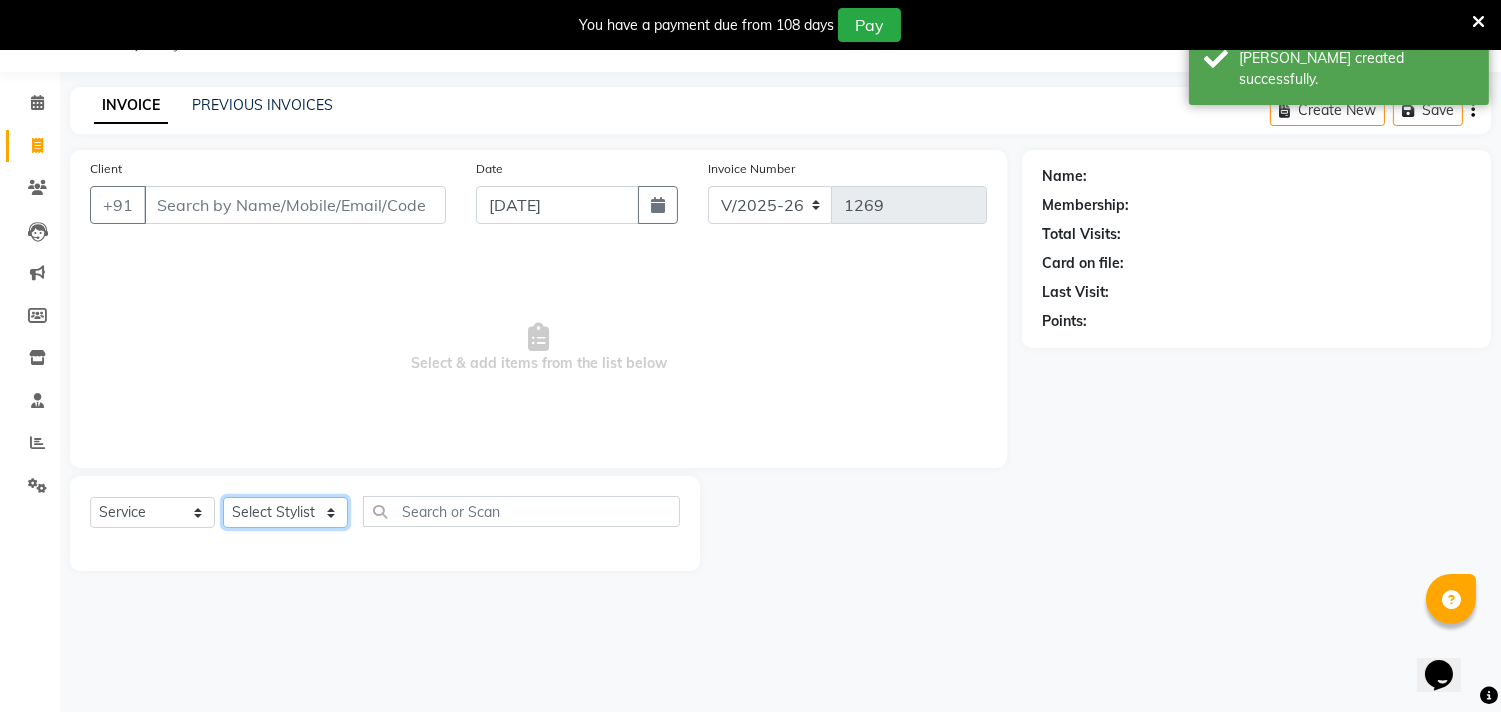 click on "Select Stylist Gita mala [PERSON_NAME] Mam" 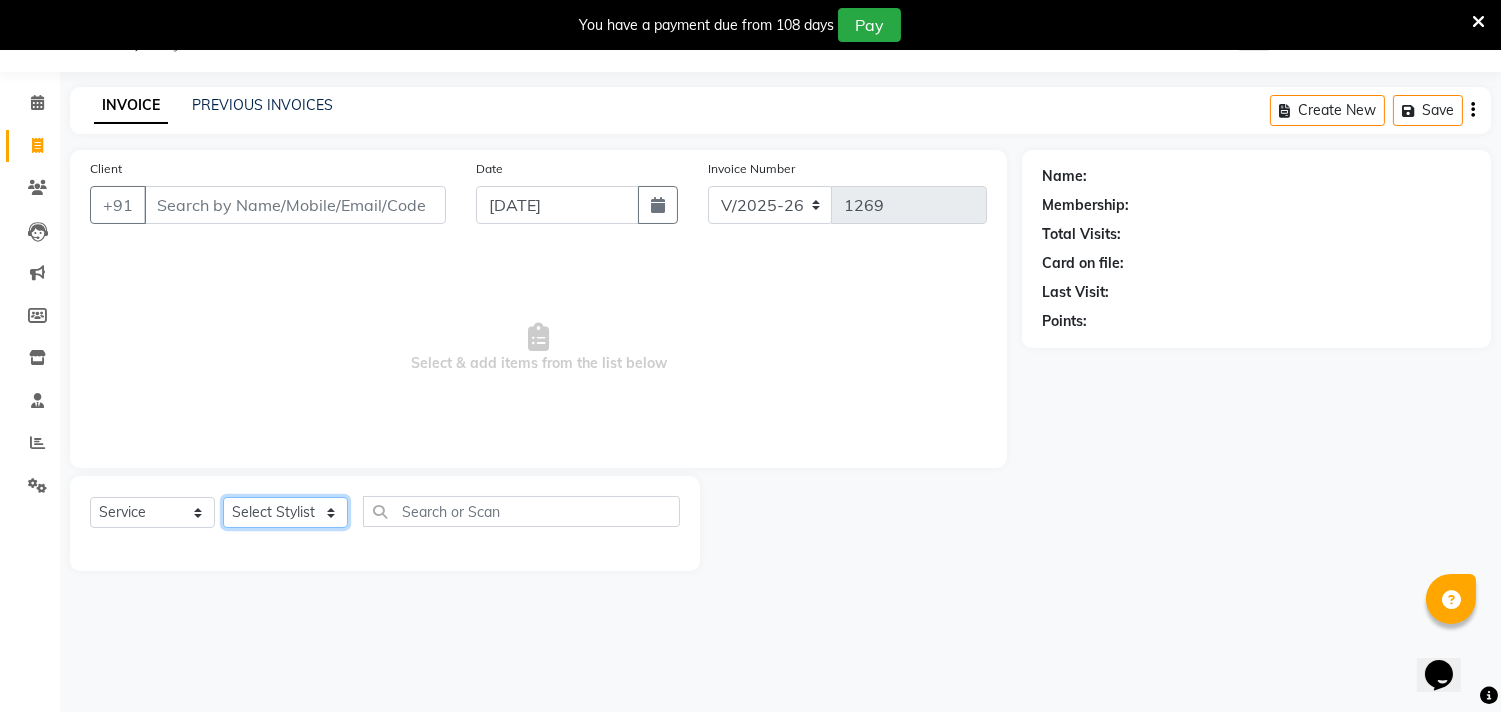 click on "Select Stylist Gita mala [PERSON_NAME] Mam" 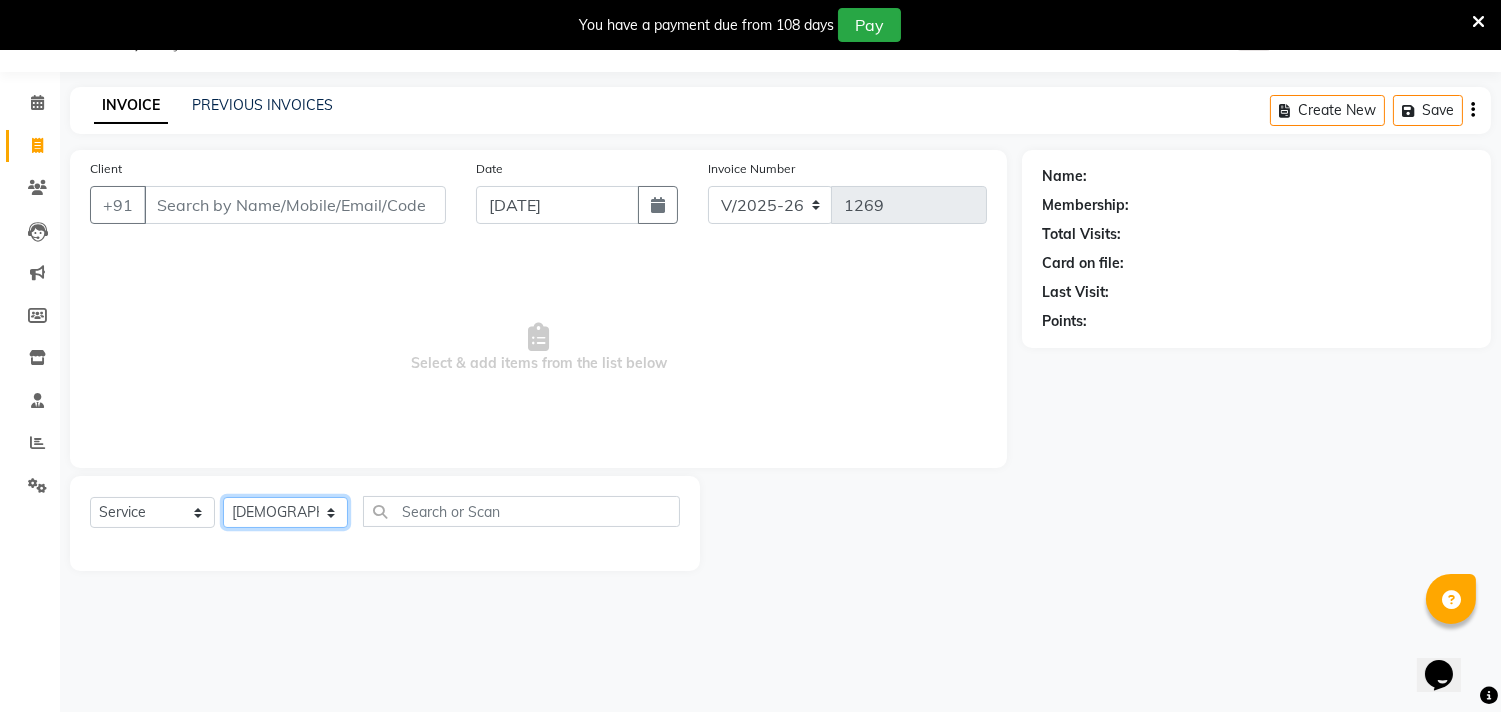 click on "Select Stylist Gita mala [PERSON_NAME] Mam" 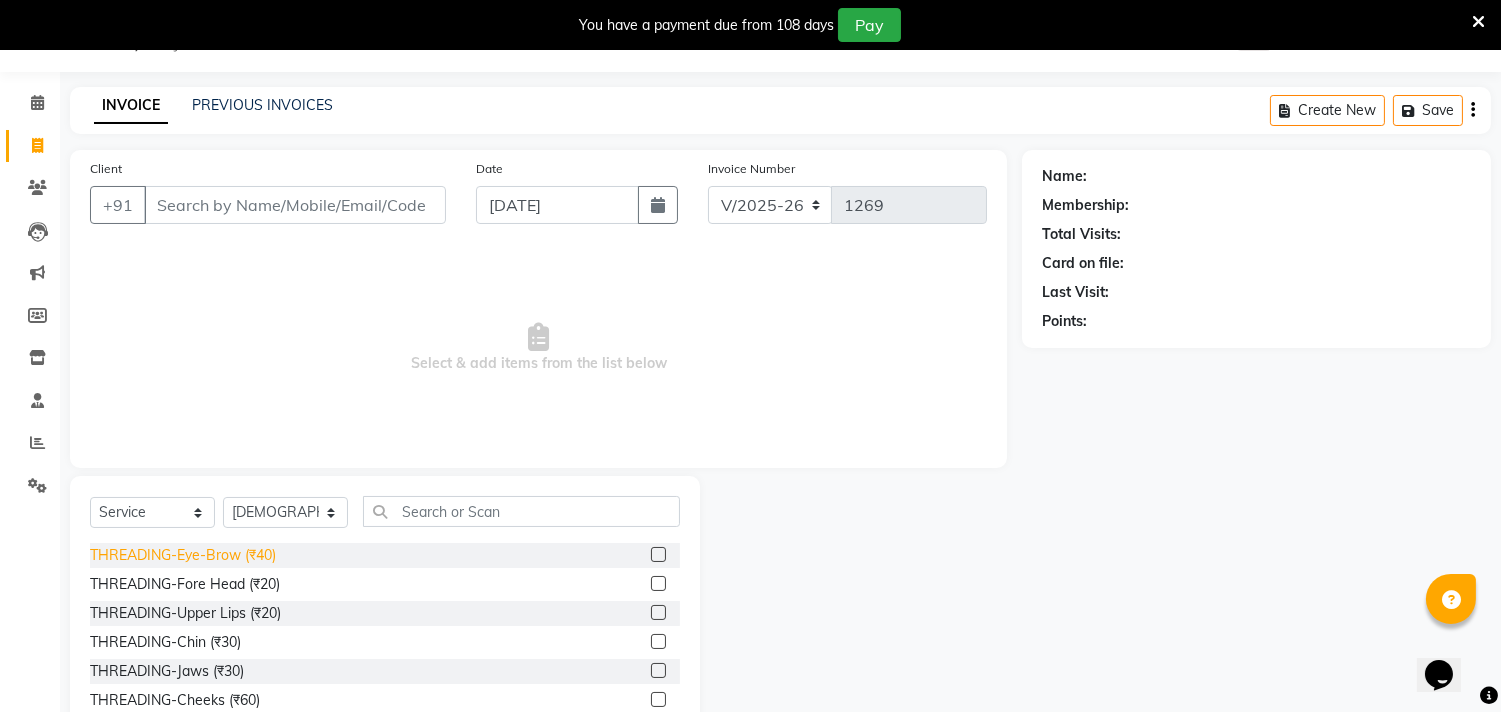 click on "THREADING-Eye-Brow (₹40)" 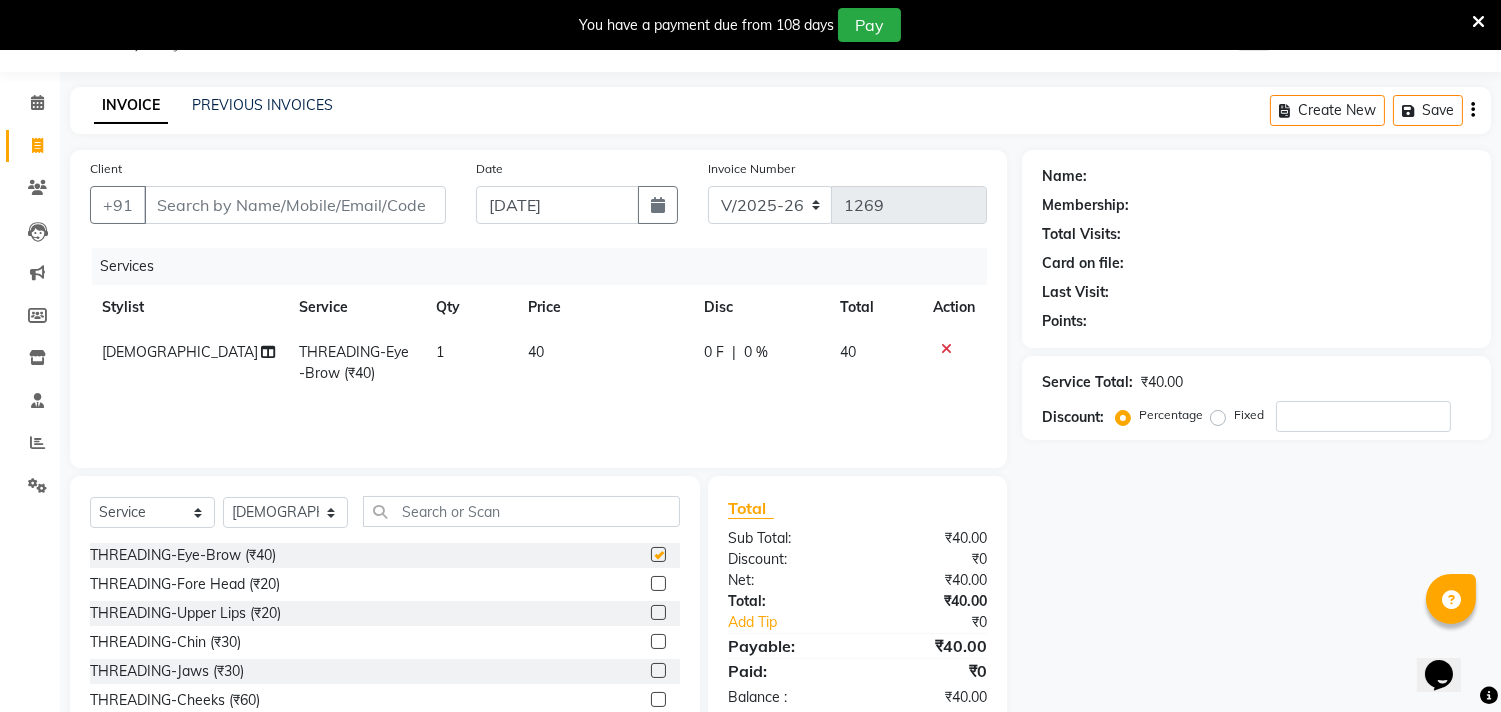 checkbox on "false" 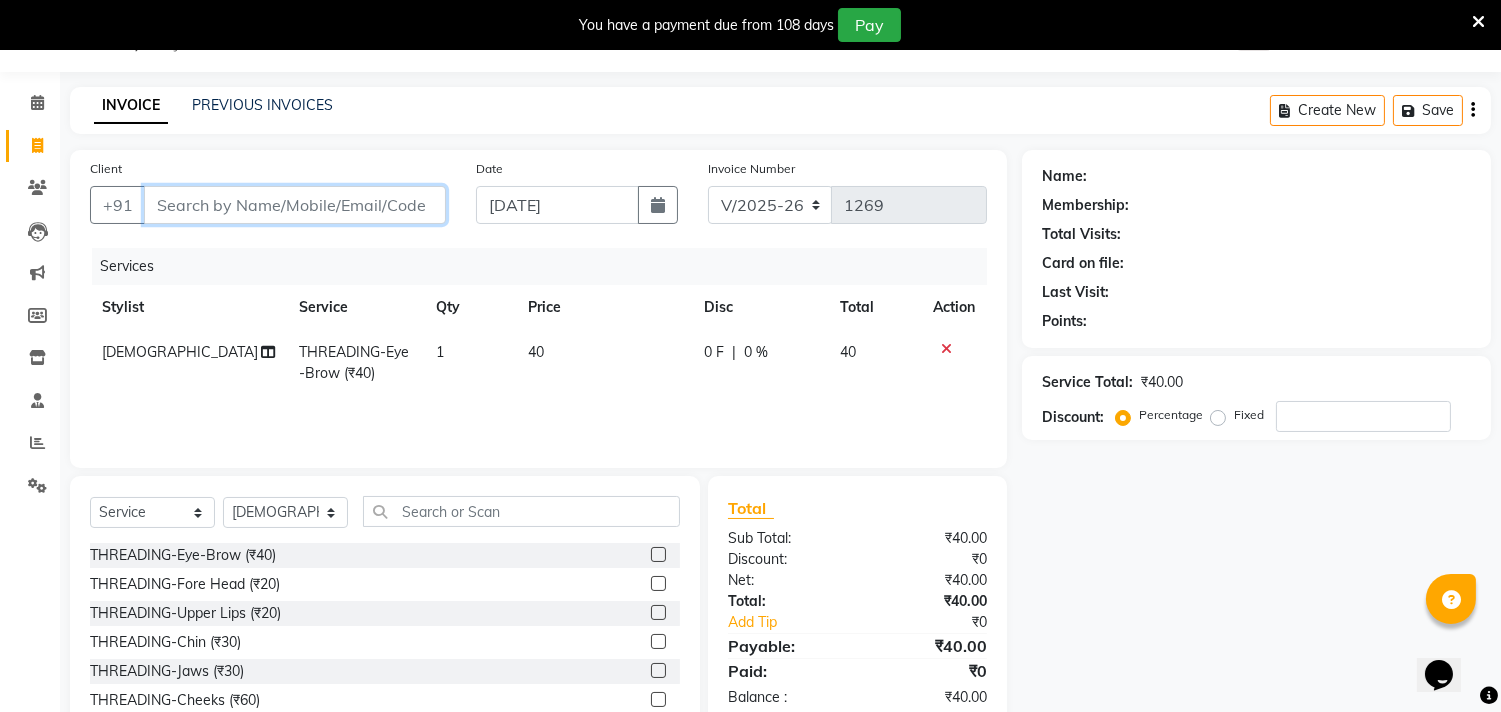 click on "Client" at bounding box center (295, 205) 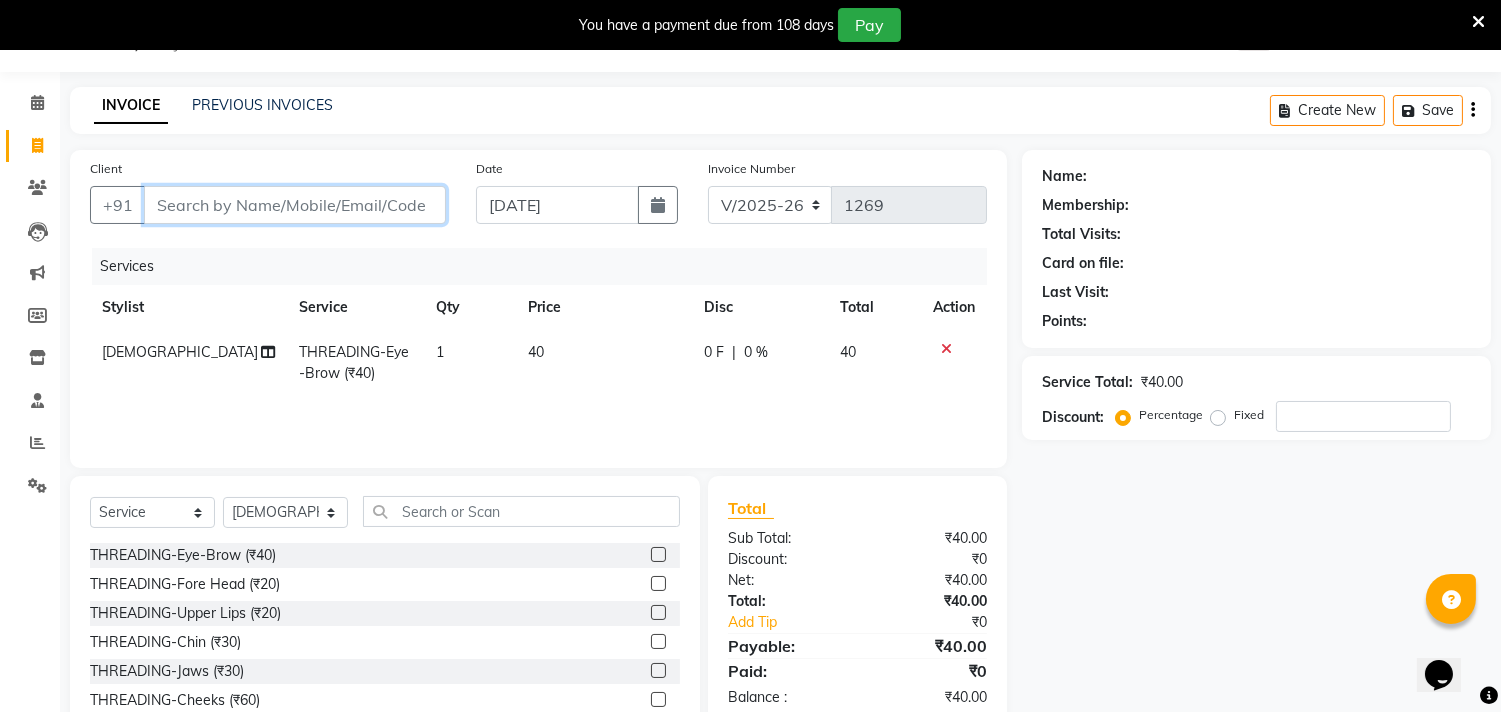 type on "s" 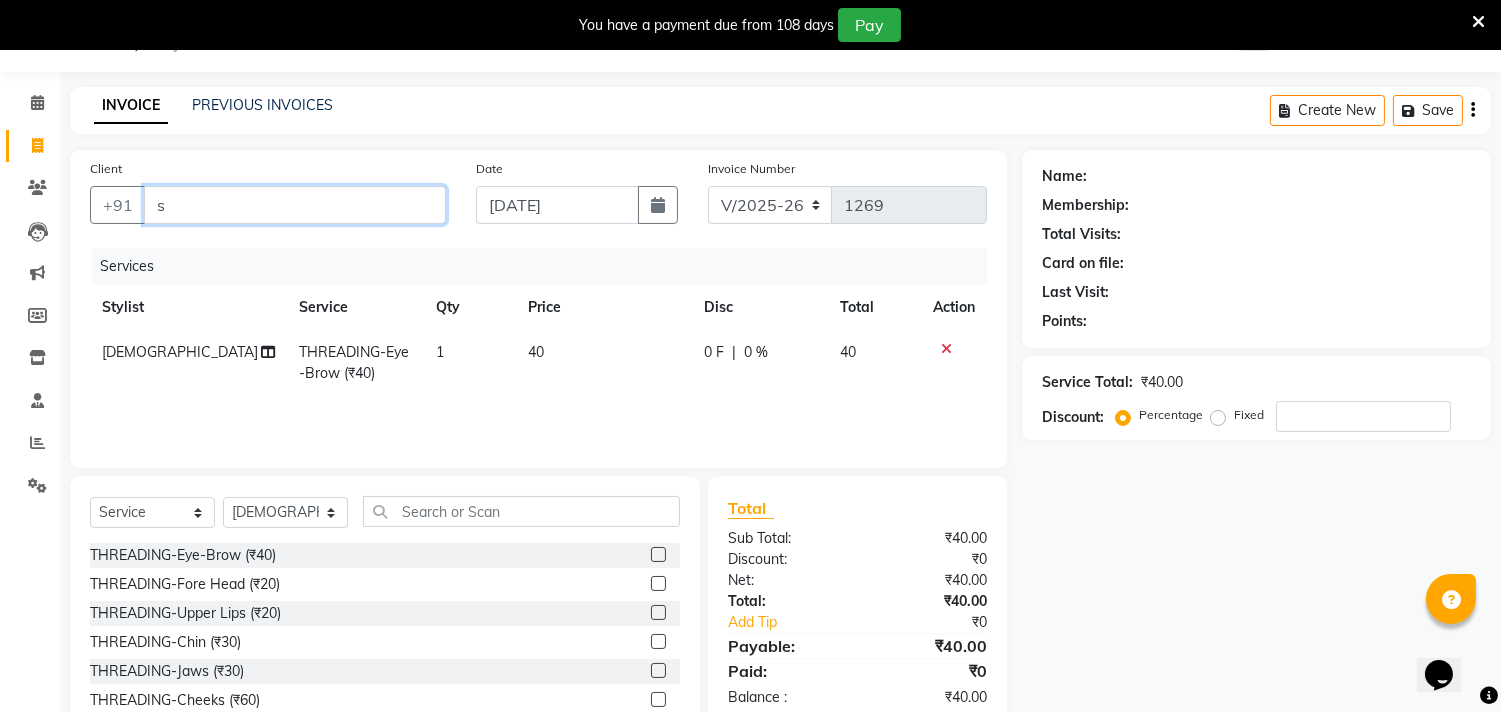 type on "0" 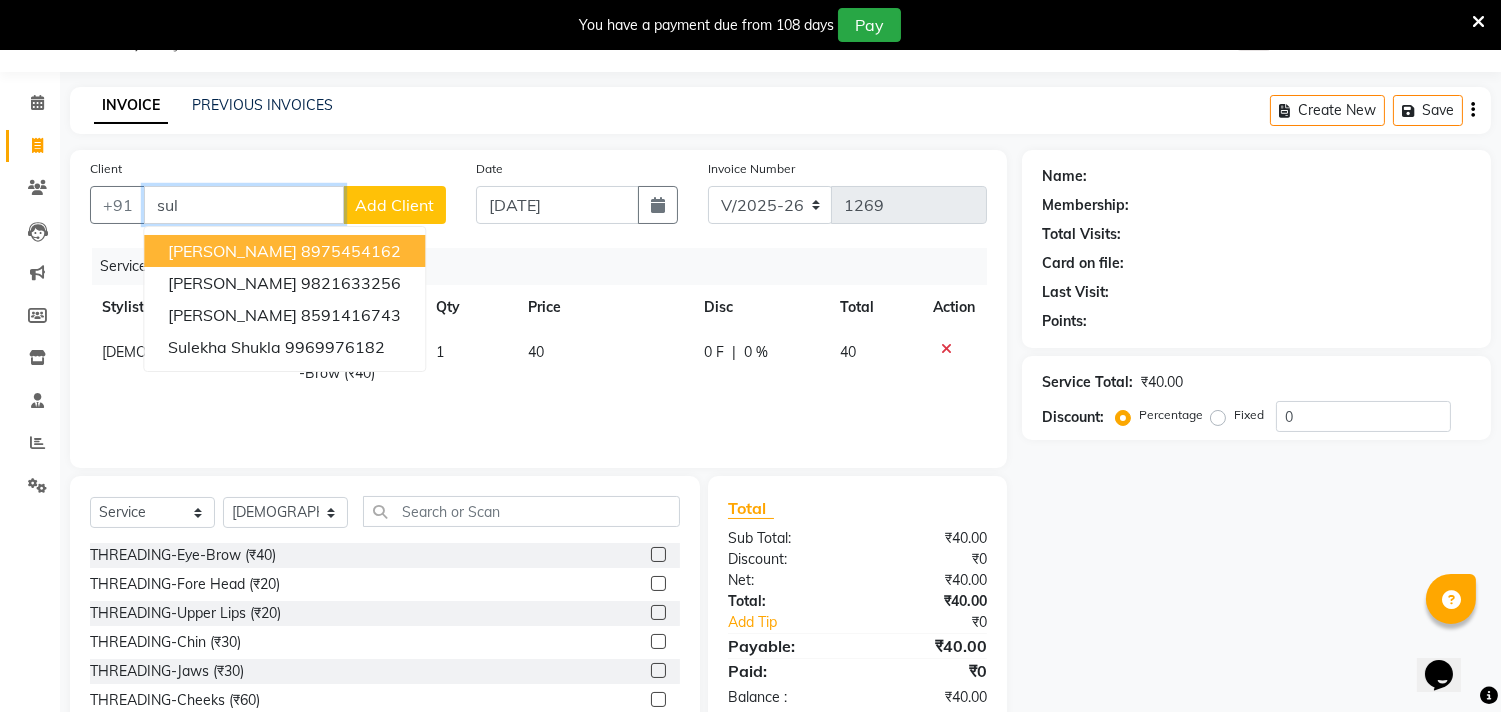 click on "8975454162" at bounding box center (351, 251) 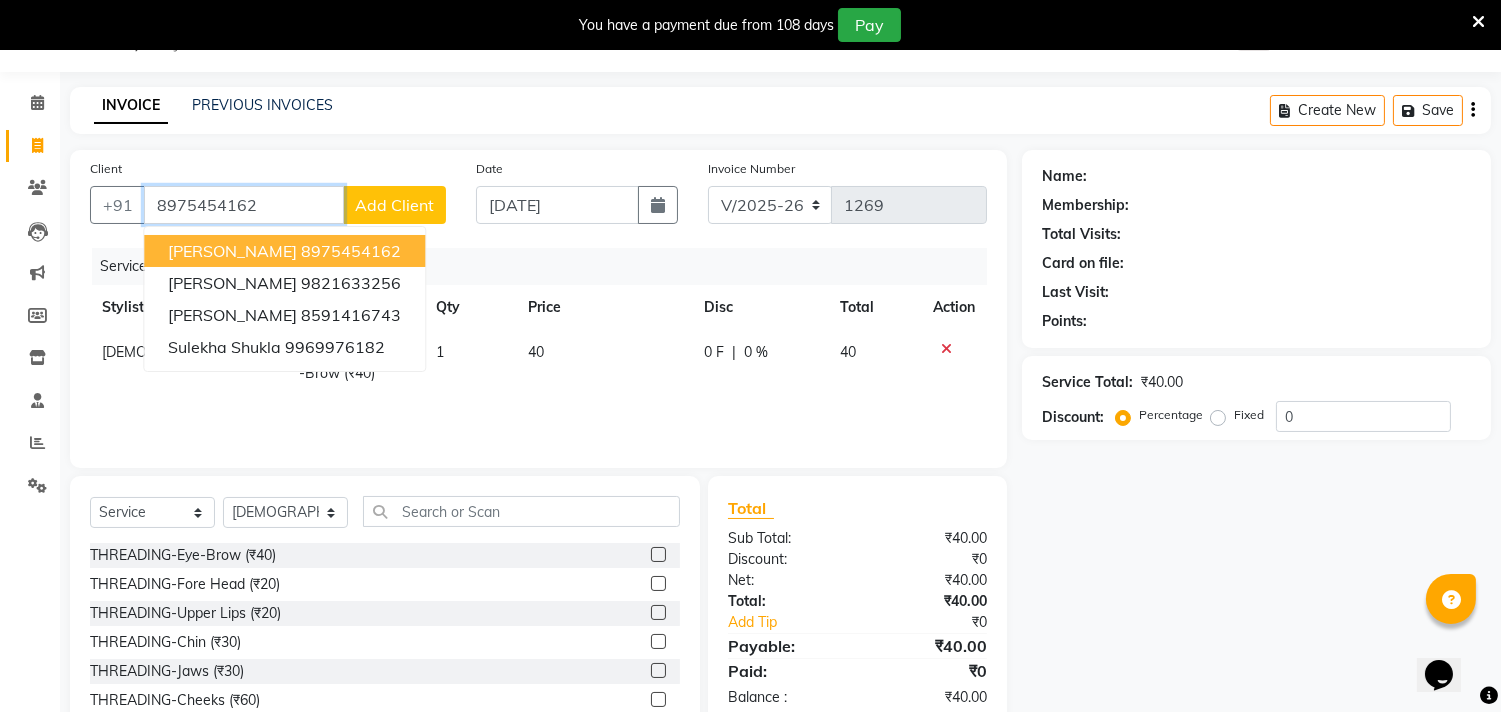 type on "8975454162" 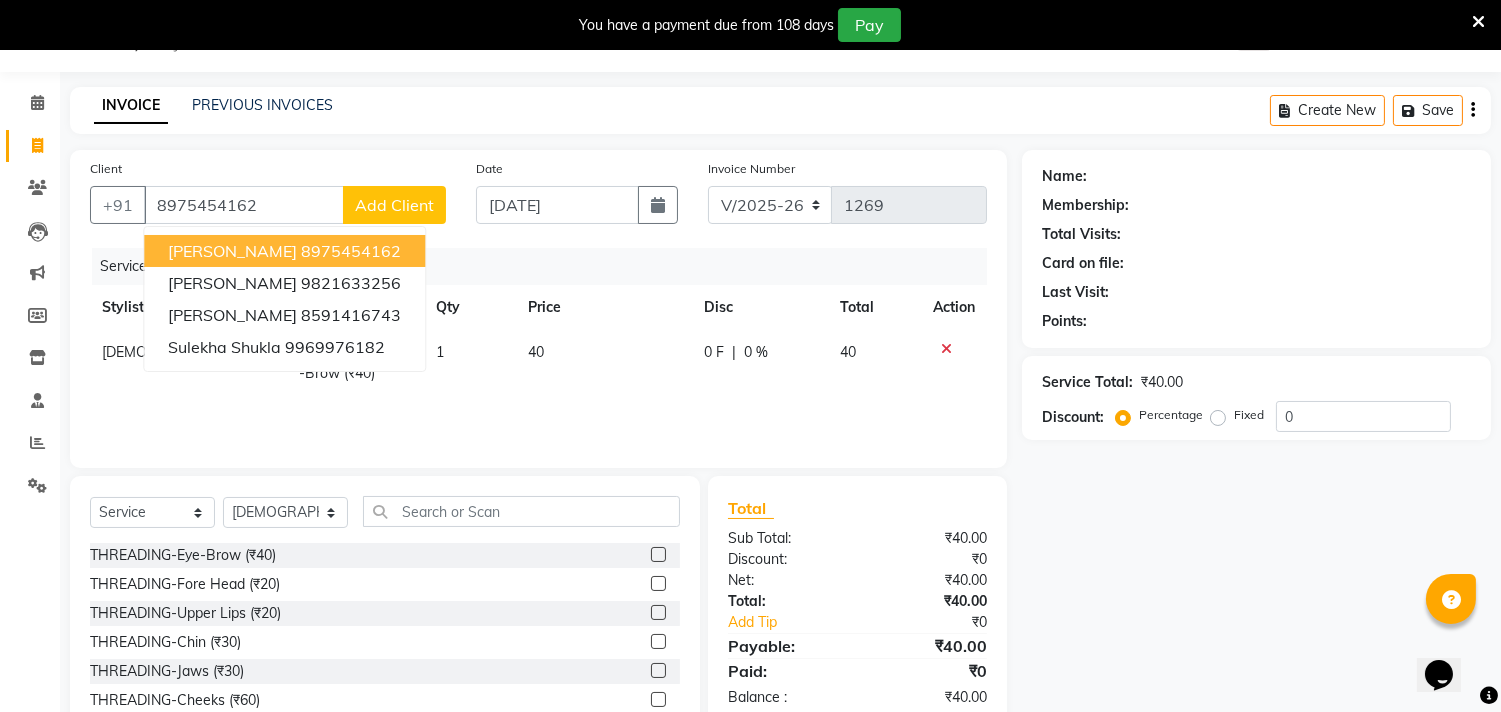 click on "Client [PHONE_NUMBER] [PERSON_NAME]  8975454162 [PERSON_NAME]  9821633256 [PERSON_NAME]  8591416743 sulekha shukla  9969976182 Add Client Date [DATE] Invoice Number V/2025 V/[PHONE_NUMBER] Services Stylist Service Qty Price Disc Total Action Gita THREADING-Eye-Brow (₹40) 1 40 0 F | 0 % 40" 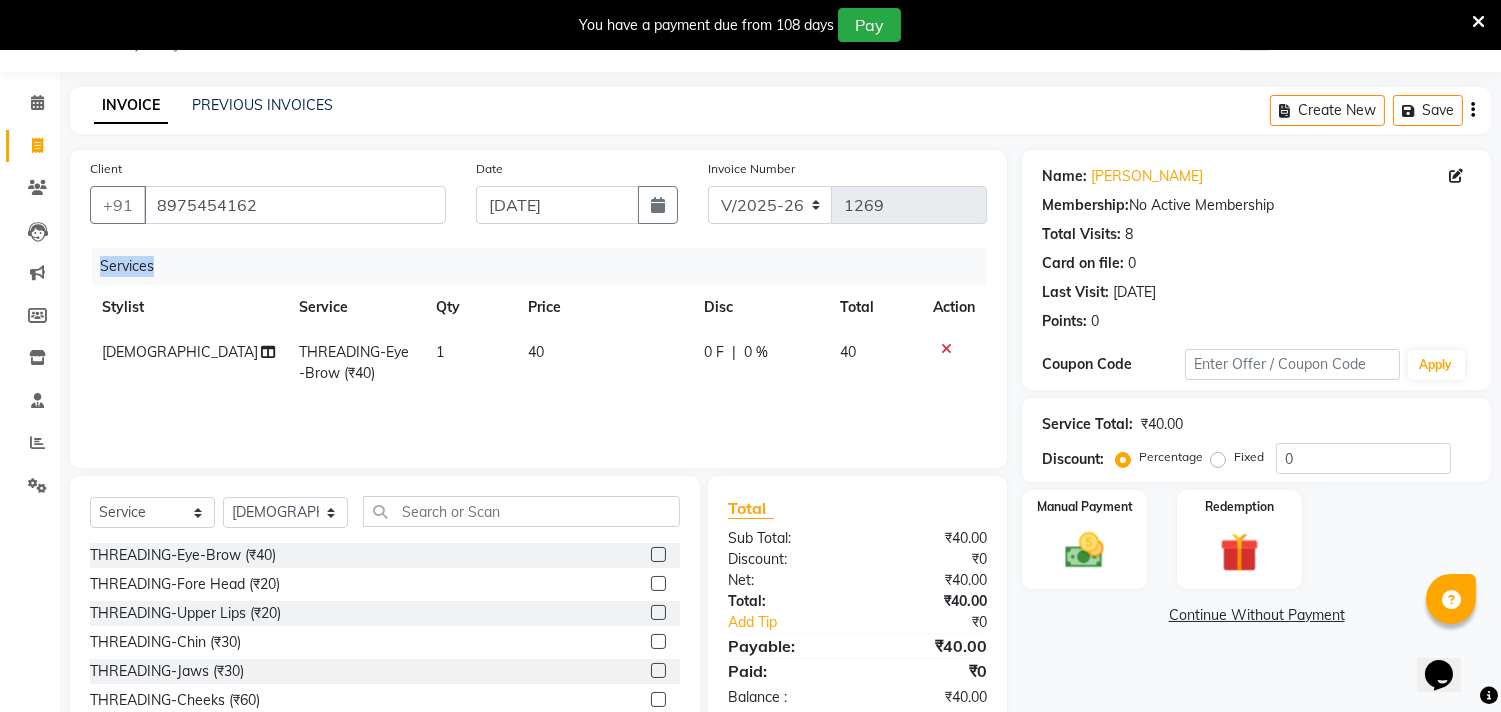 scroll, scrollTop: 138, scrollLeft: 0, axis: vertical 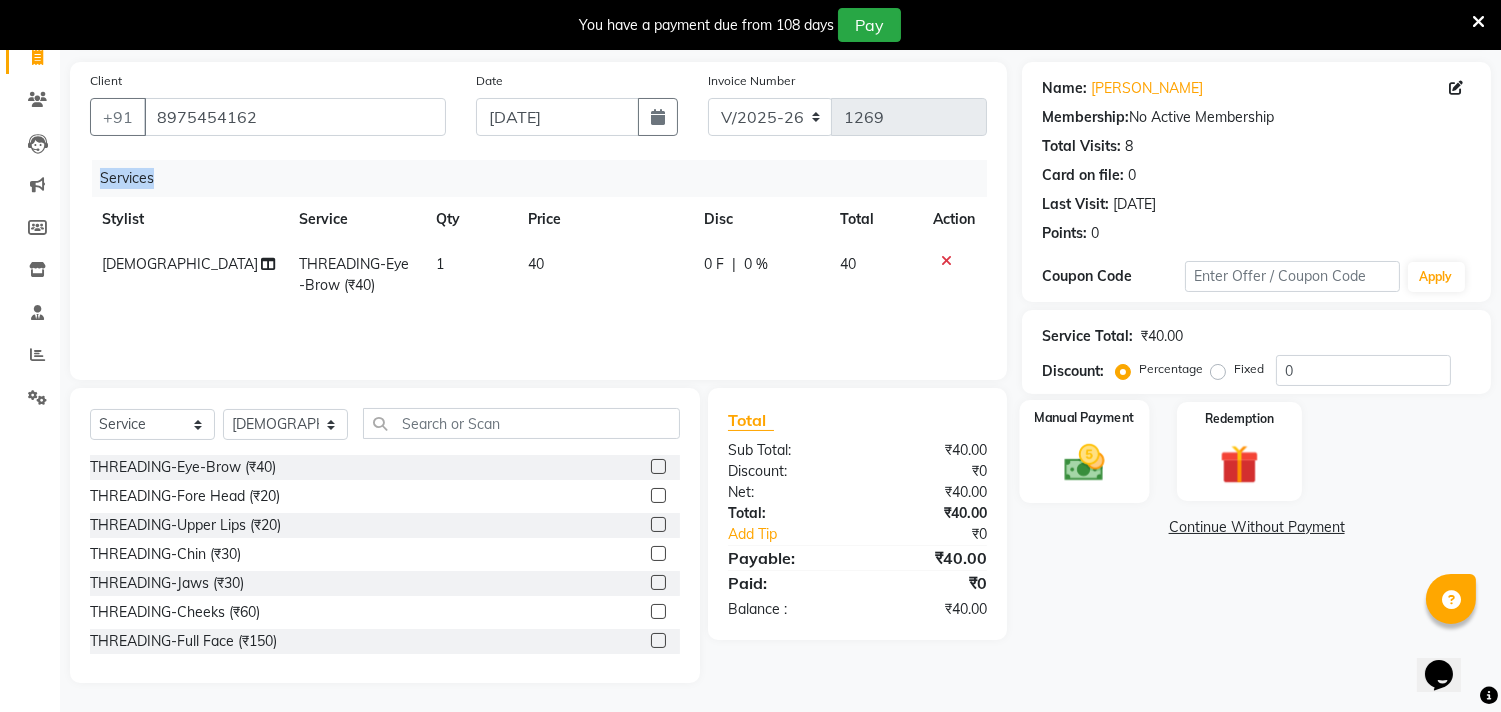click 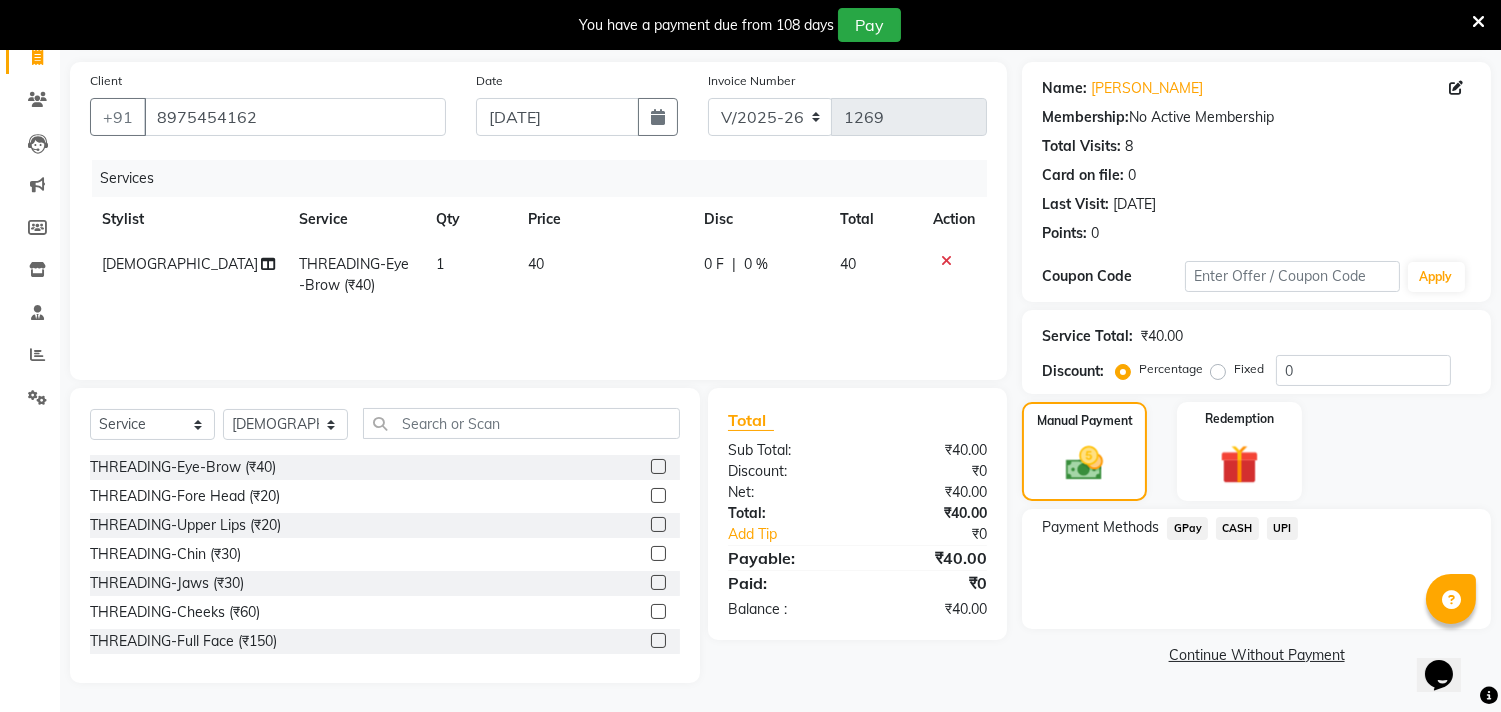 click on "GPay" 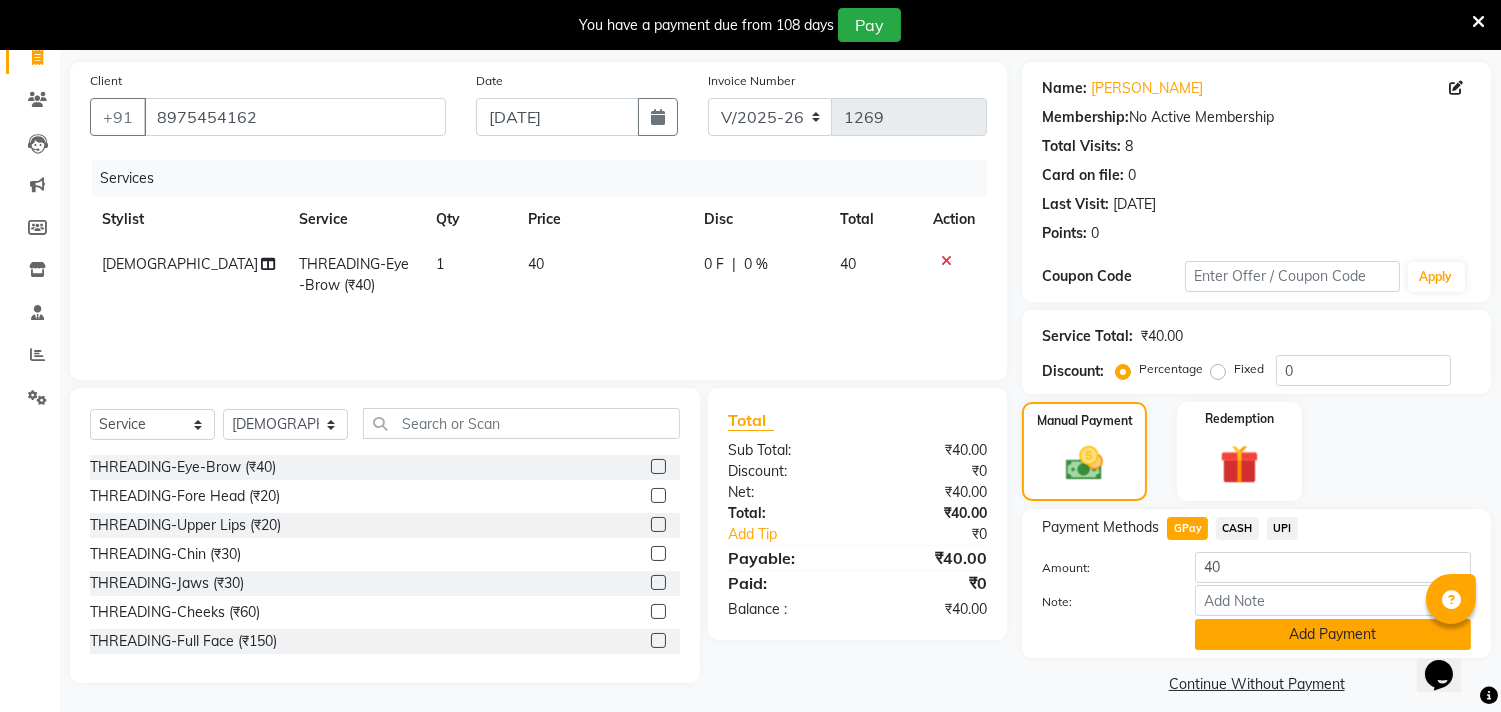 click on "Add Payment" 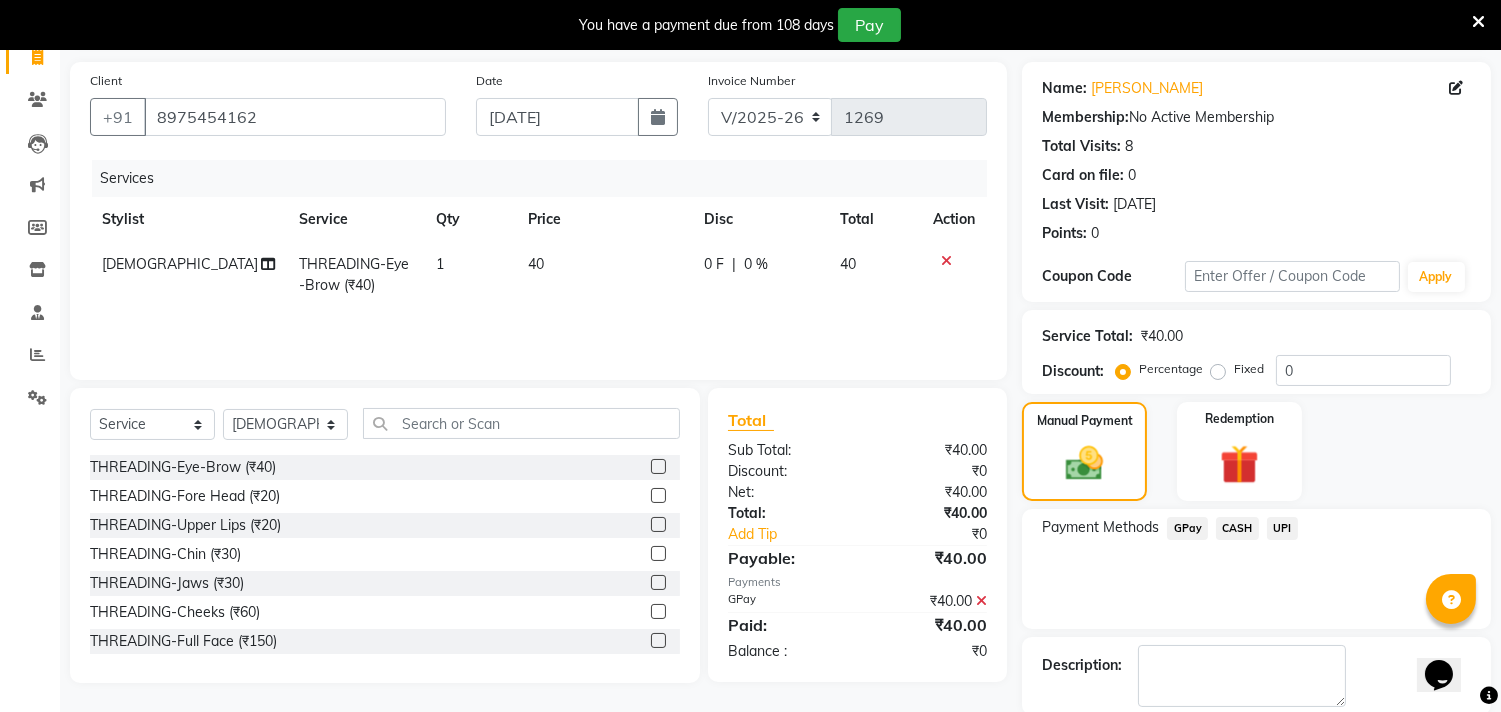 scroll, scrollTop: 237, scrollLeft: 0, axis: vertical 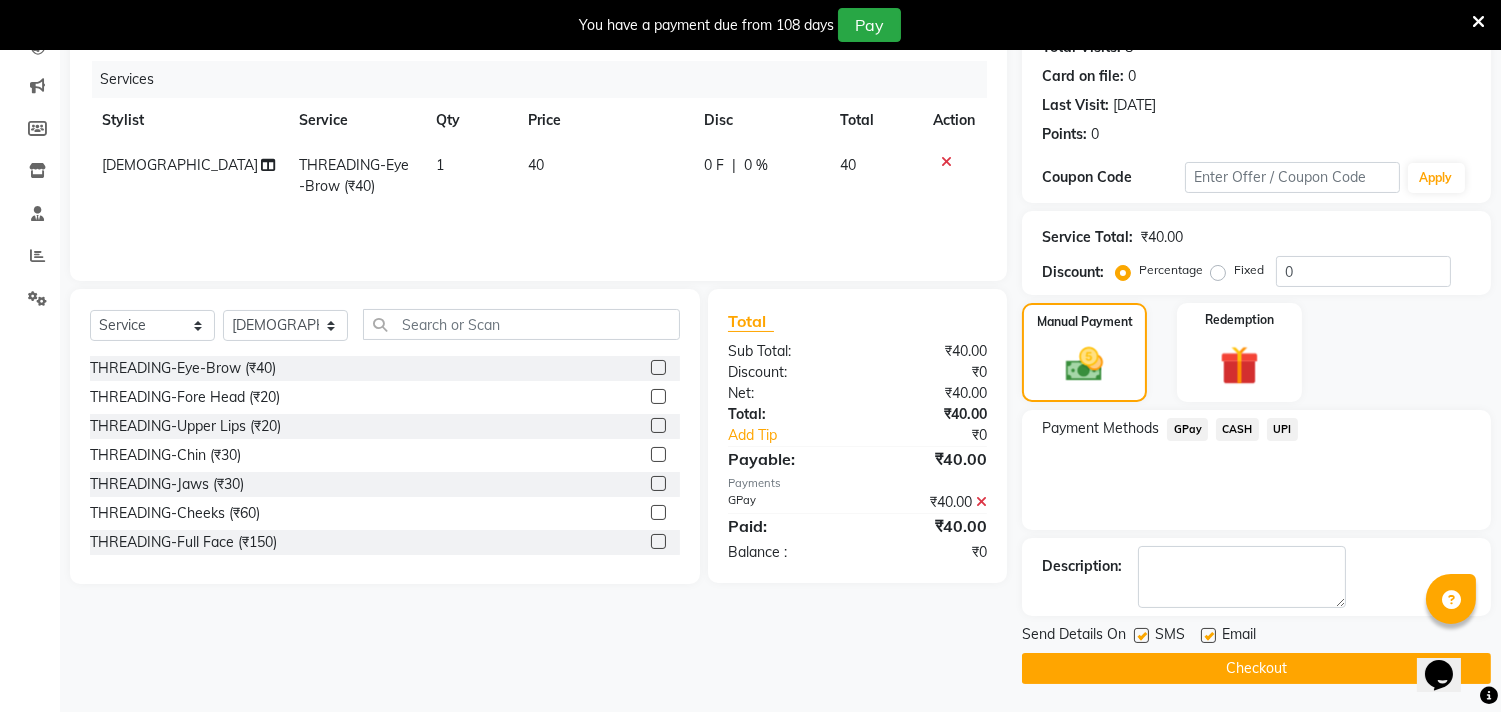 click on "Checkout" 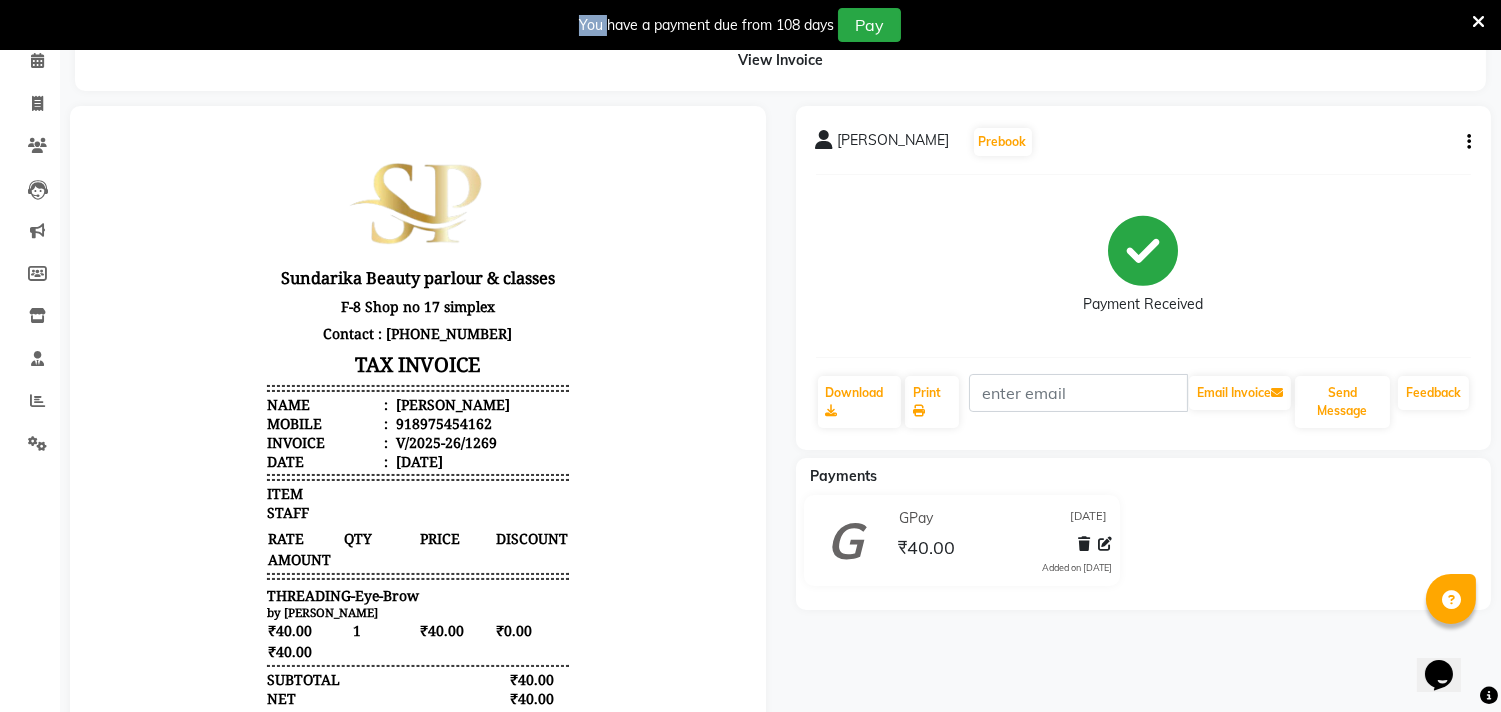 scroll, scrollTop: 0, scrollLeft: 0, axis: both 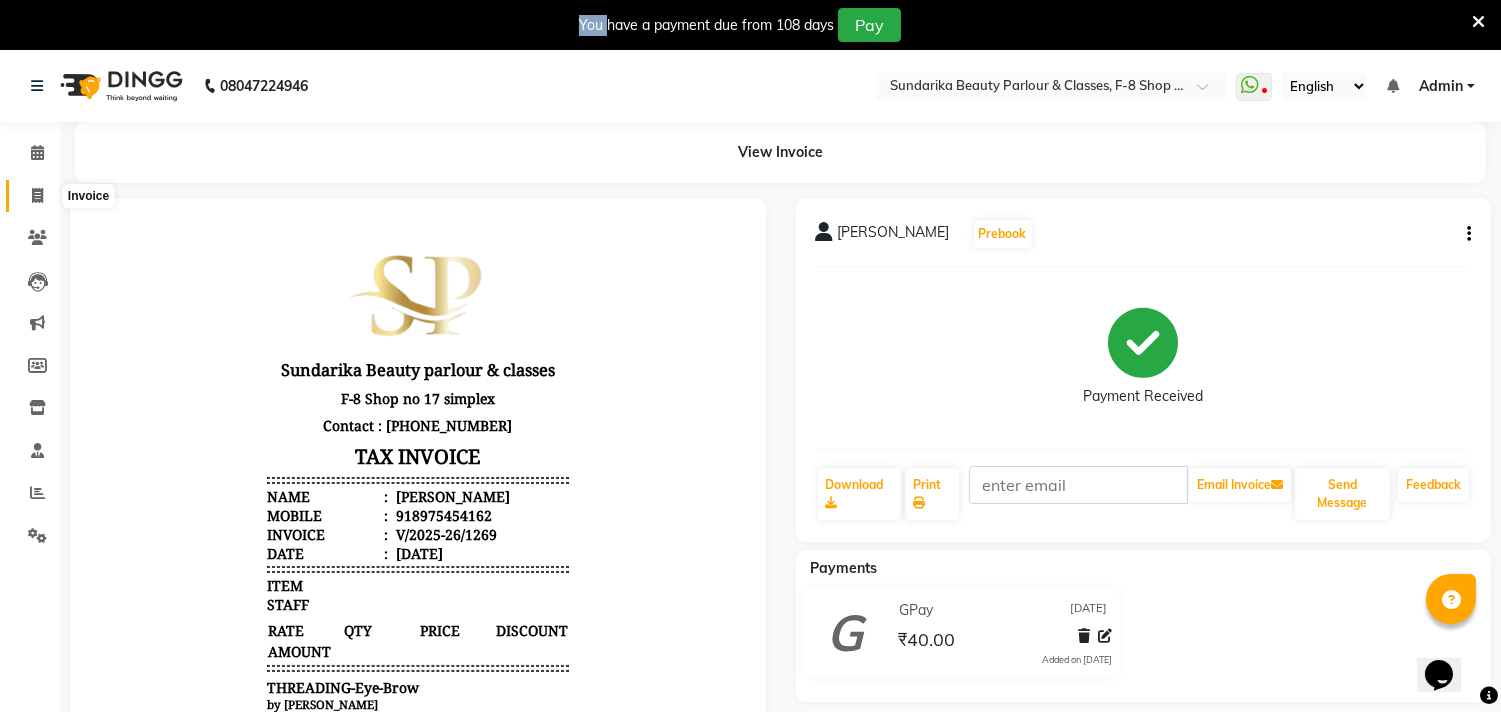 click on "Invoice" 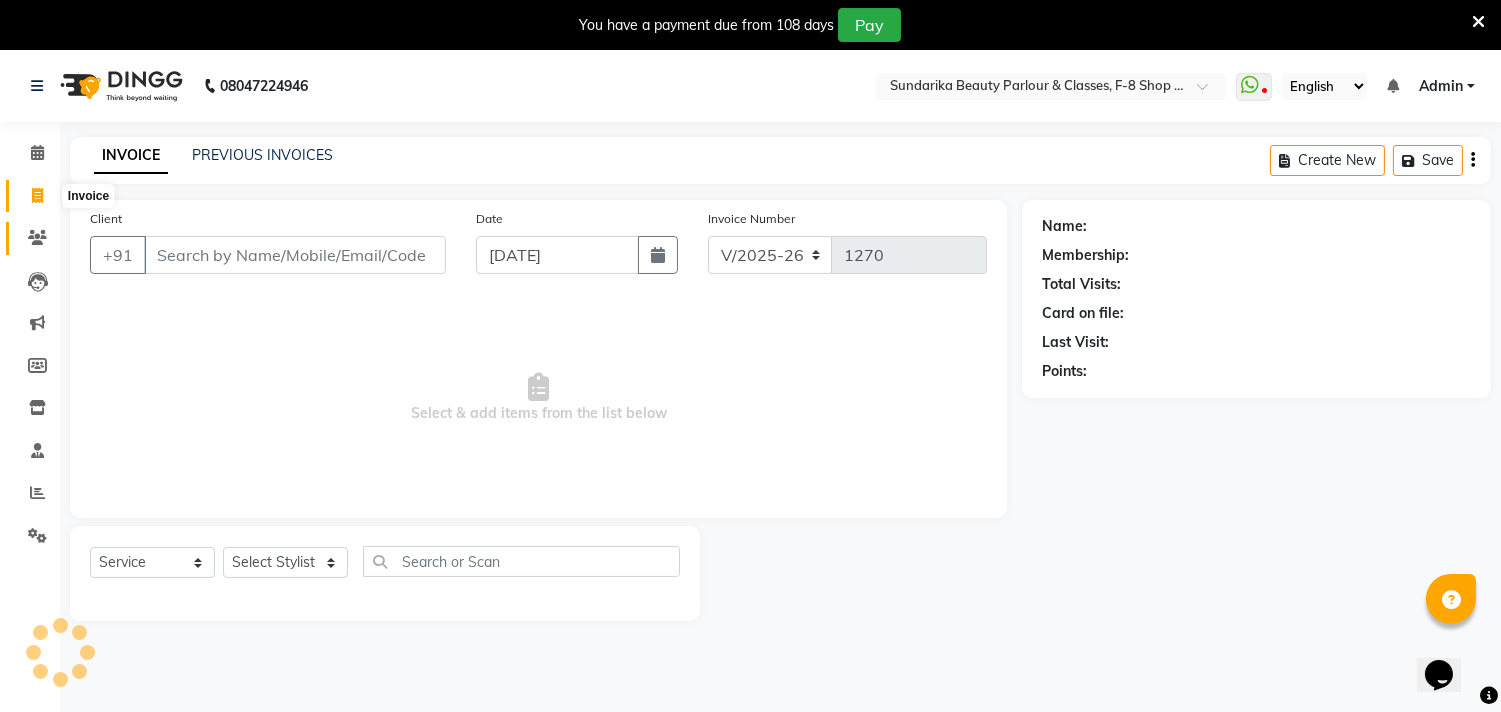 scroll, scrollTop: 50, scrollLeft: 0, axis: vertical 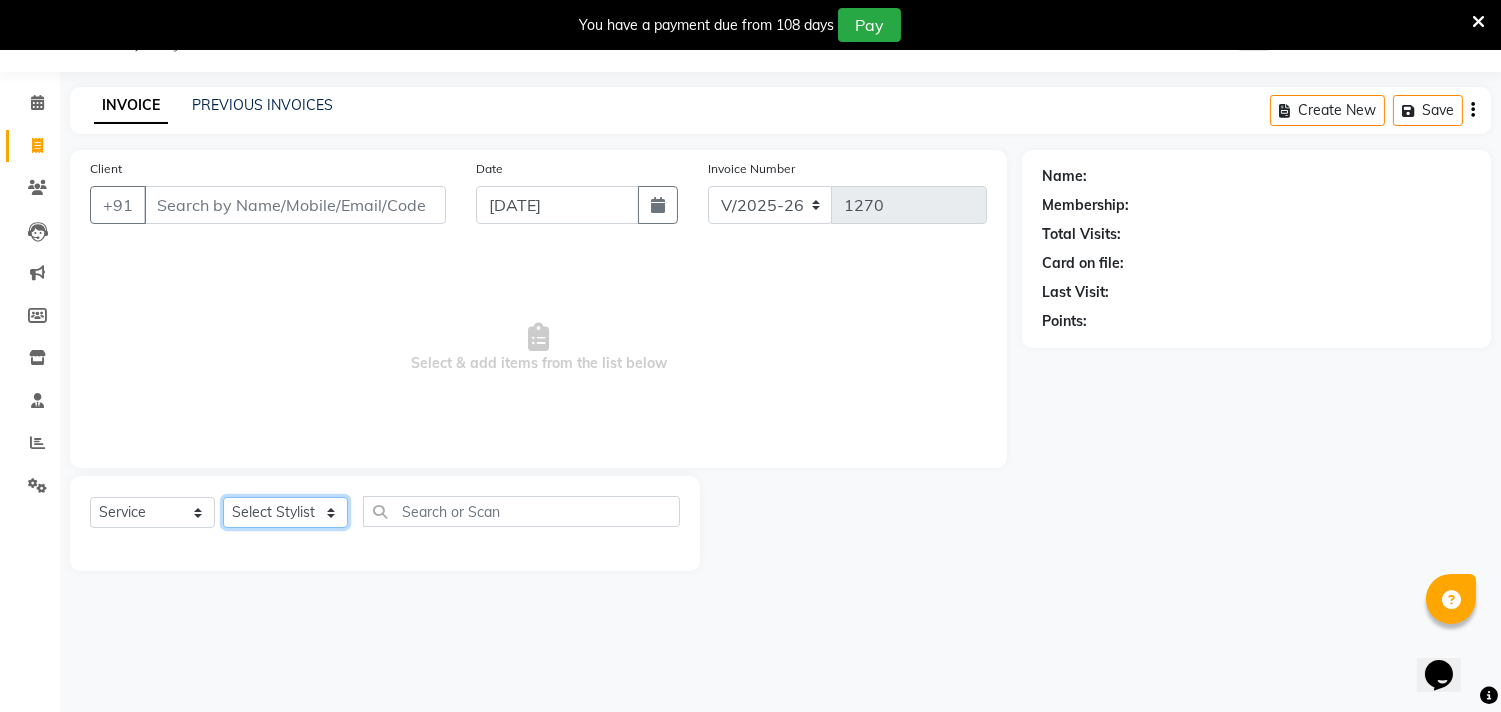 click on "Select Stylist Gita mala [PERSON_NAME] Mam" 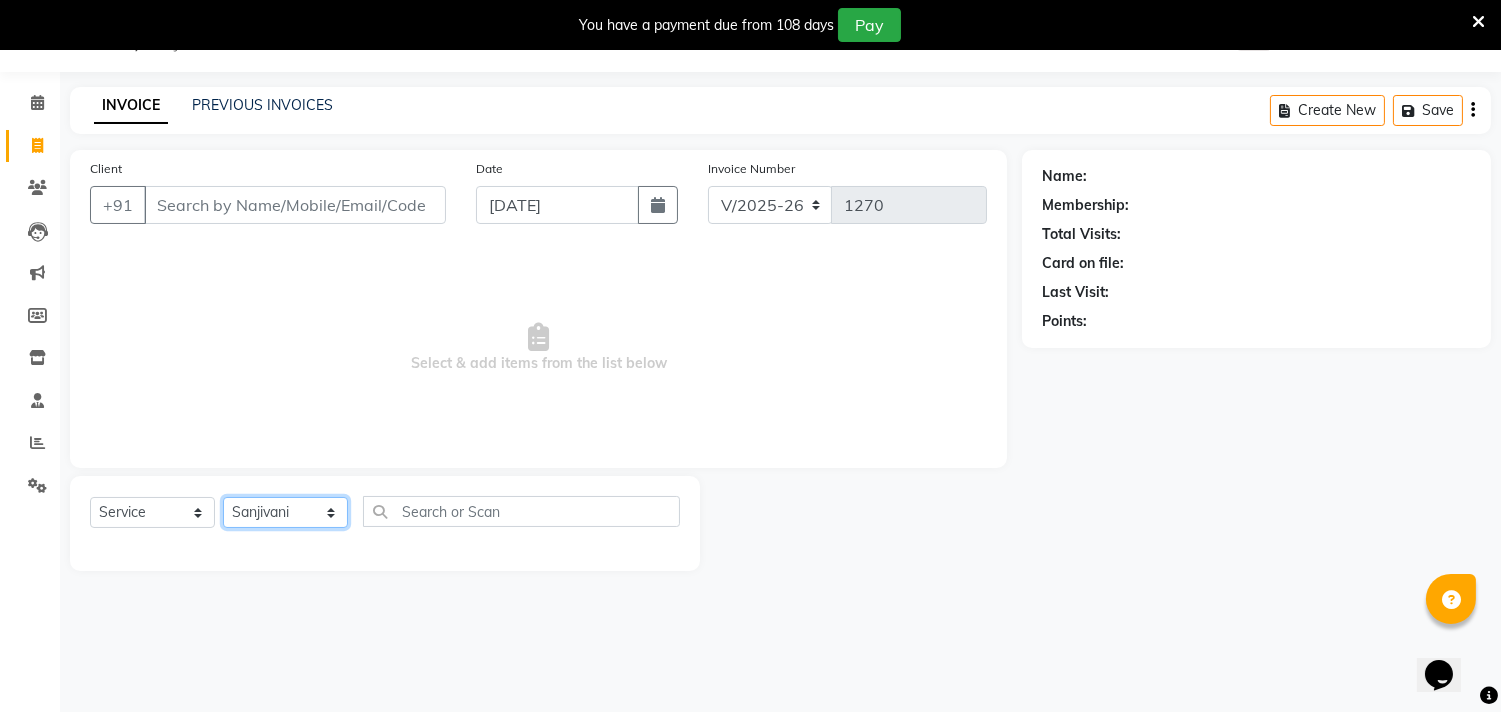 click on "Select Stylist Gita mala [PERSON_NAME] Mam" 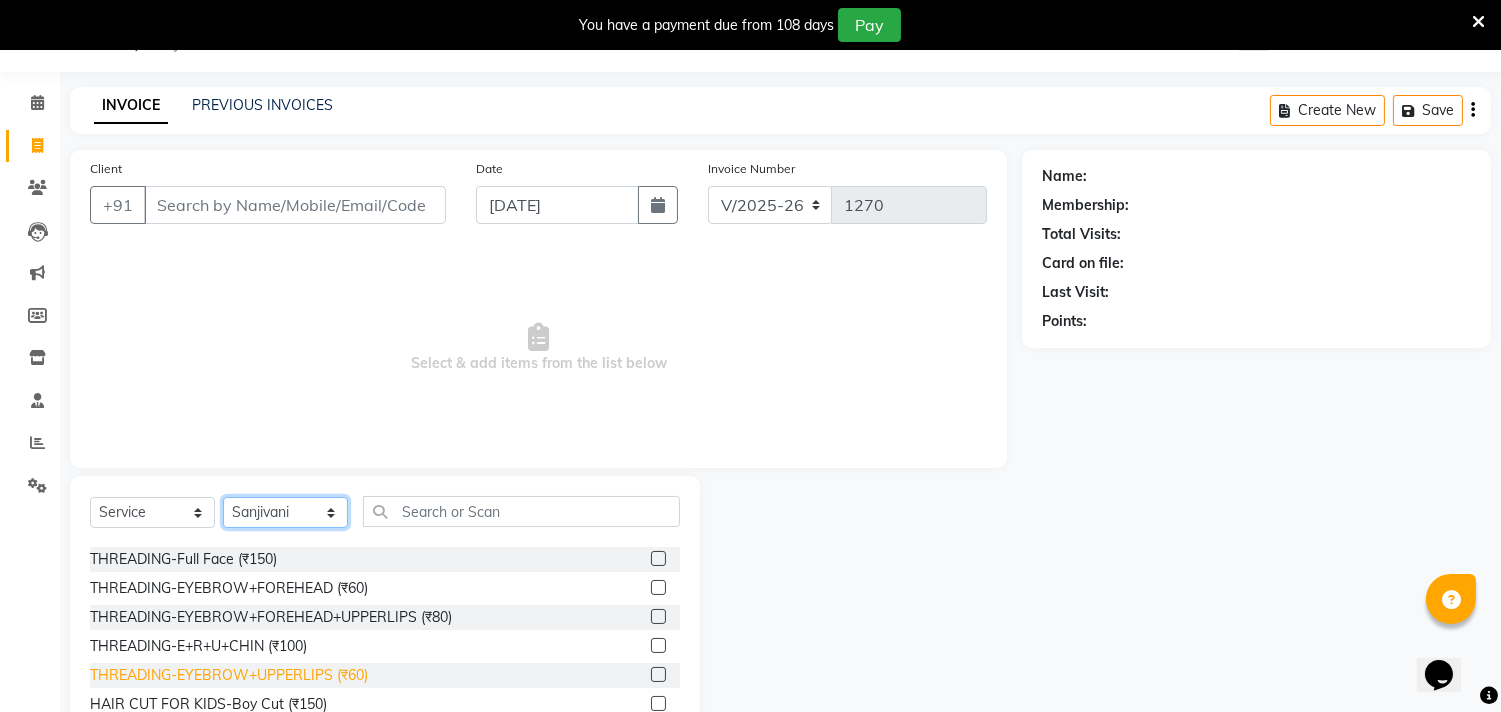 scroll, scrollTop: 222, scrollLeft: 0, axis: vertical 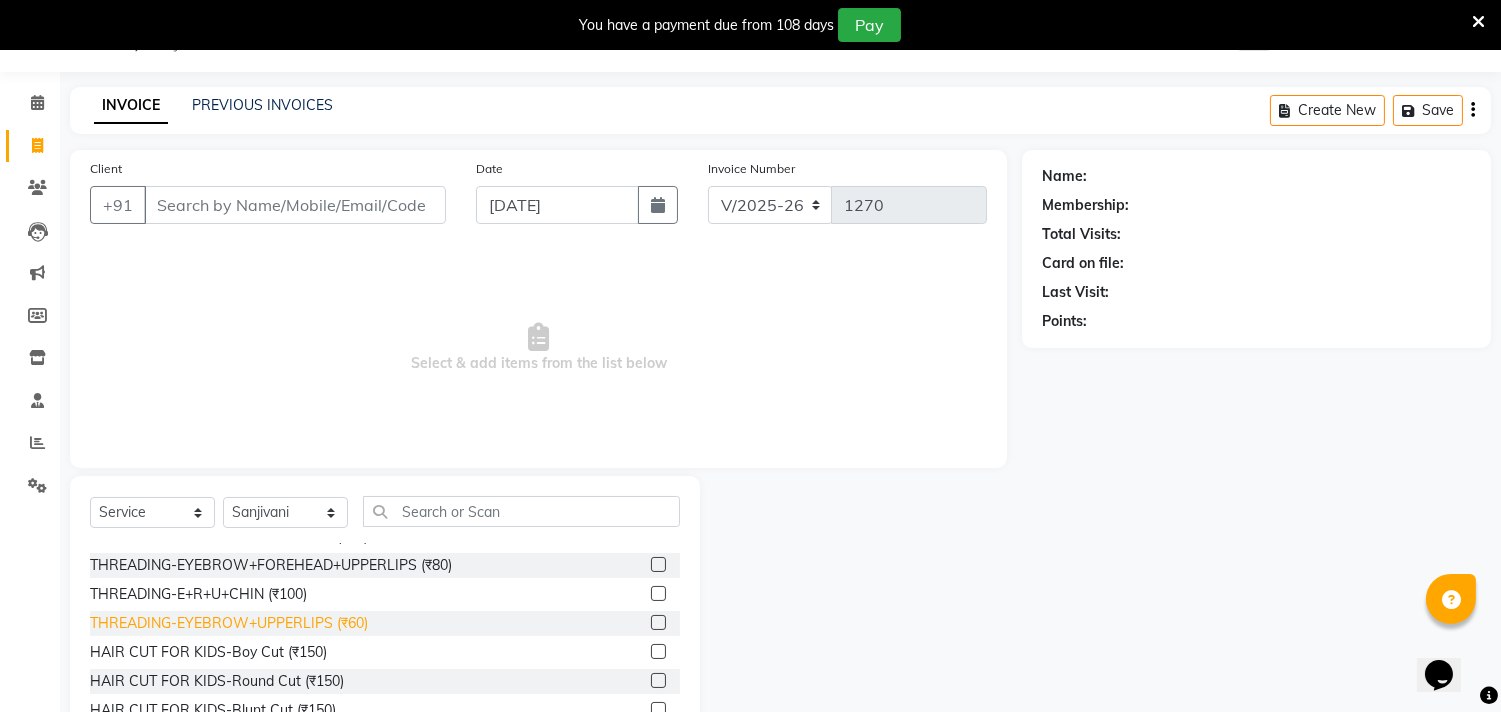 click on "THREADING-EYEBROW+UPPERLIPS (₹60)" 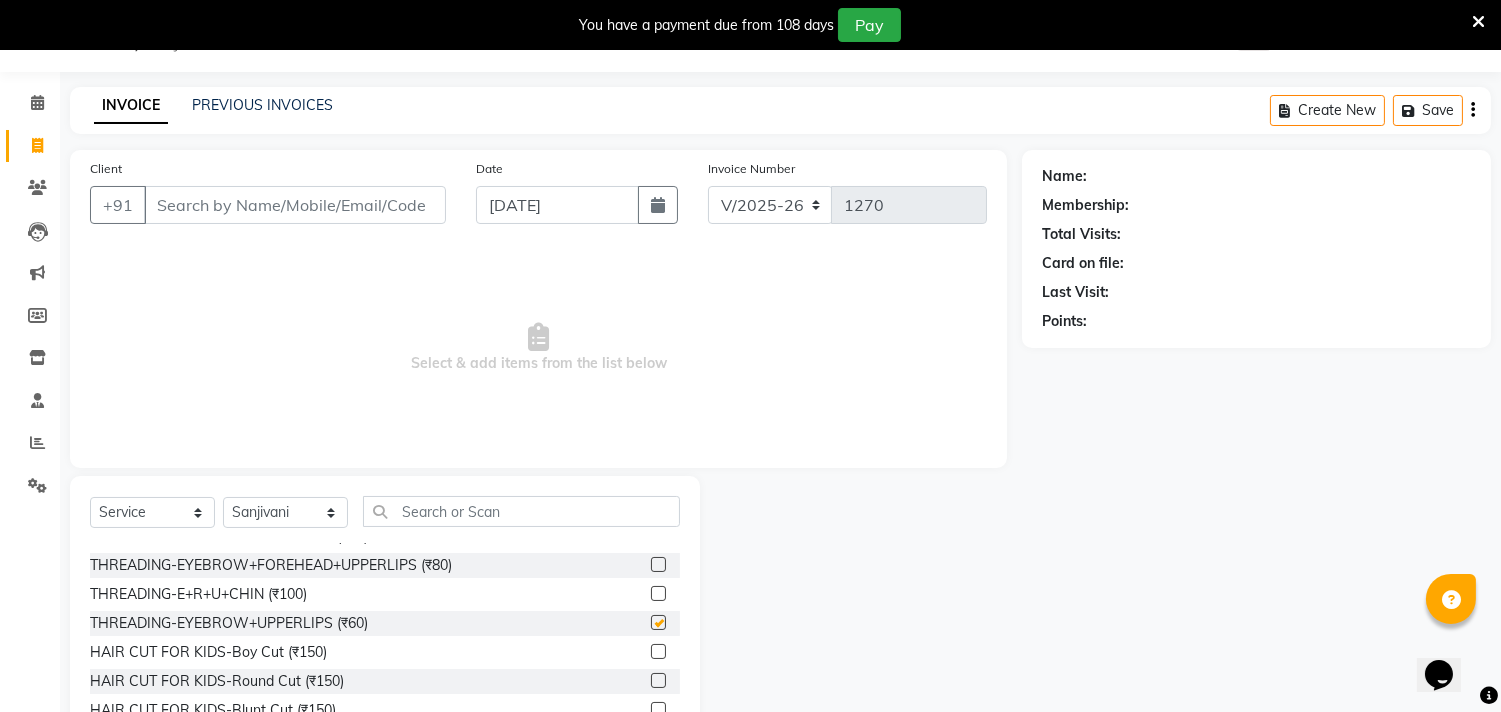 click on "THREADING-EYEBROW+UPPERLIPS (₹60)" 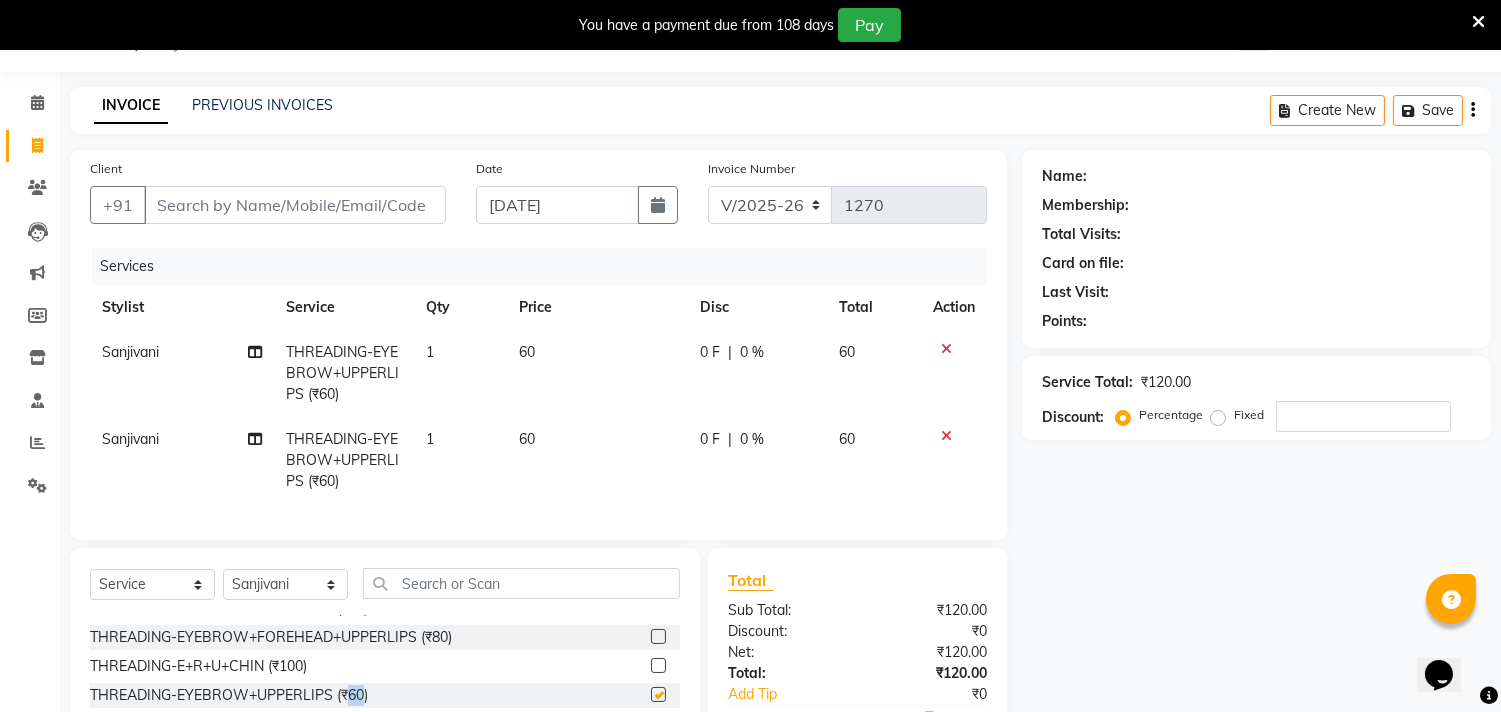 checkbox on "false" 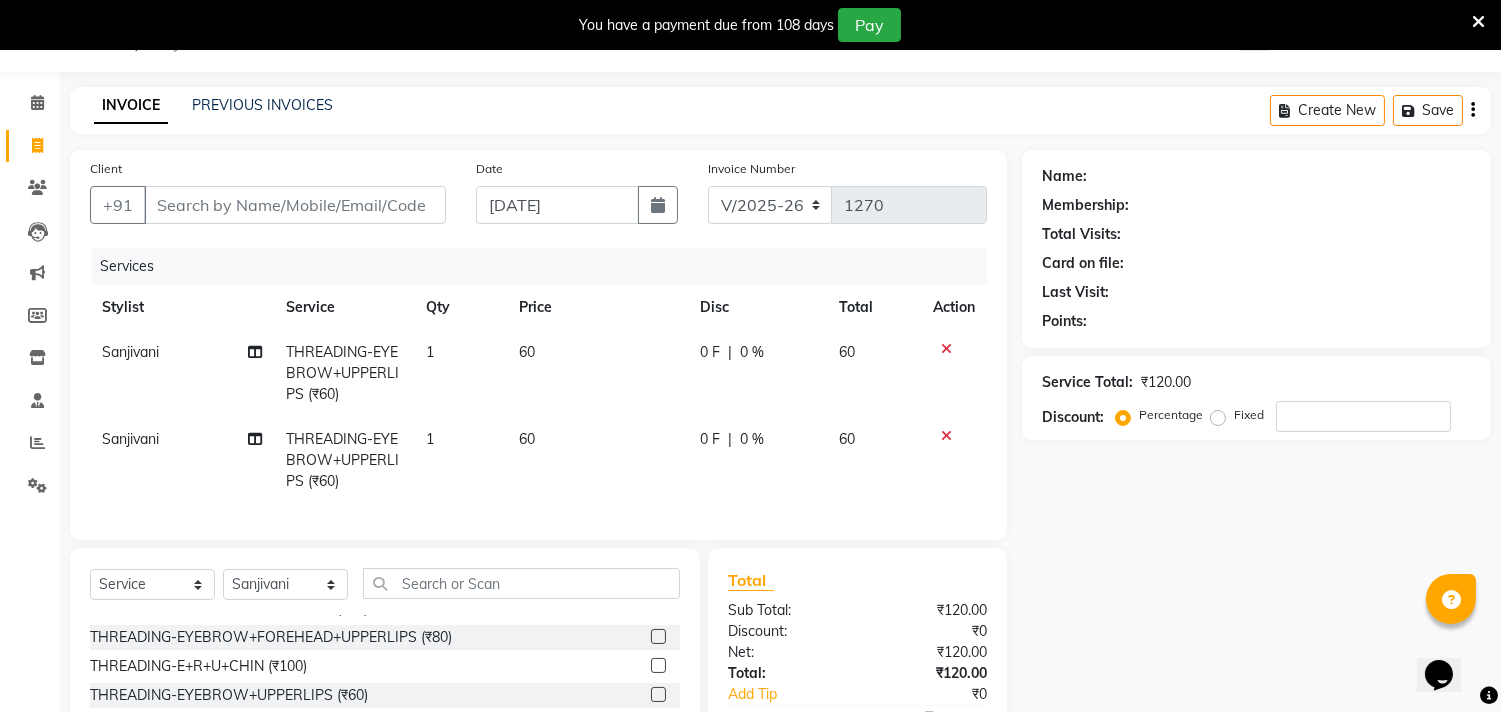 click 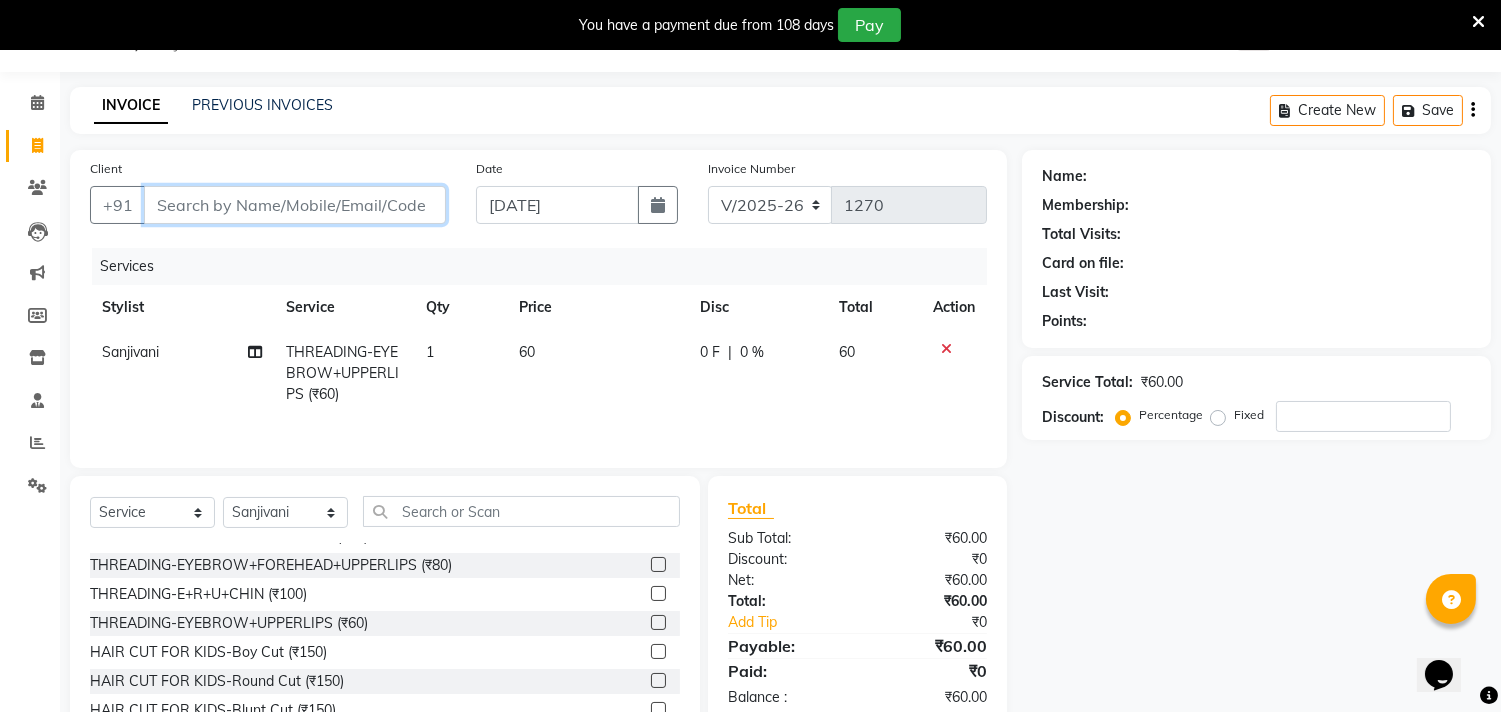 click on "Client" at bounding box center (295, 205) 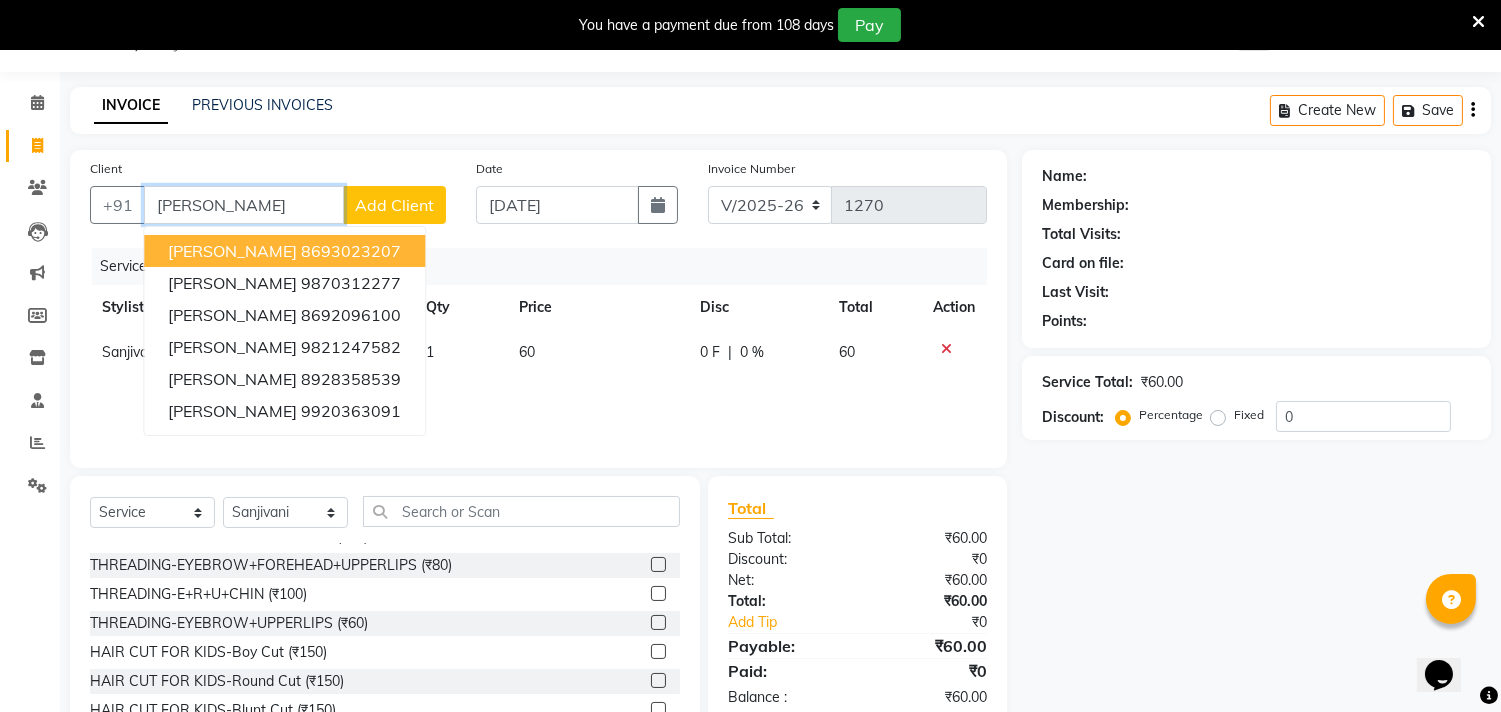 click on "[PERSON_NAME]" at bounding box center (232, 251) 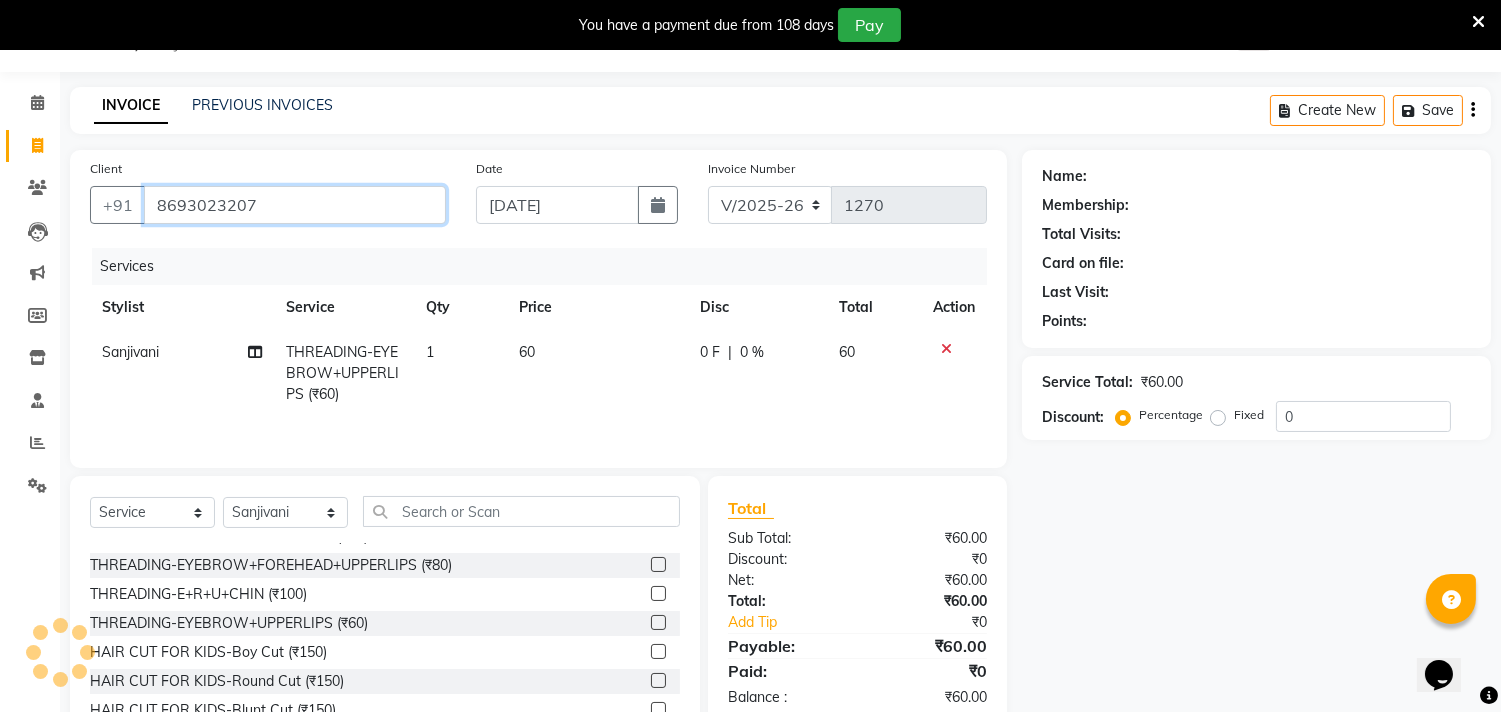 type on "8693023207" 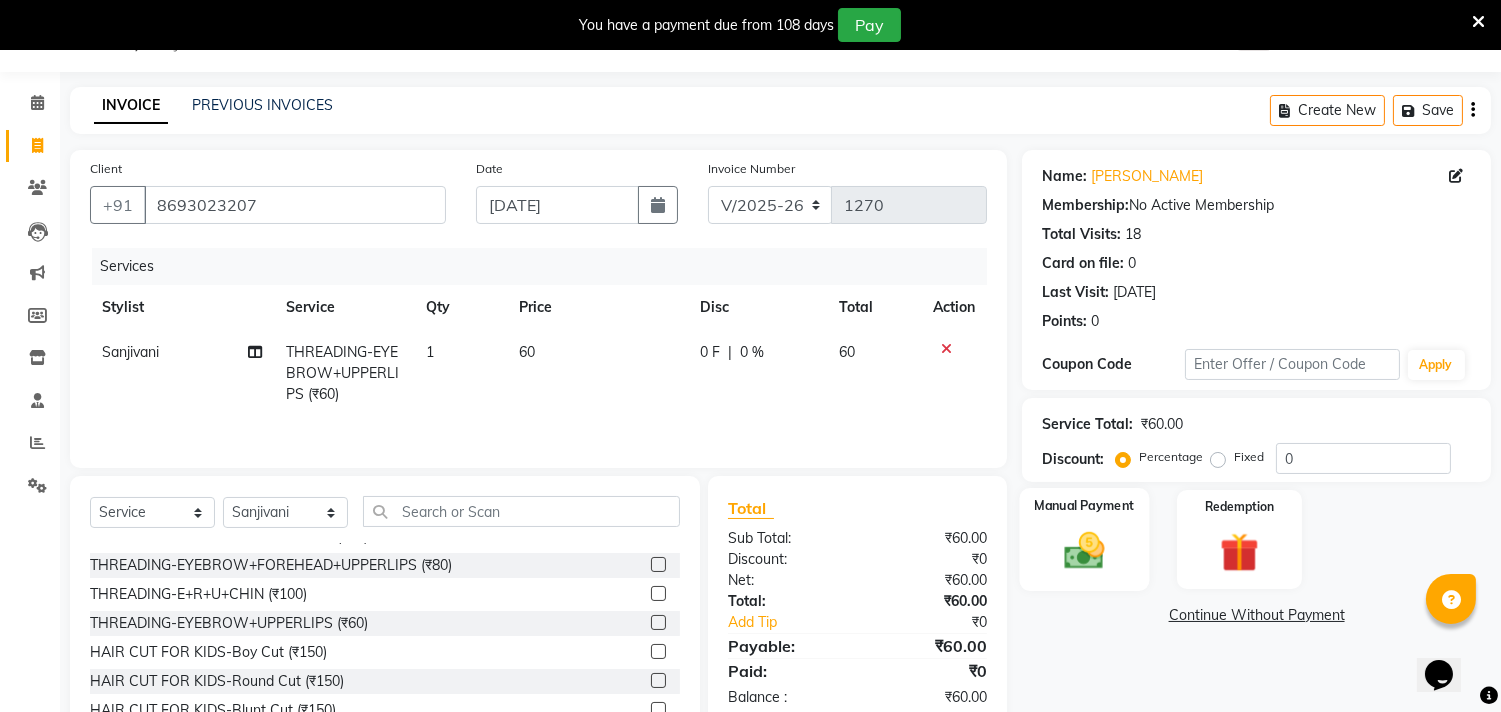 click on "Manual Payment" 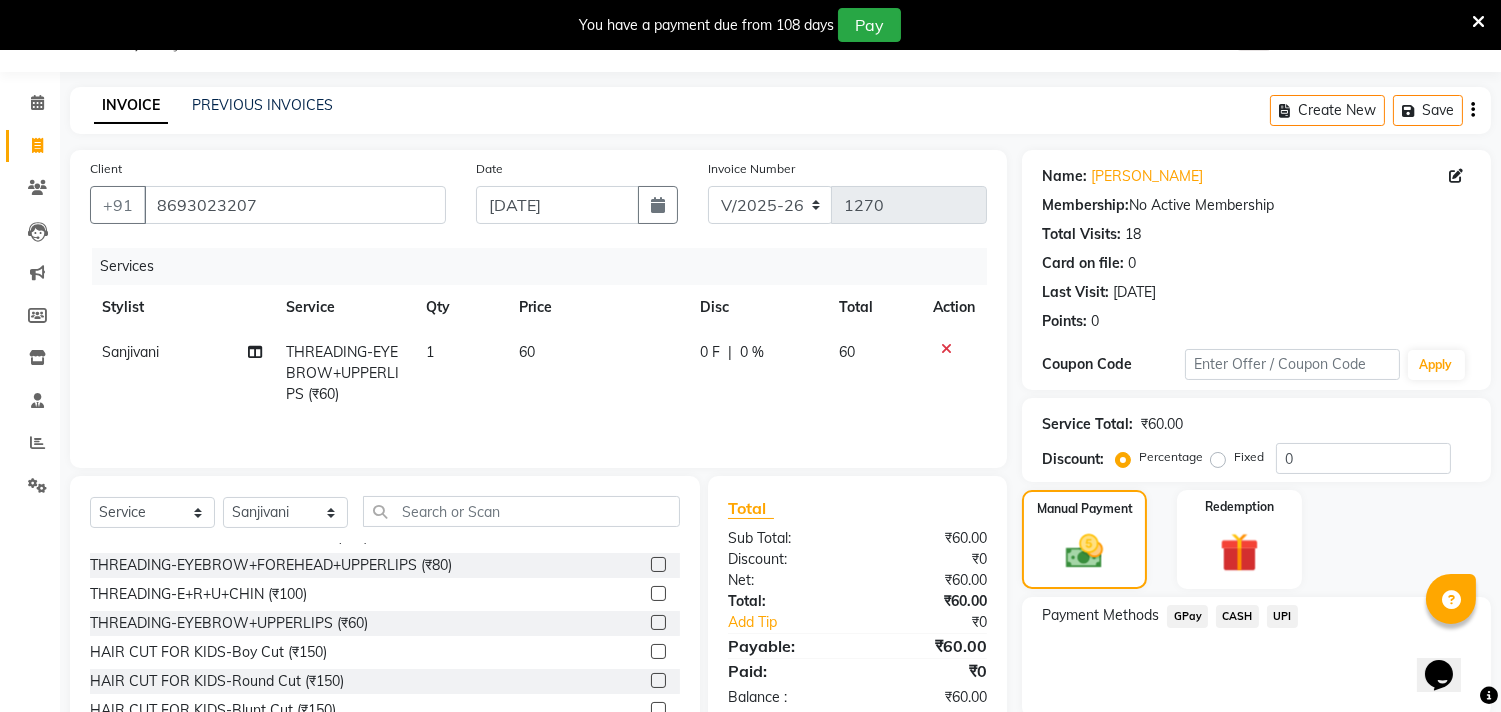 scroll, scrollTop: 141, scrollLeft: 0, axis: vertical 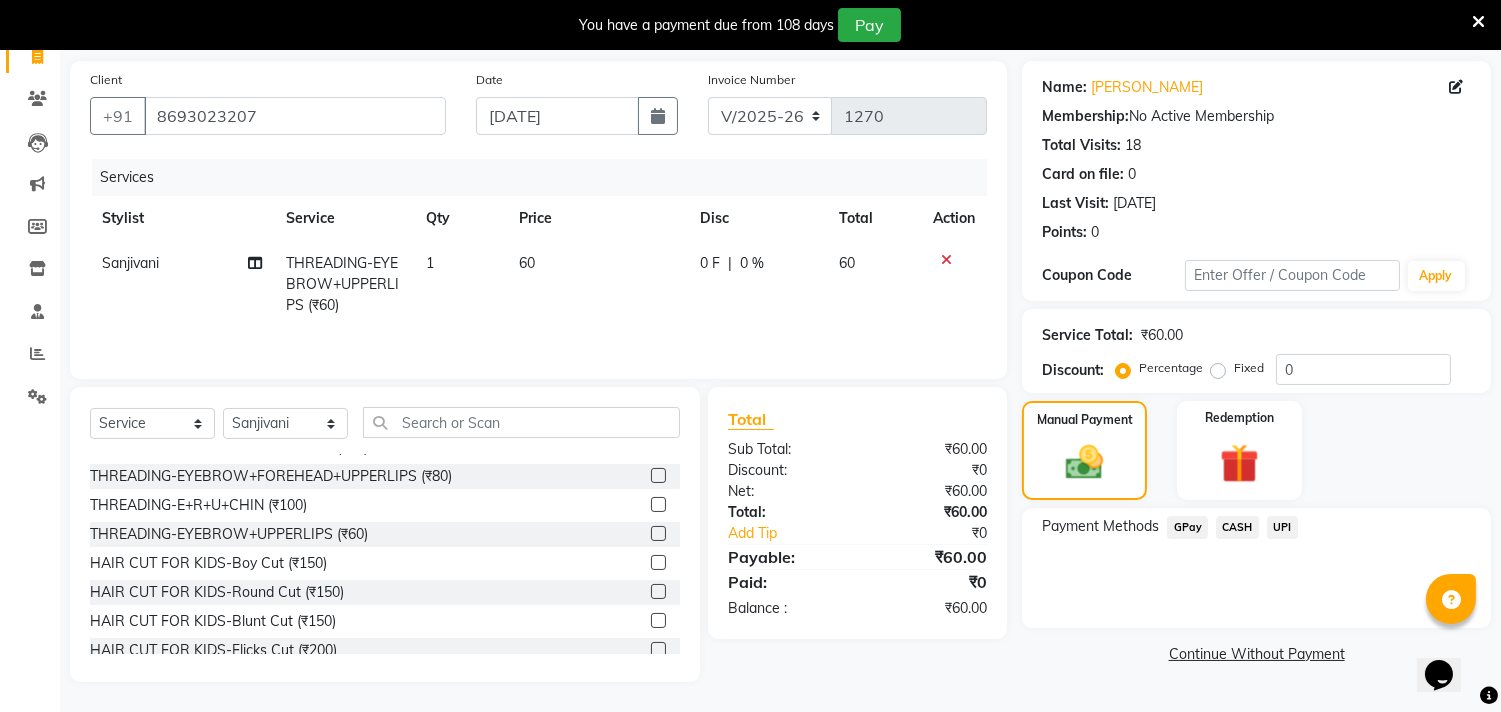 click on "GPay" 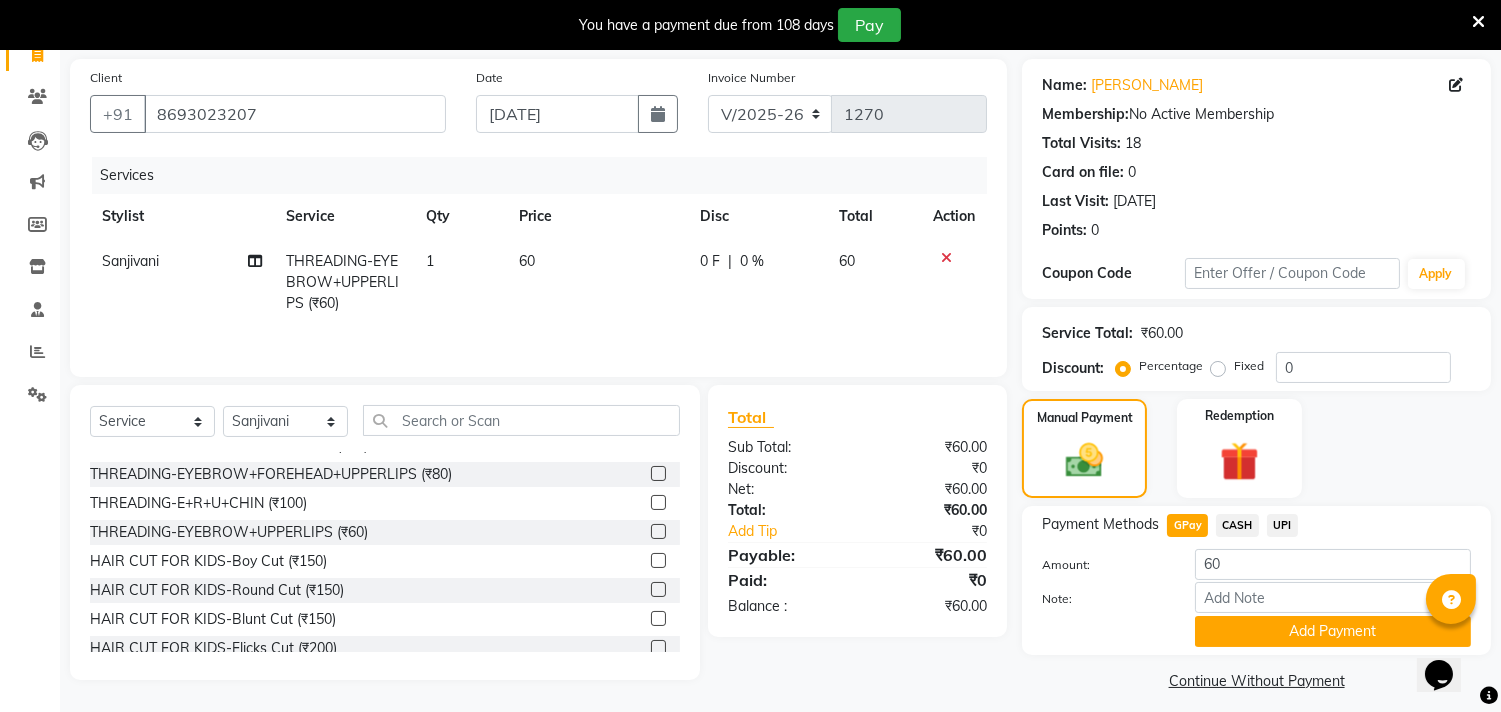 drag, startPoint x: 1311, startPoint y: 637, endPoint x: 1268, endPoint y: 577, distance: 73.817345 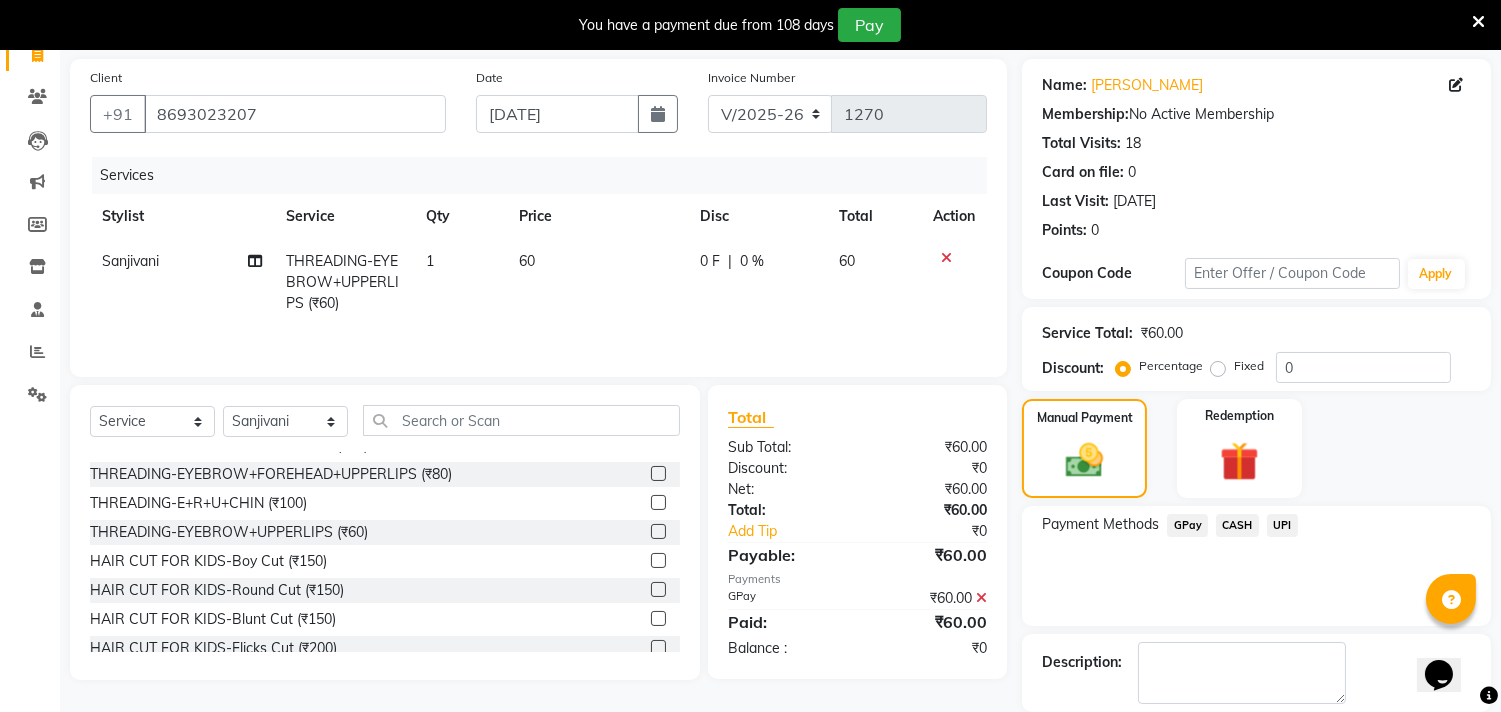 click on "CASH" 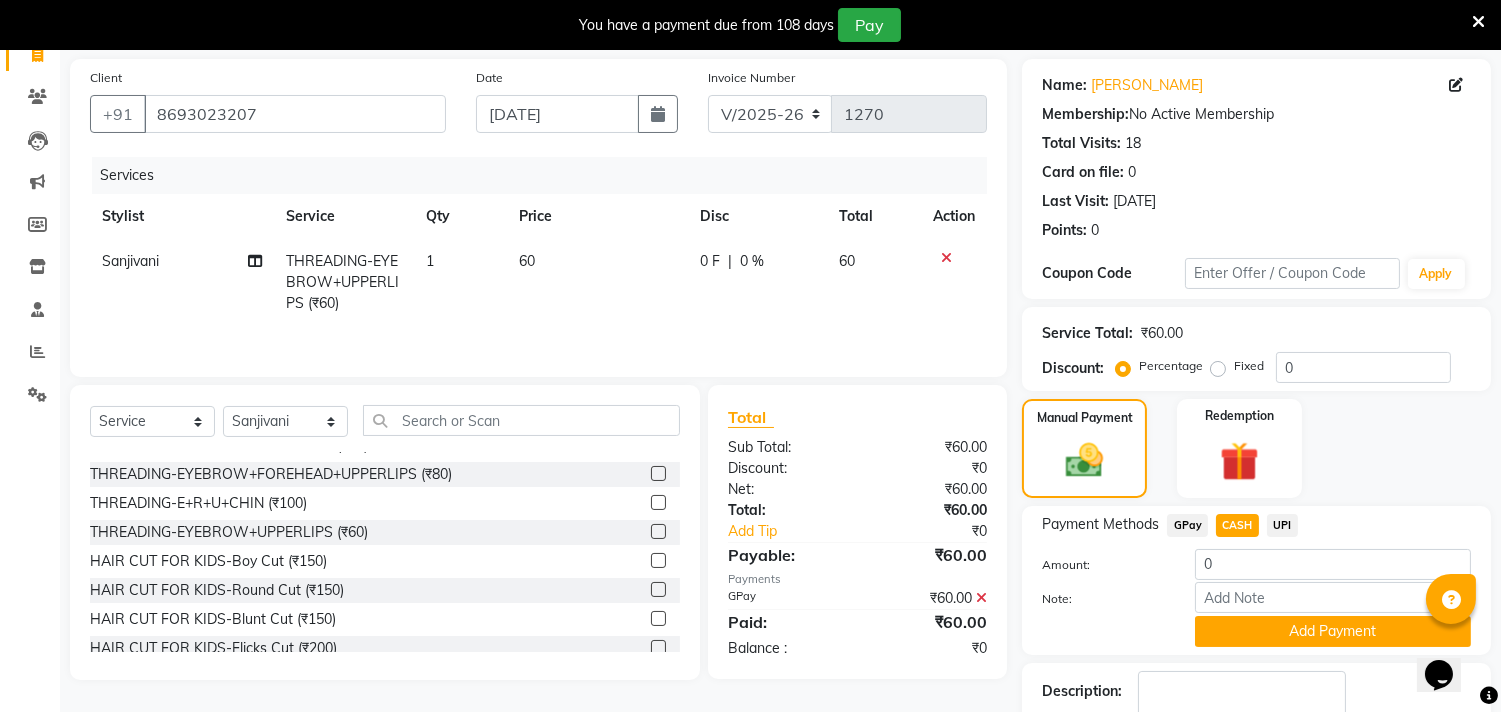 click 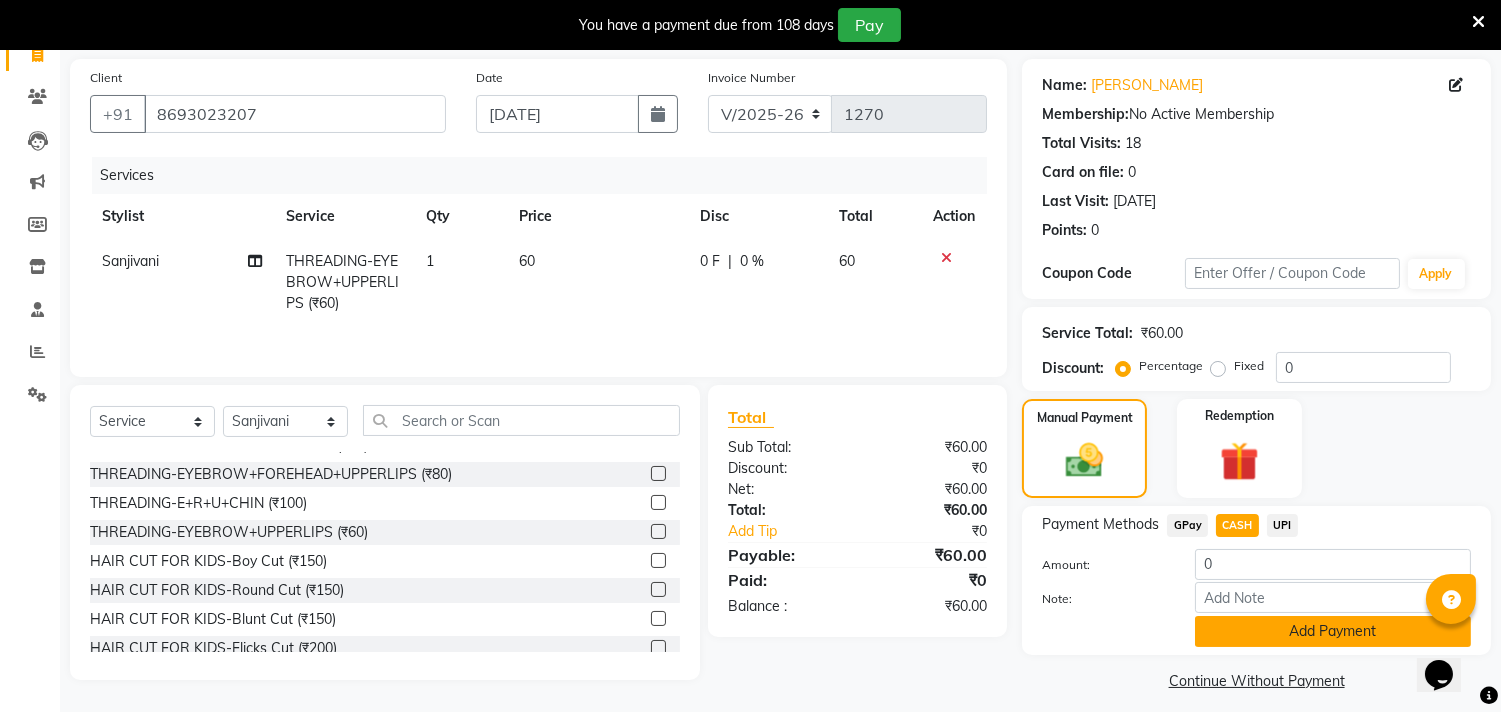 click on "Add Payment" 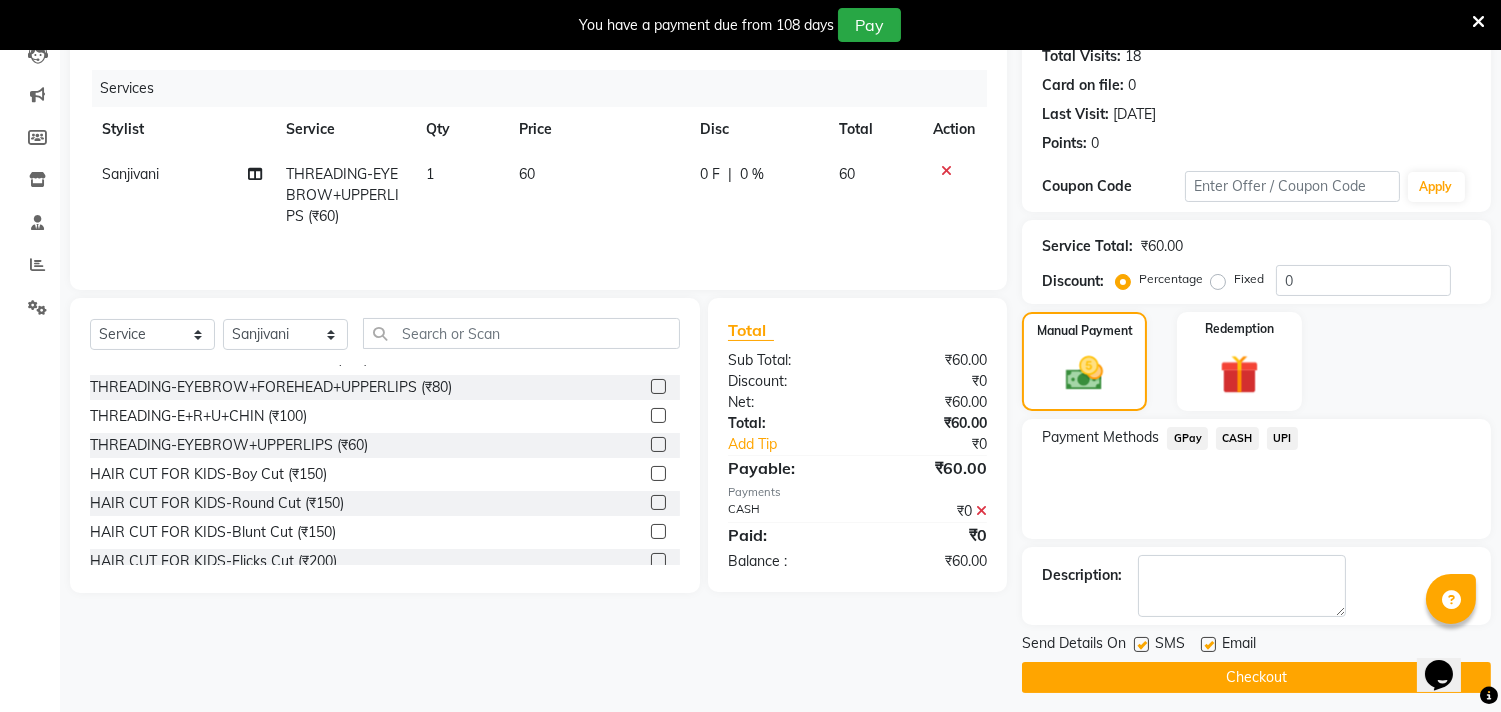 scroll, scrollTop: 237, scrollLeft: 0, axis: vertical 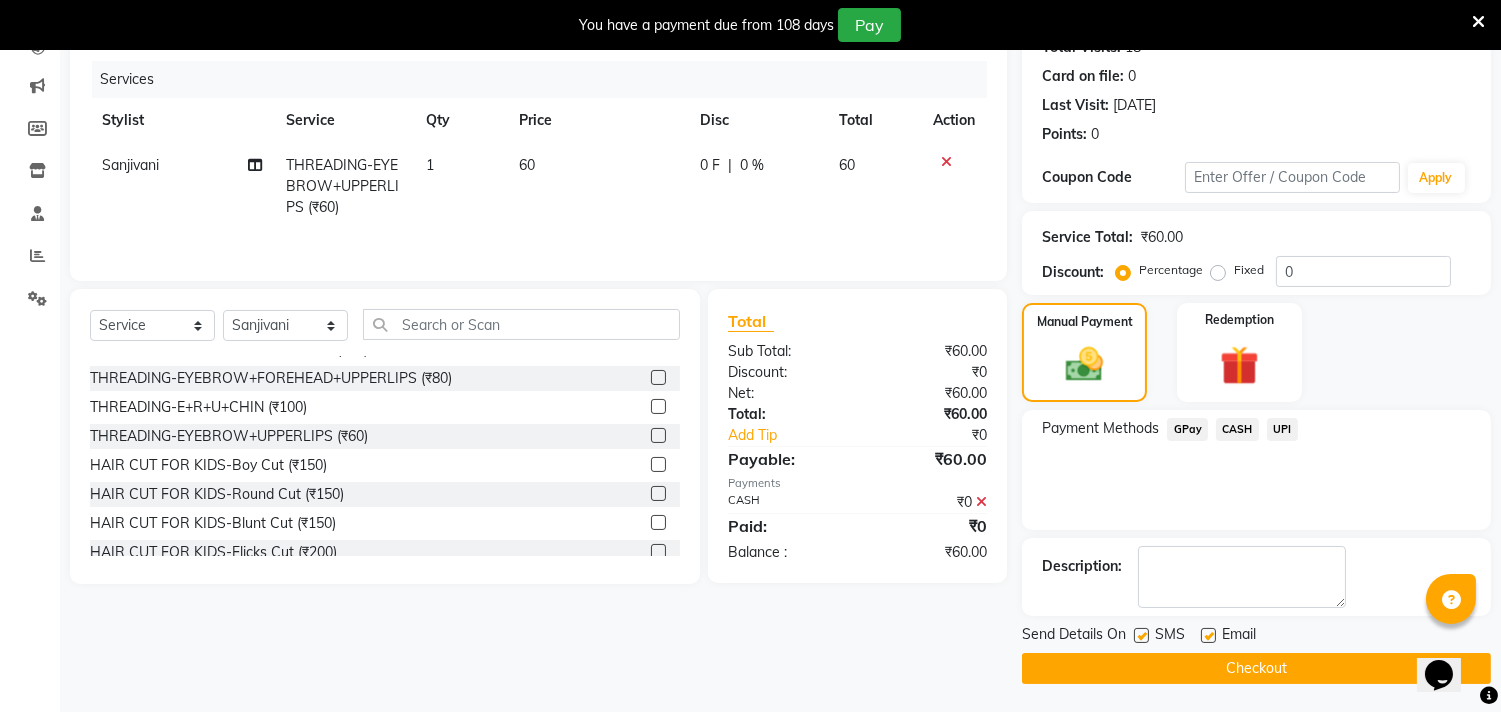 click on "Checkout" 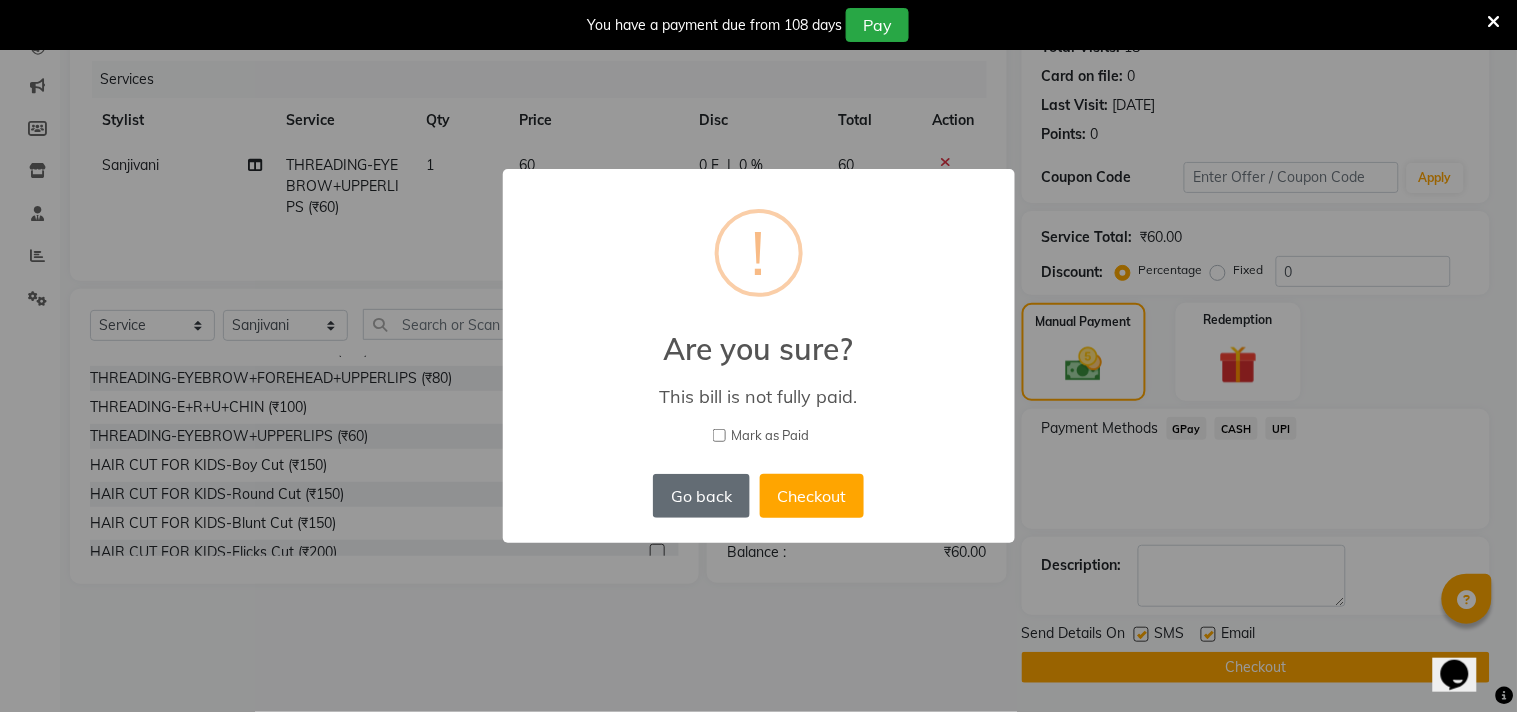 click on "Go back" at bounding box center (701, 496) 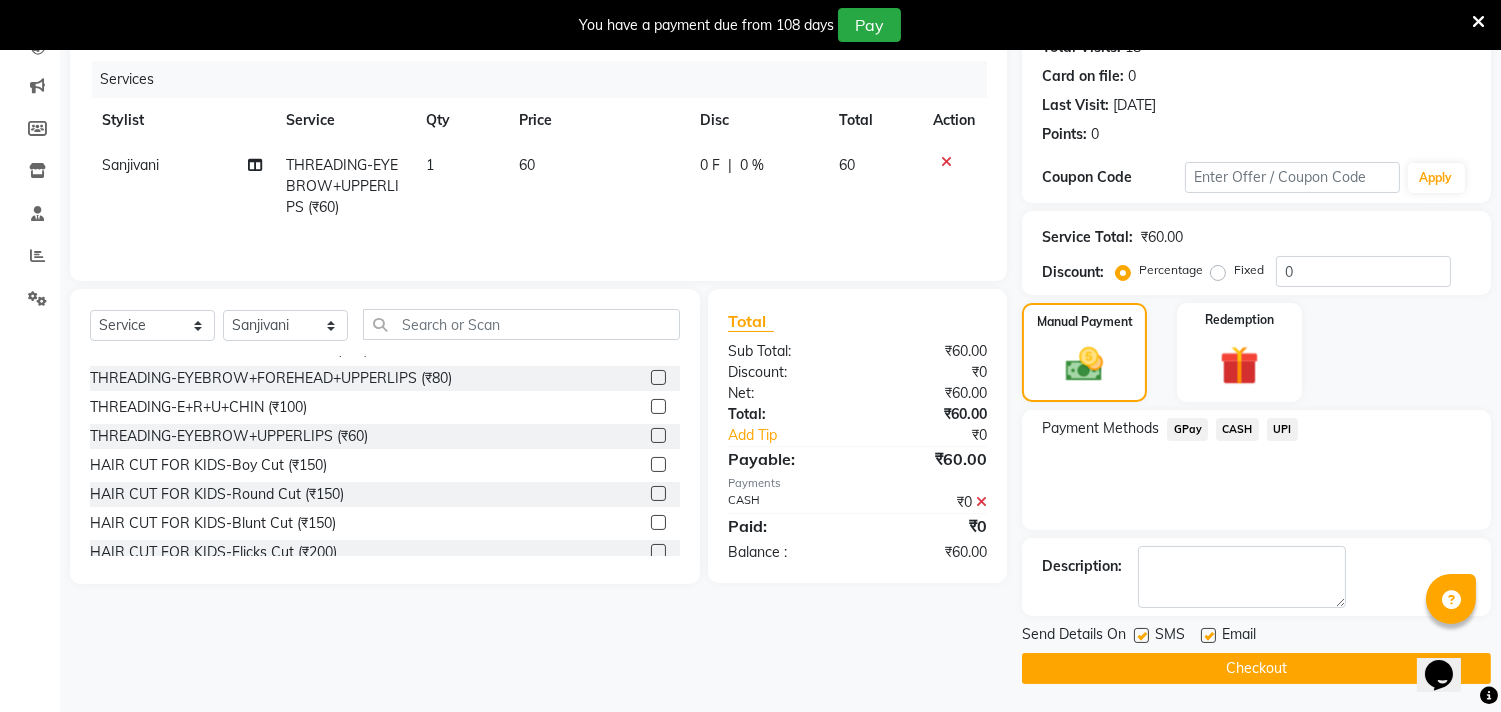 click 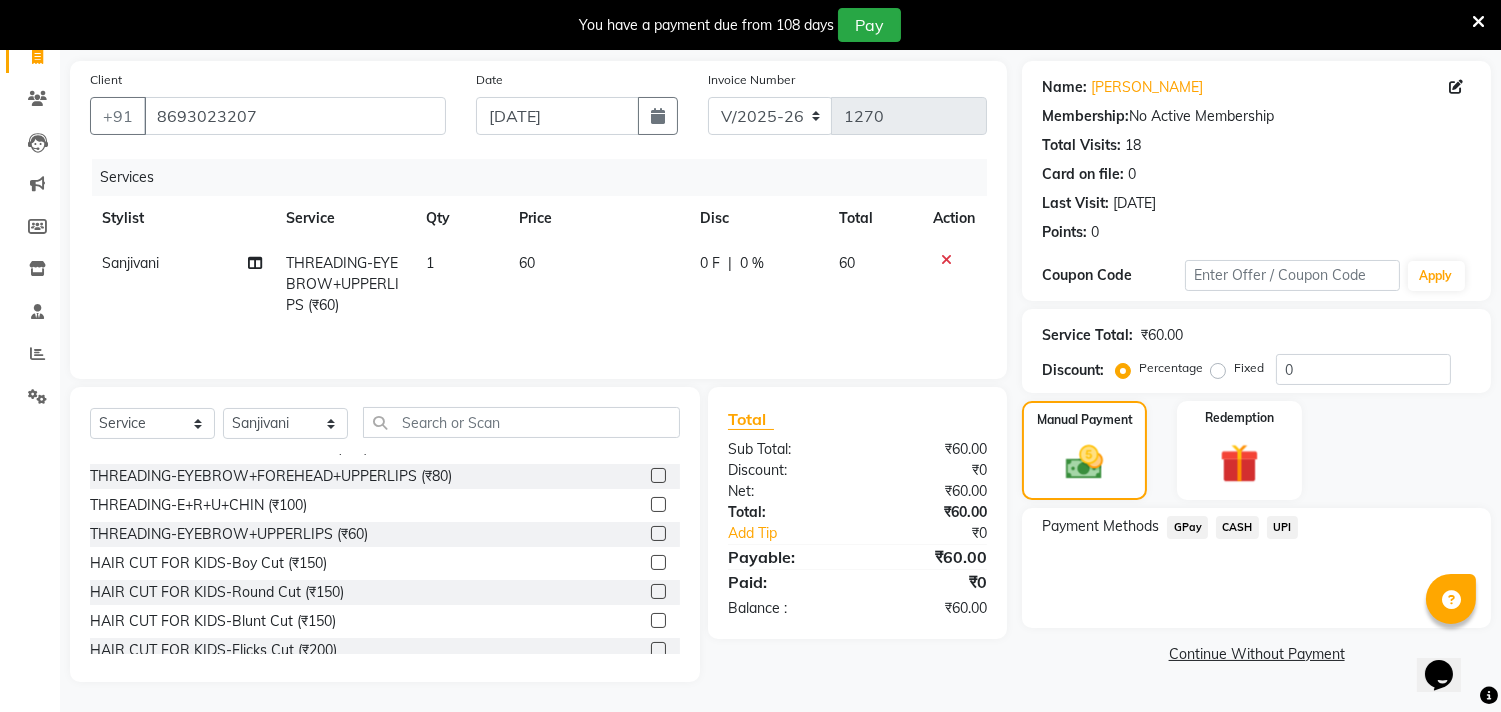click on "CASH" 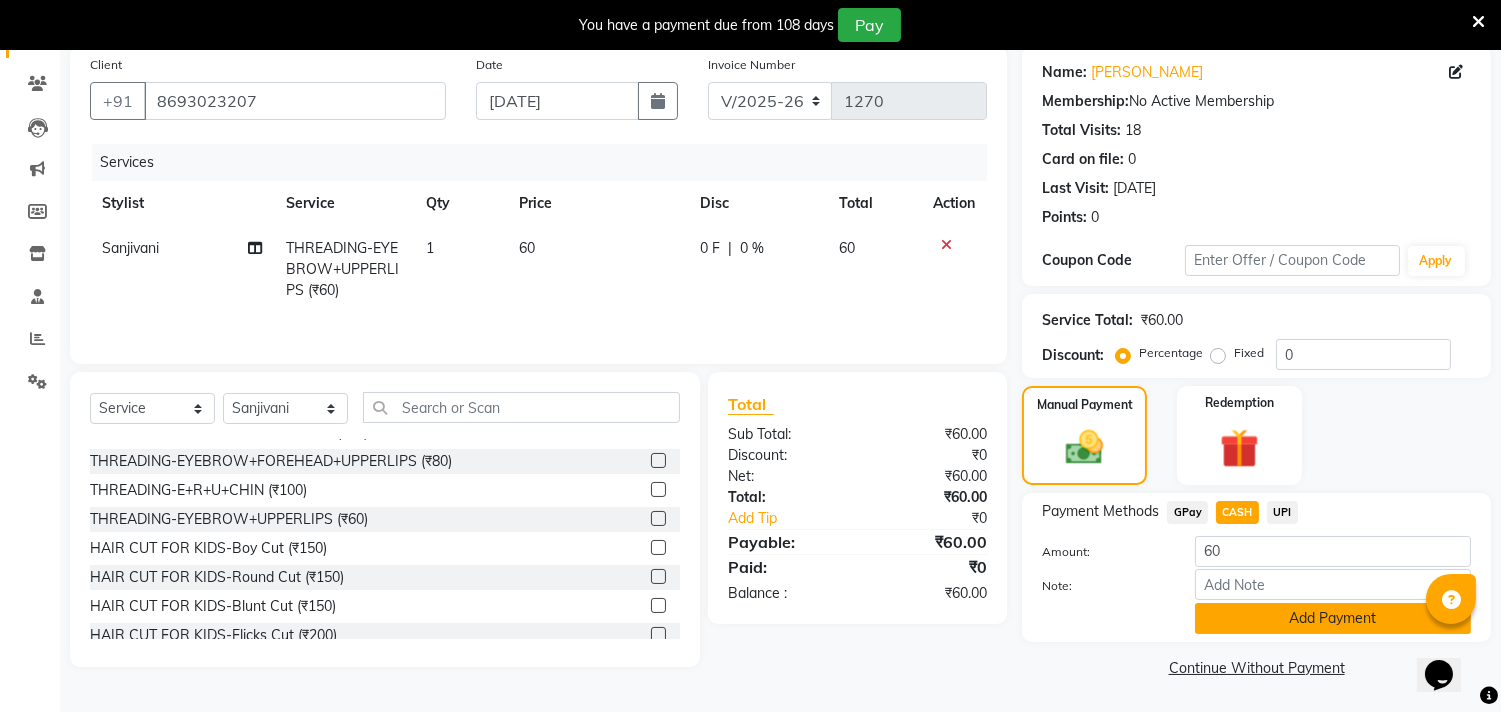 click on "Add Payment" 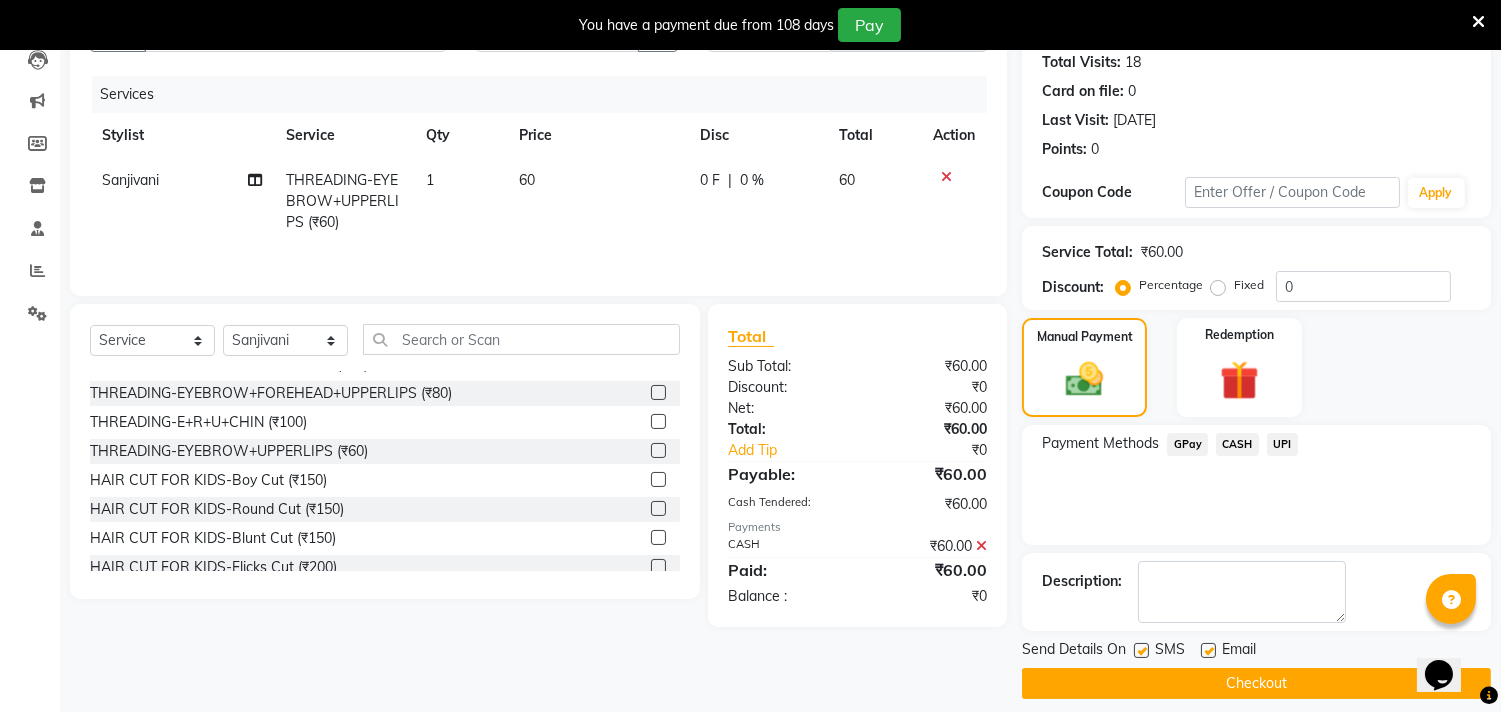 scroll, scrollTop: 237, scrollLeft: 0, axis: vertical 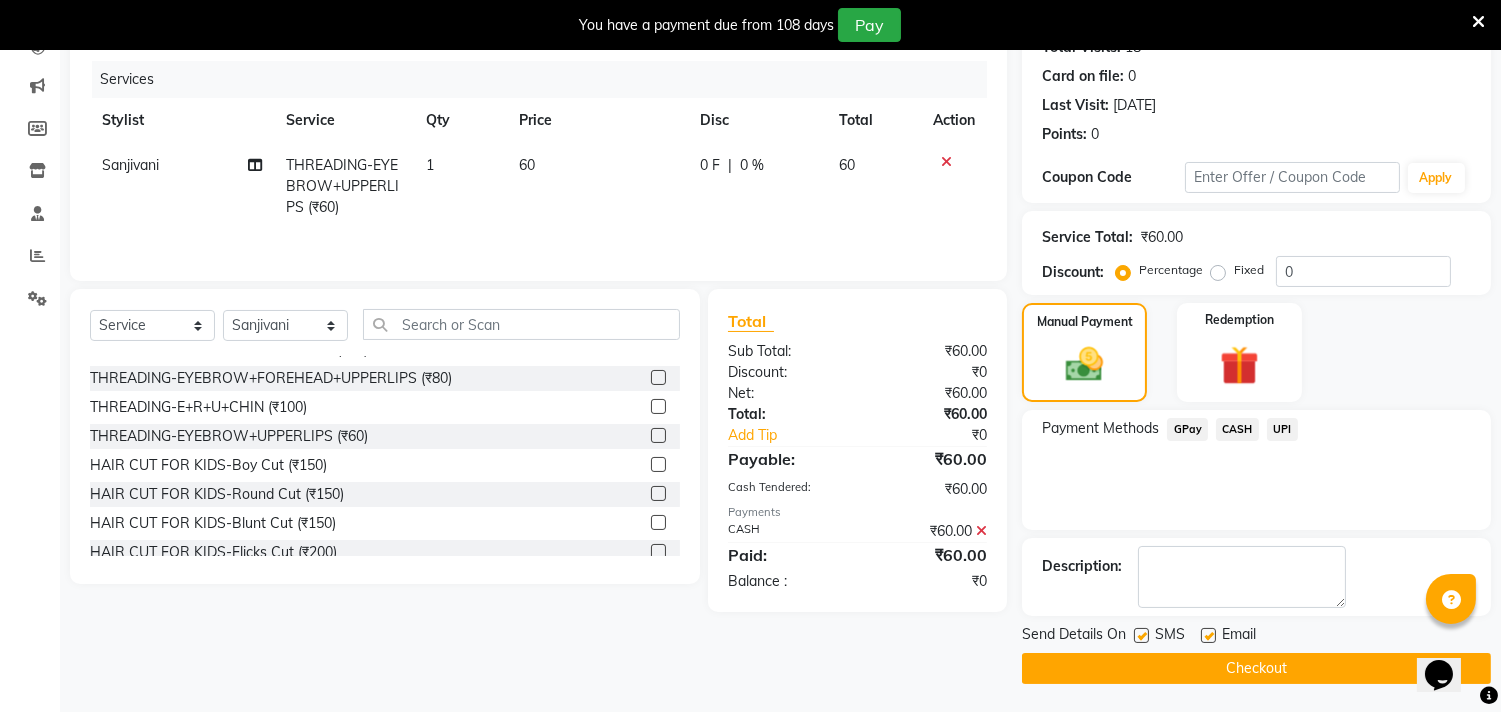click on "Checkout" 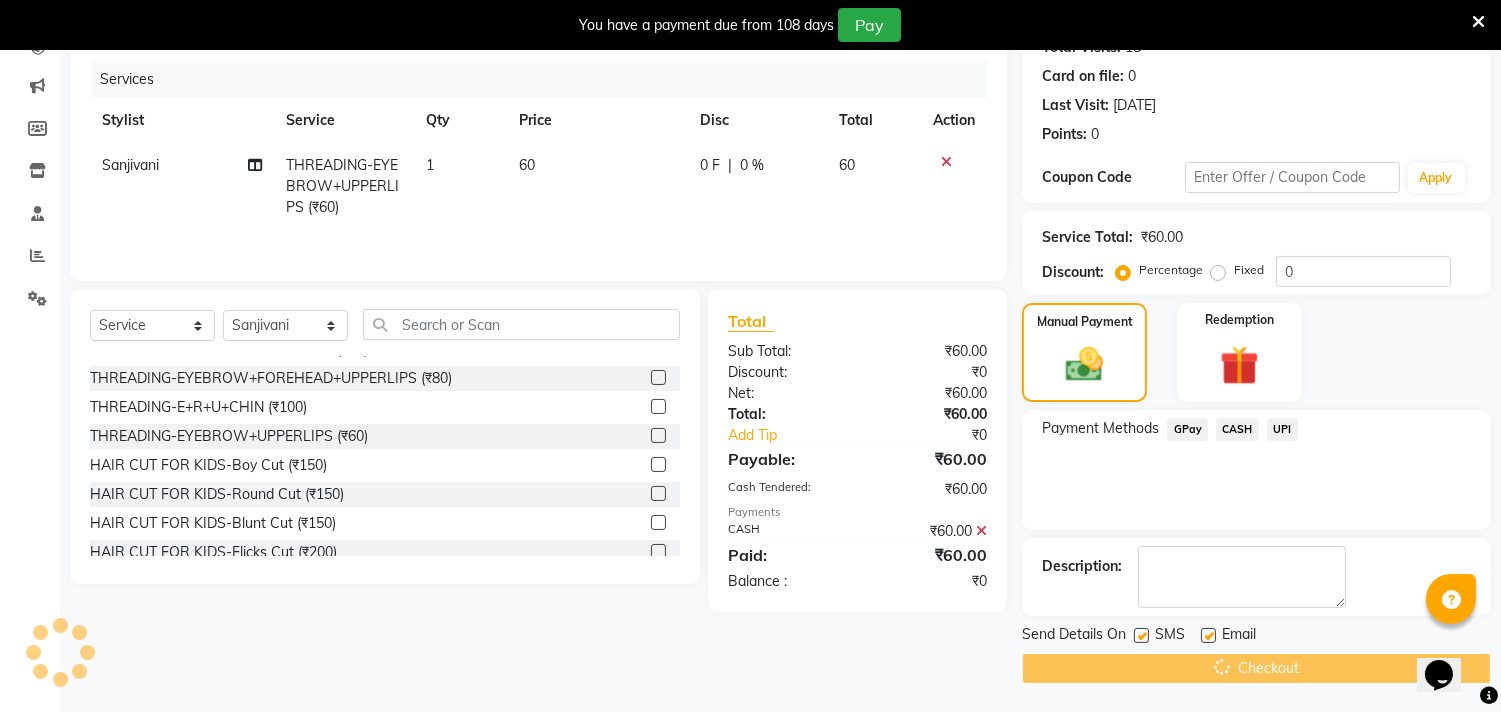 click on "Checkout" 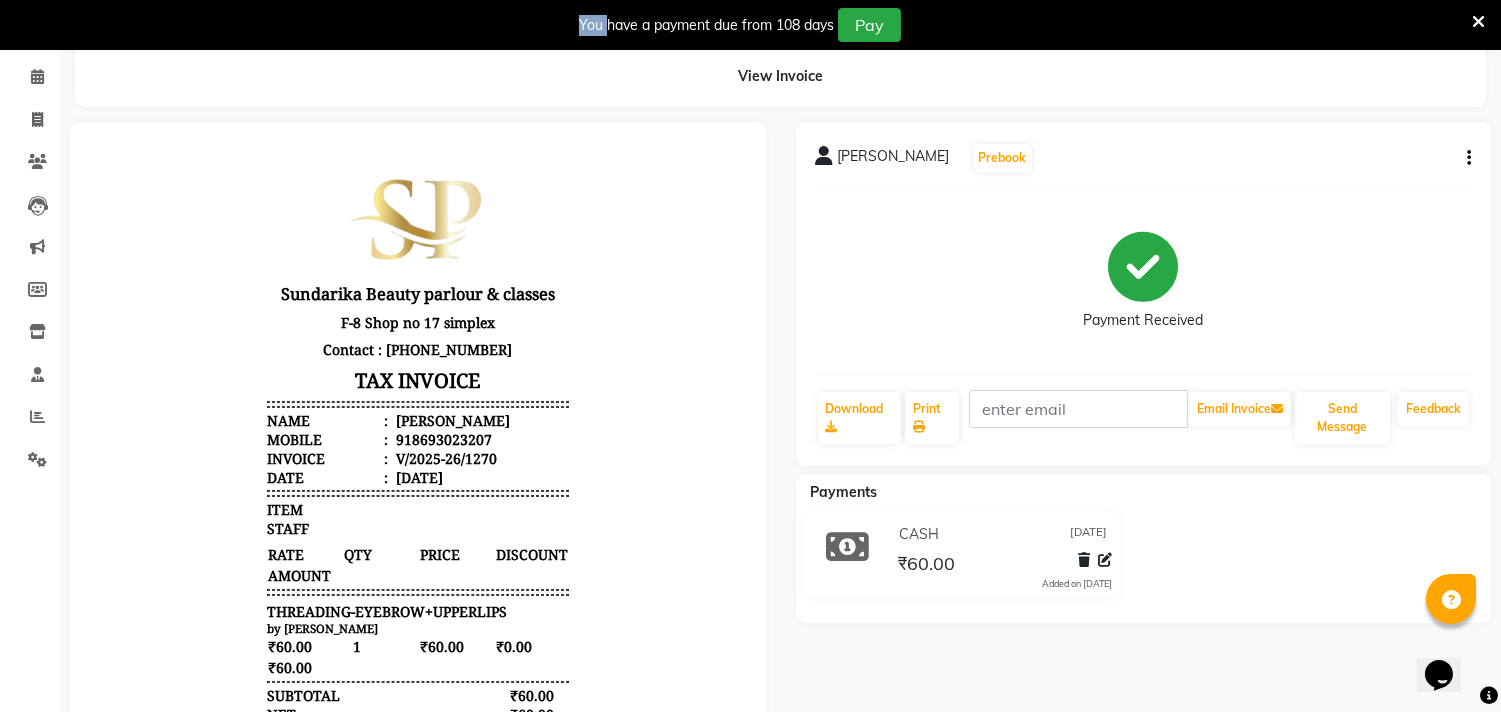 scroll, scrollTop: 0, scrollLeft: 0, axis: both 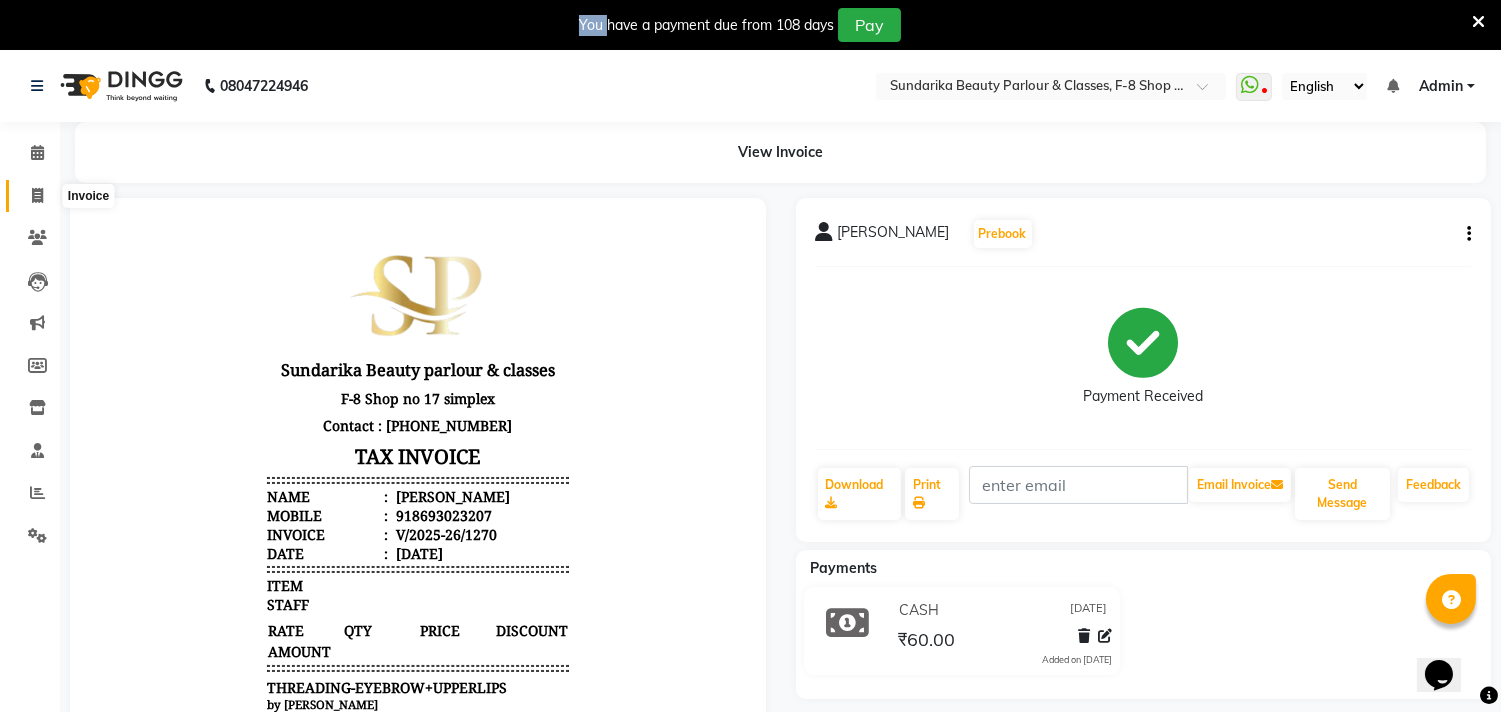 click 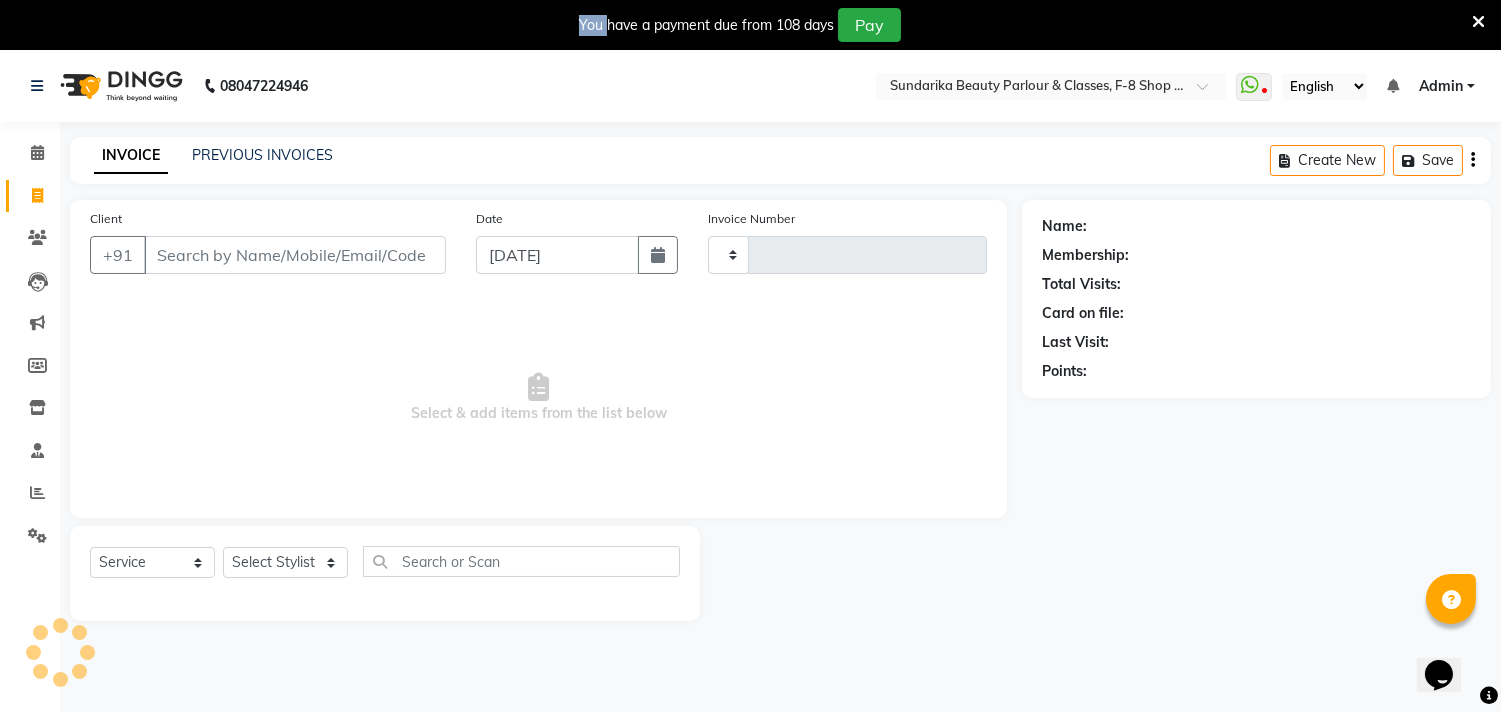 type on "1271" 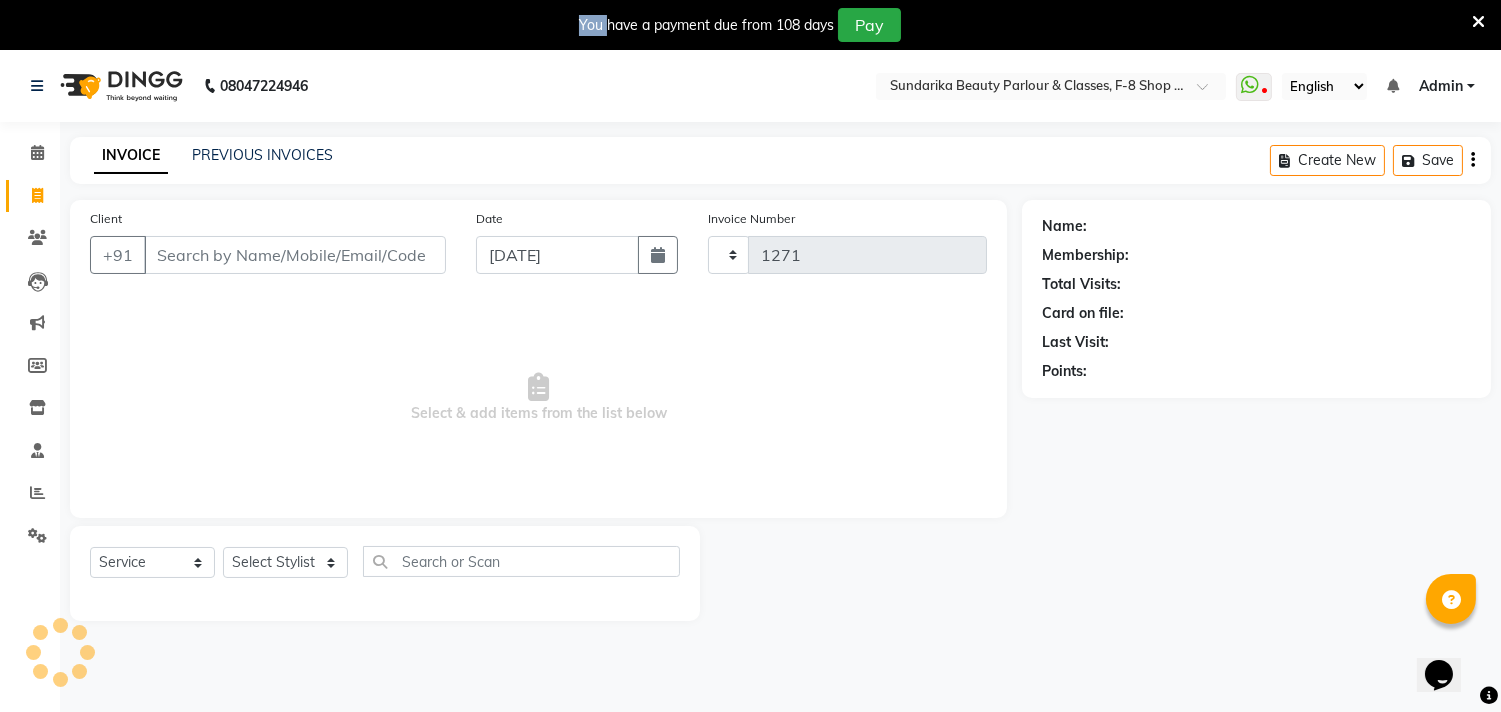scroll, scrollTop: 50, scrollLeft: 0, axis: vertical 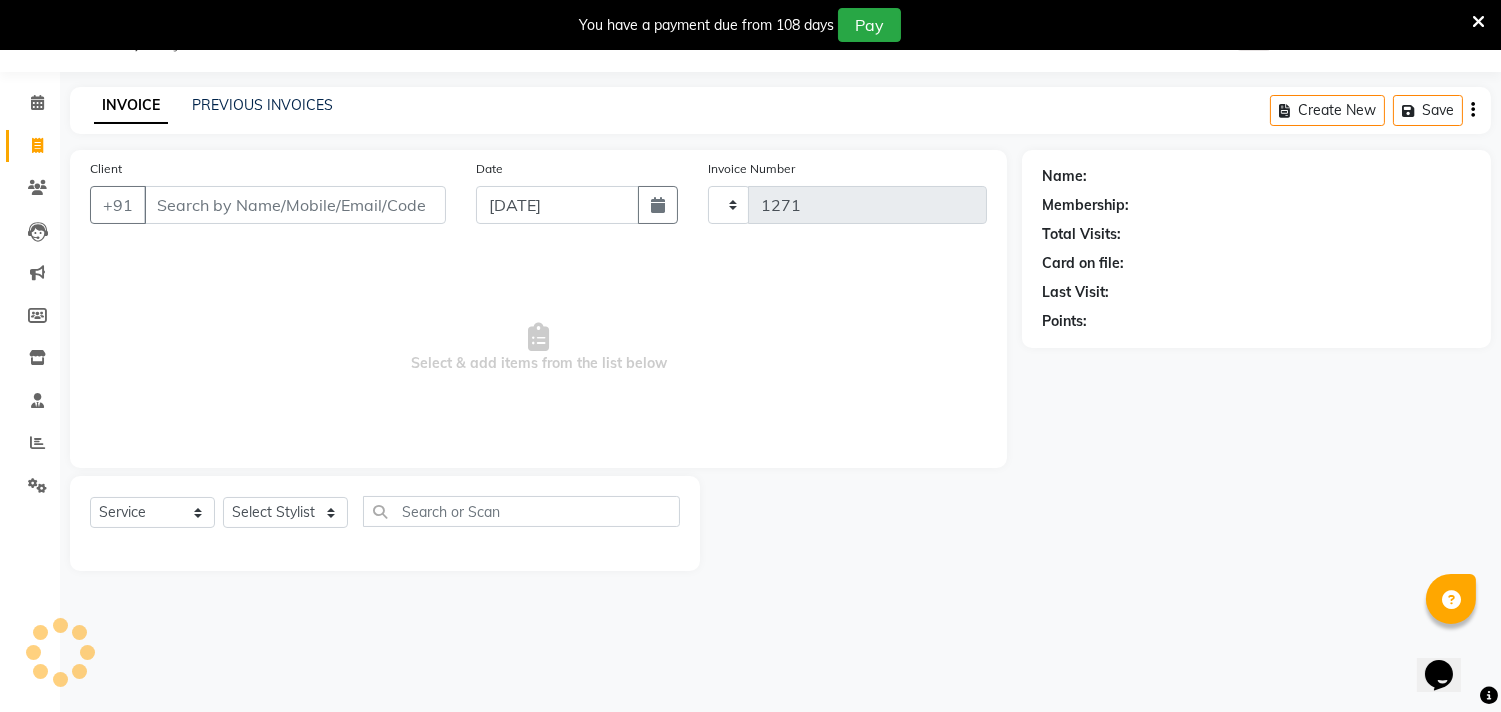 select on "5341" 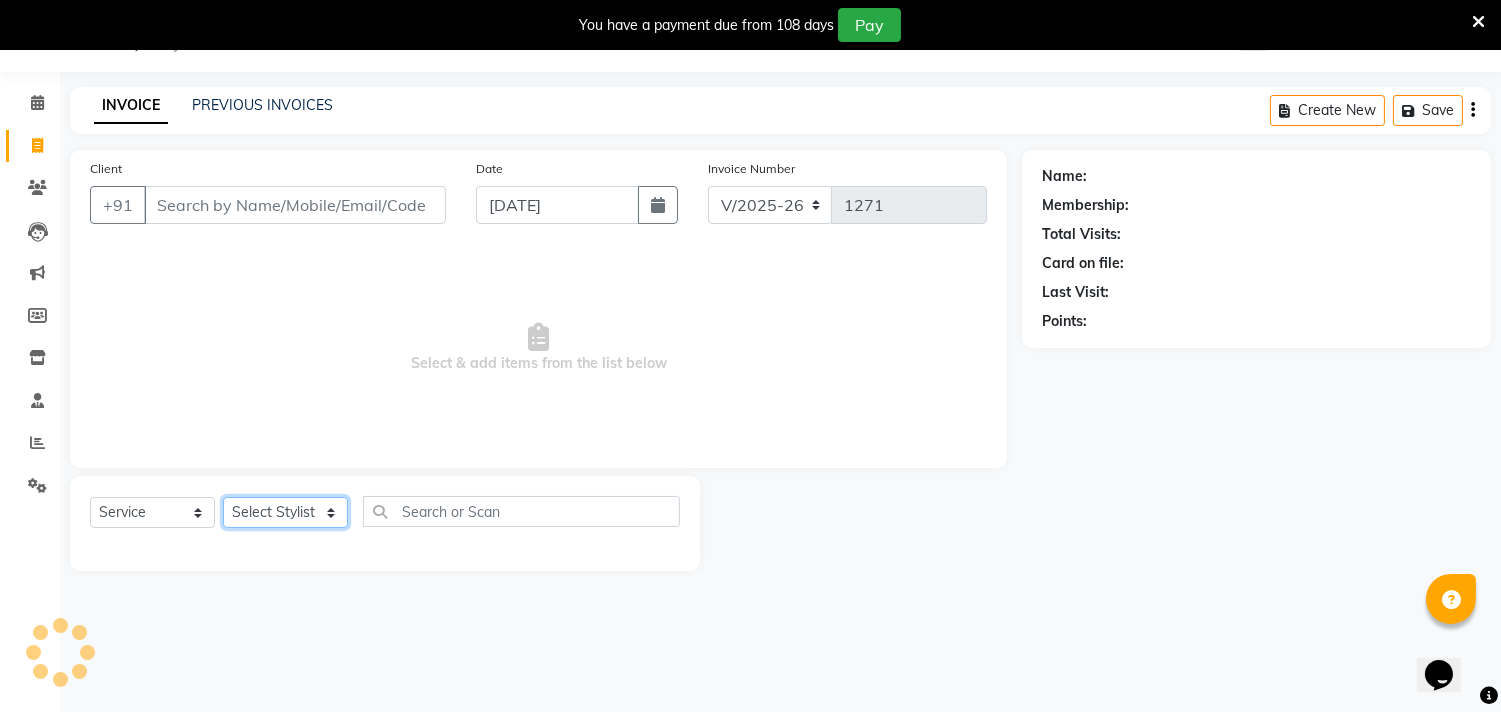 click on "Select Stylist" 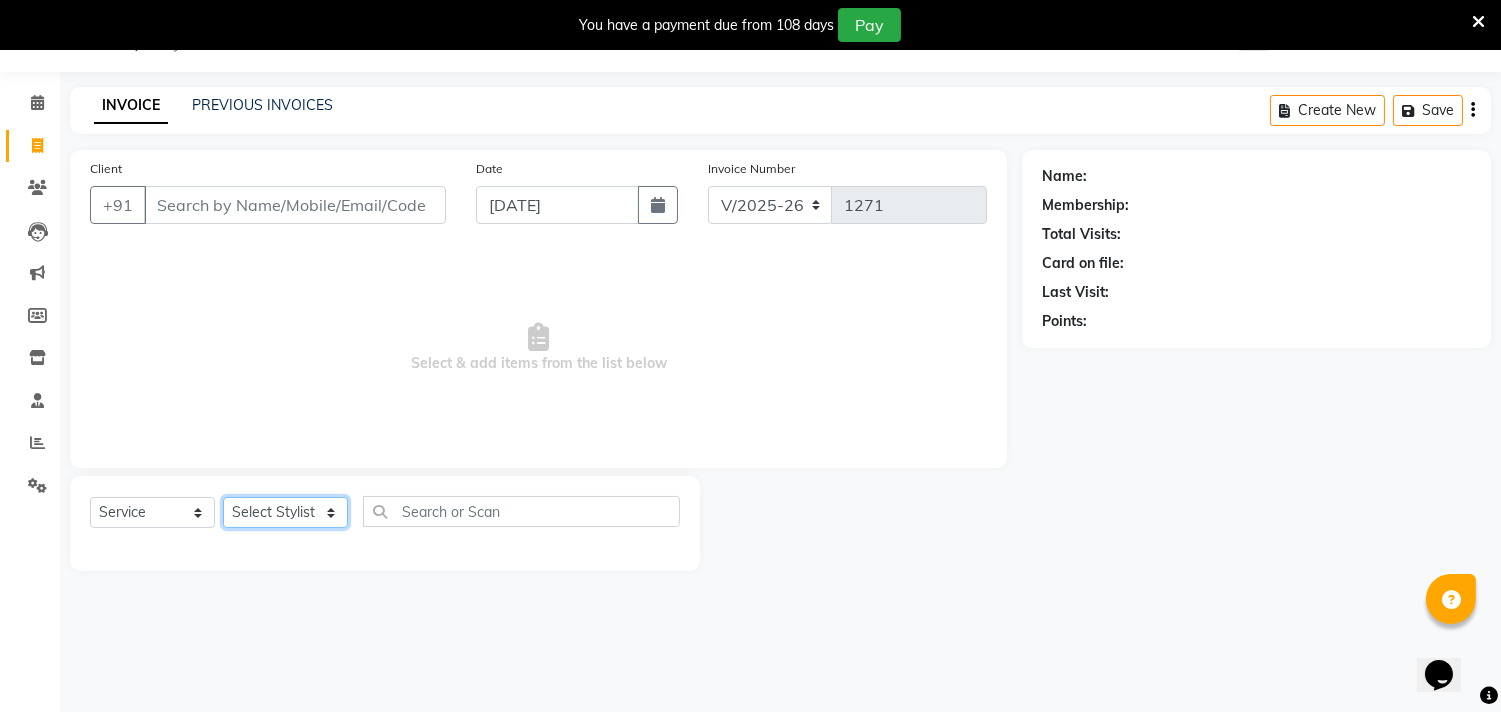click on "Select Stylist Gita mala [PERSON_NAME] Mam" 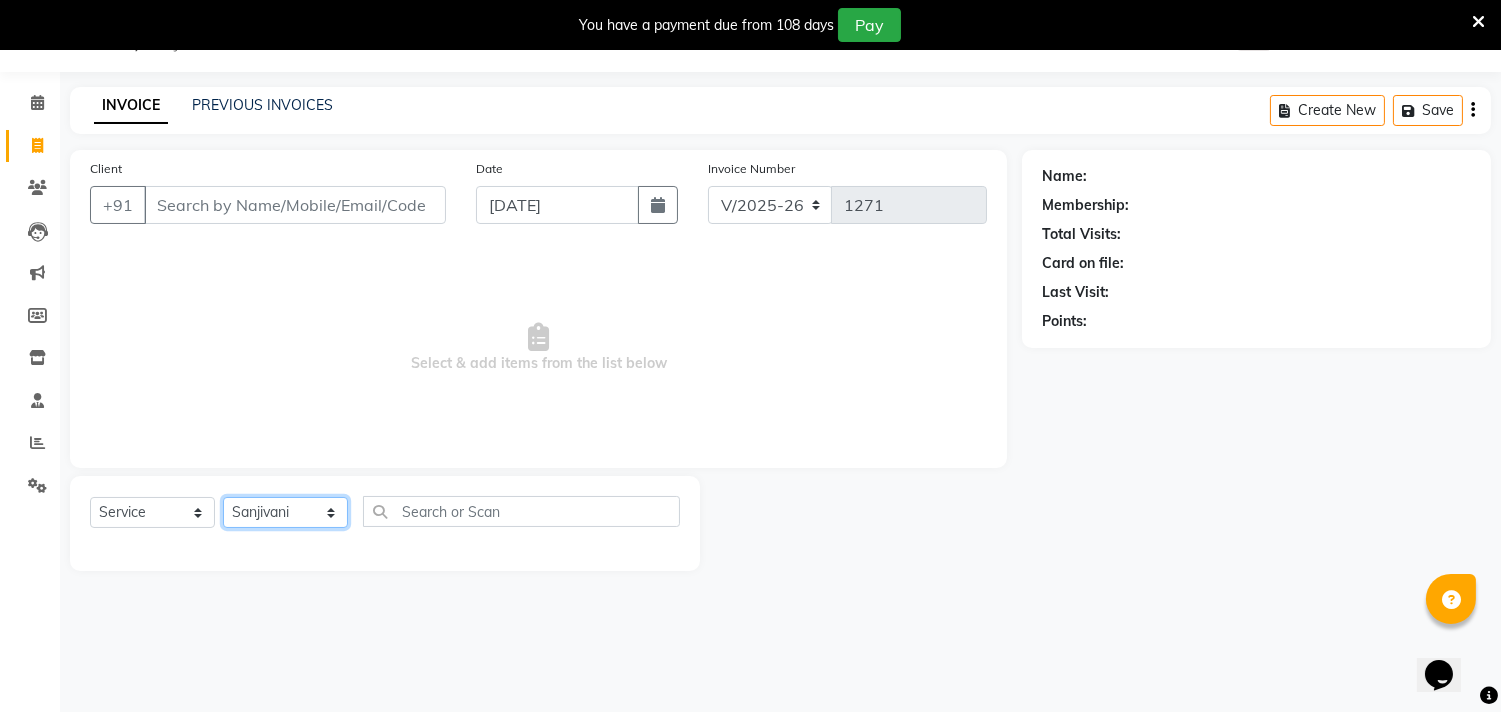 click on "Select Stylist Gita mala [PERSON_NAME] Mam" 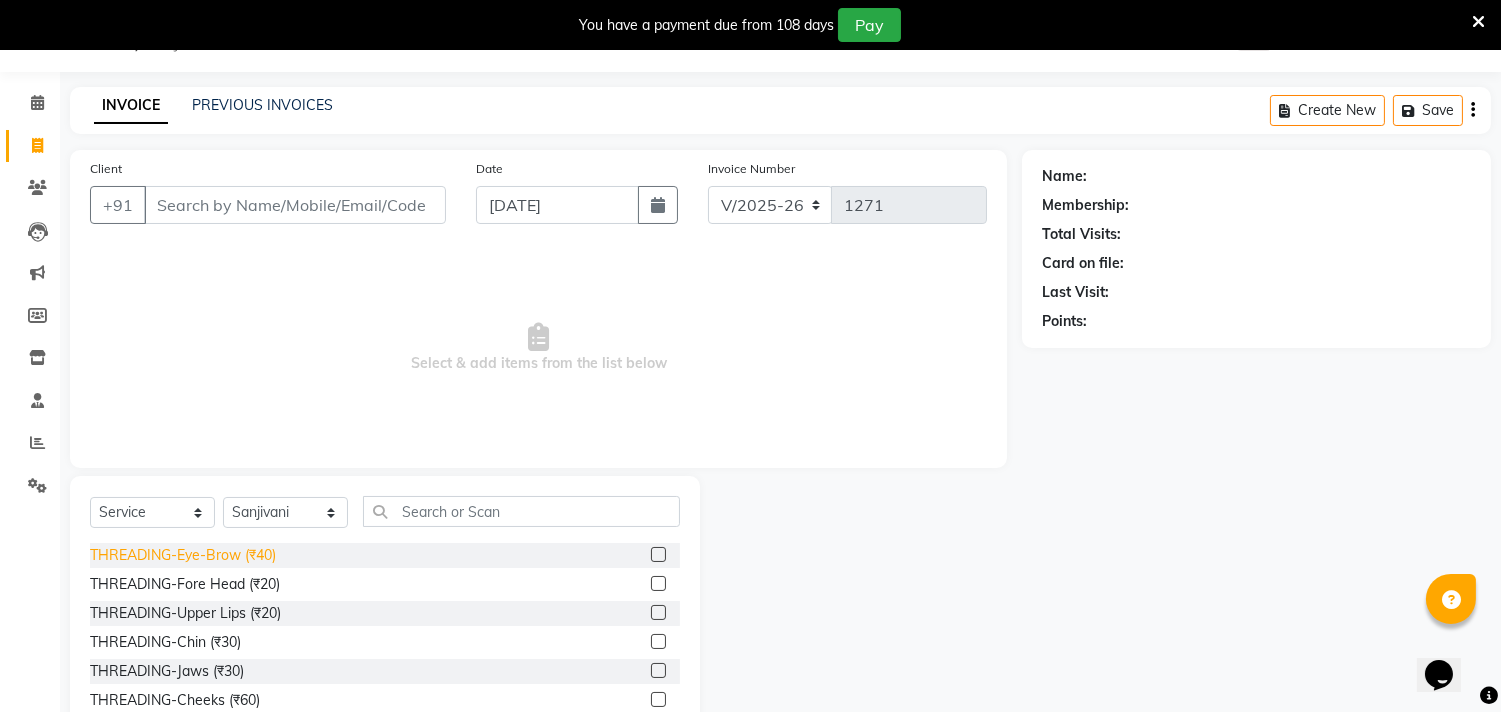 click on "THREADING-Eye-Brow (₹40)" 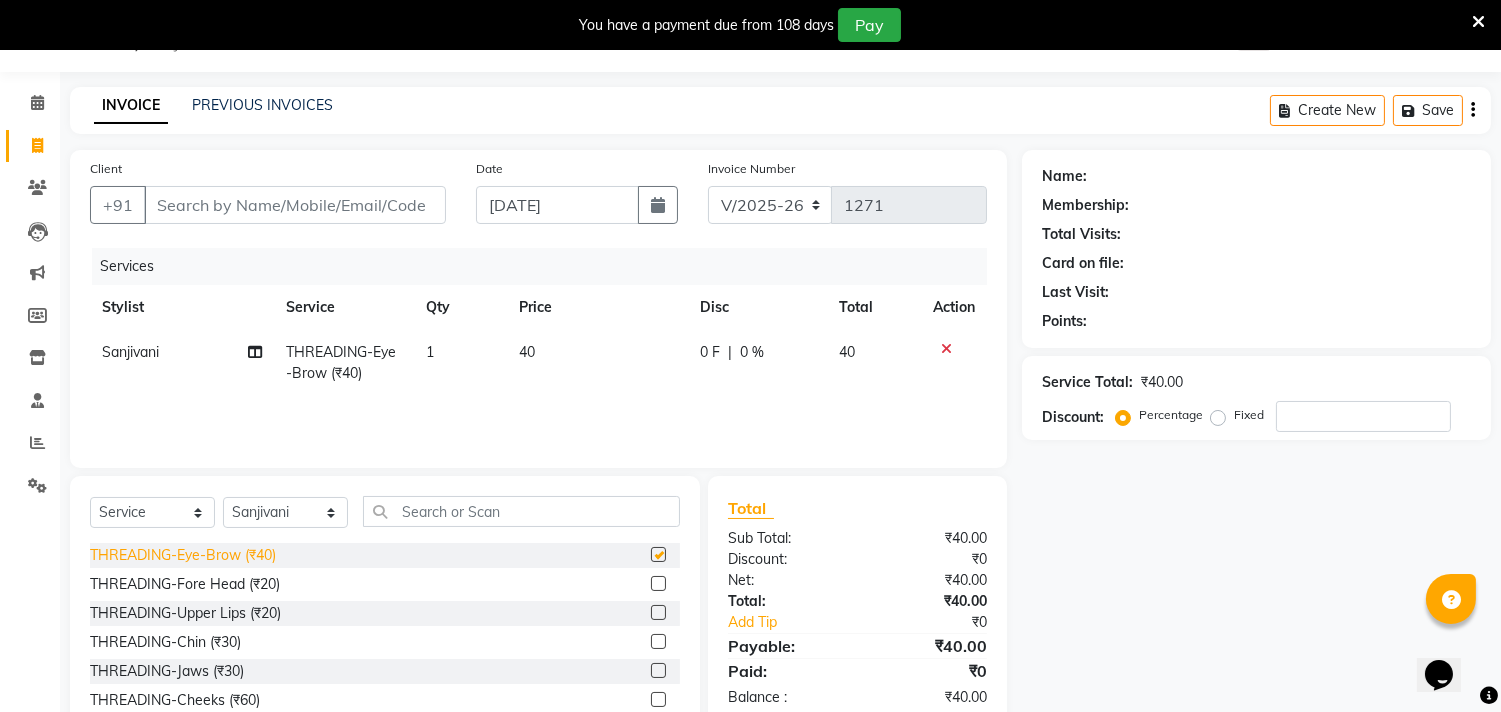 checkbox on "false" 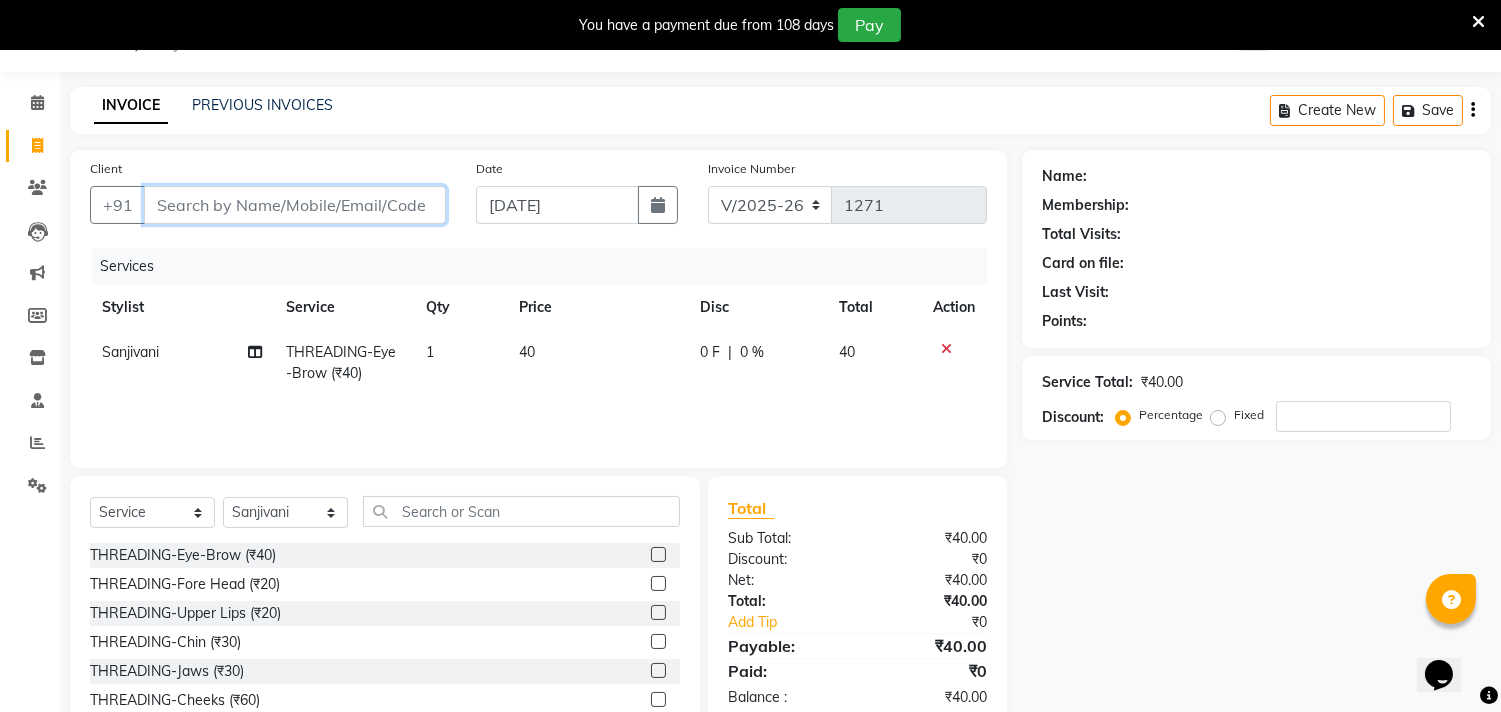 click on "Client" at bounding box center [295, 205] 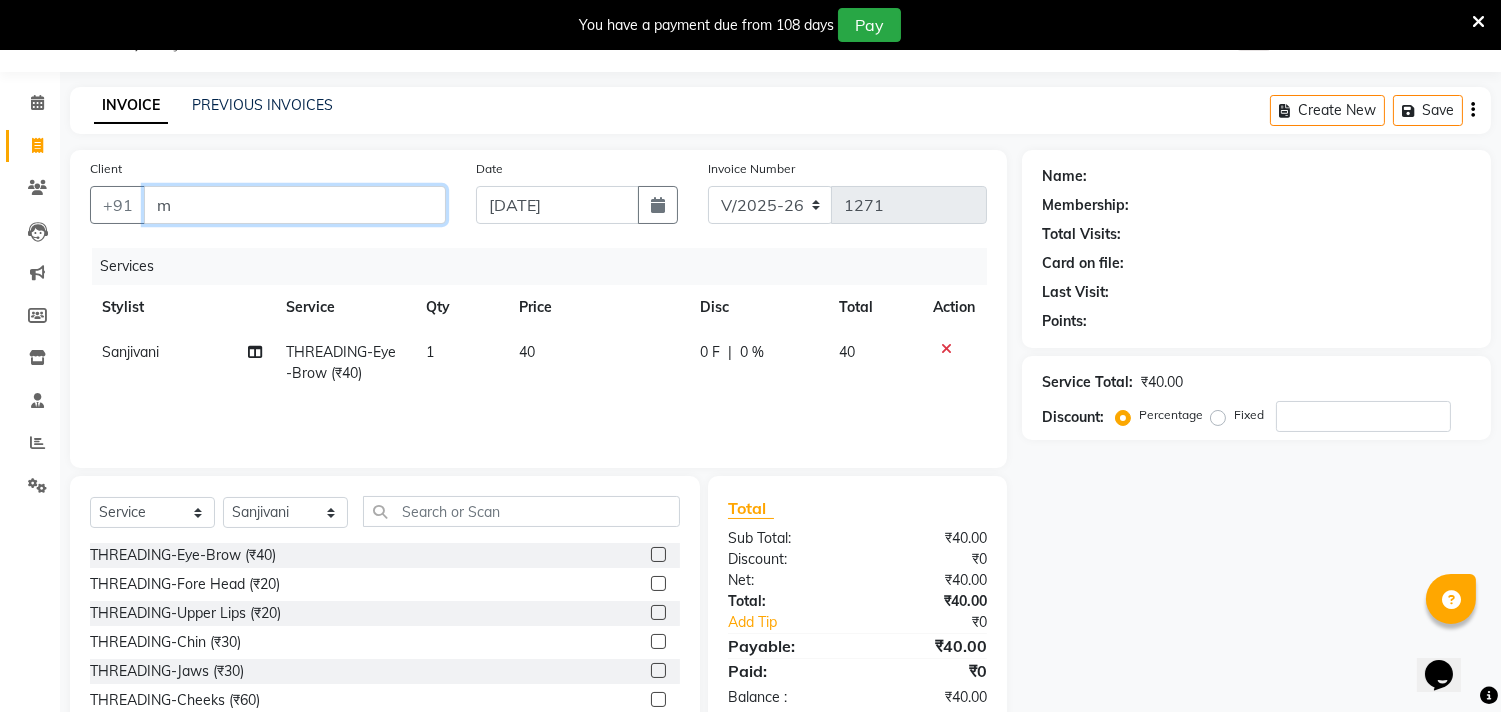 type on "0" 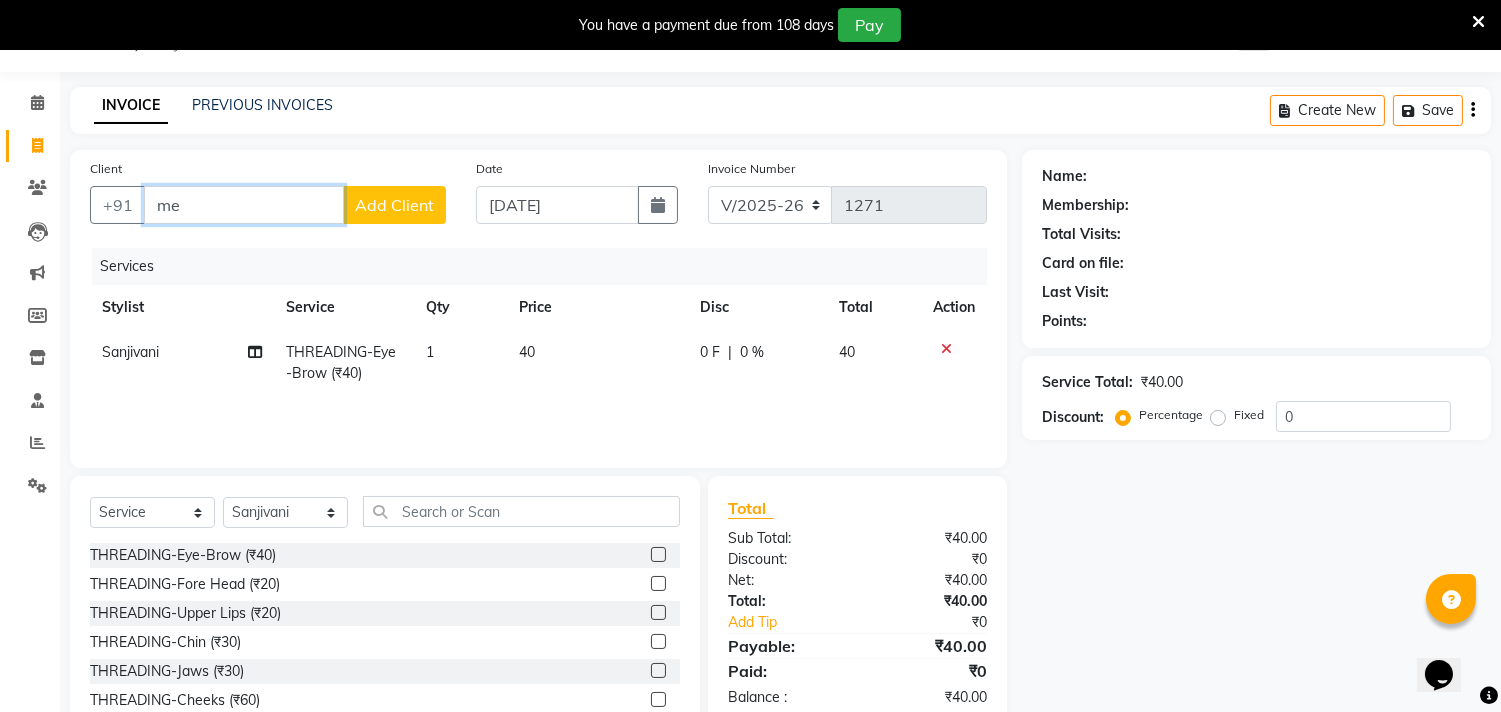 type on "m" 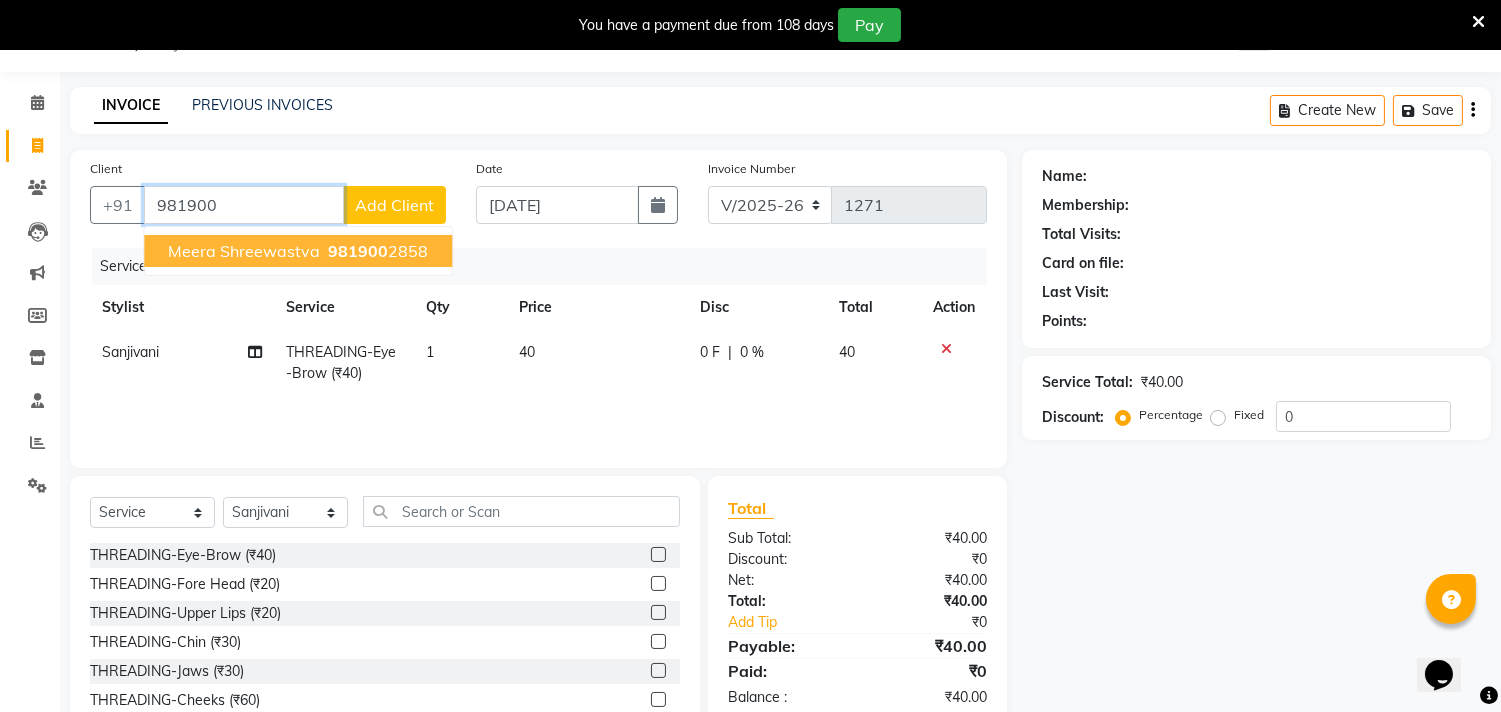 click on "meera shreewastva" at bounding box center [244, 251] 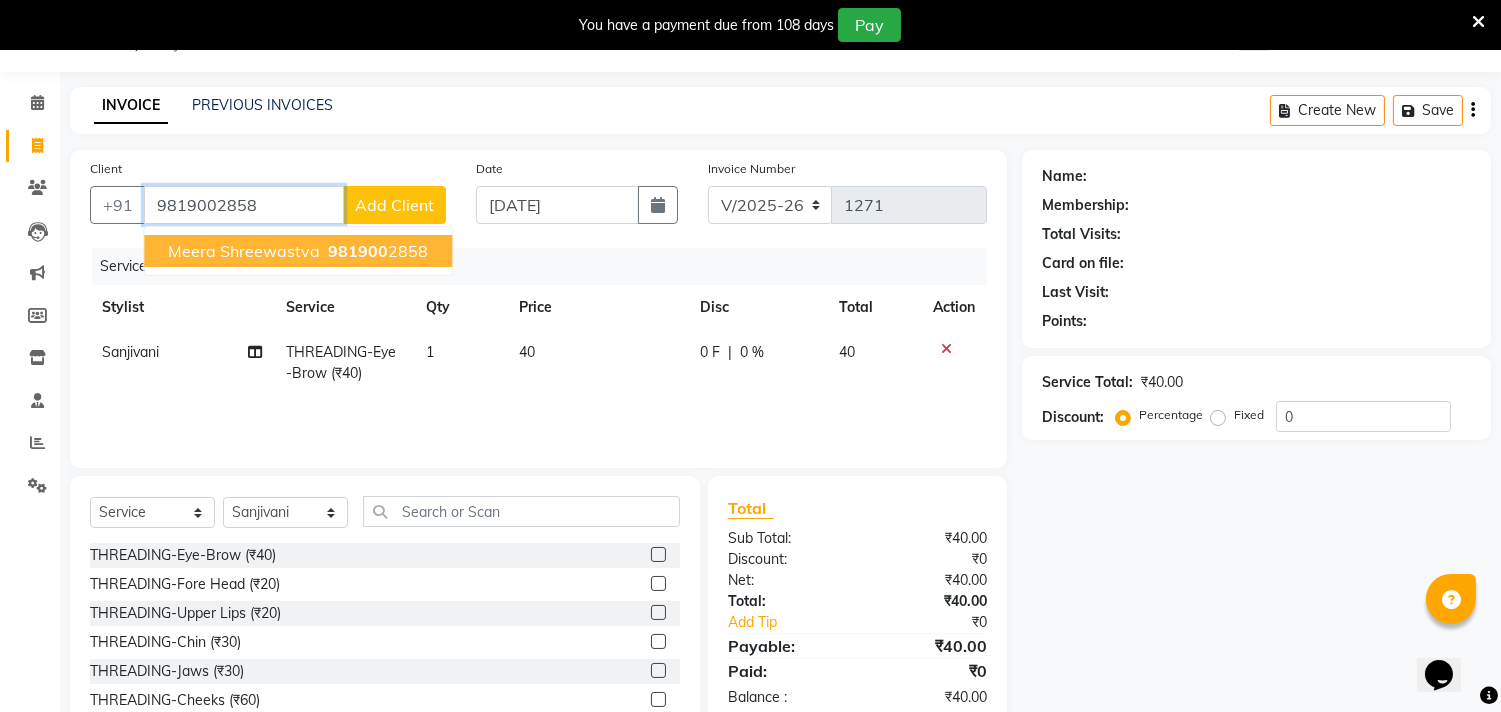 type on "9819002858" 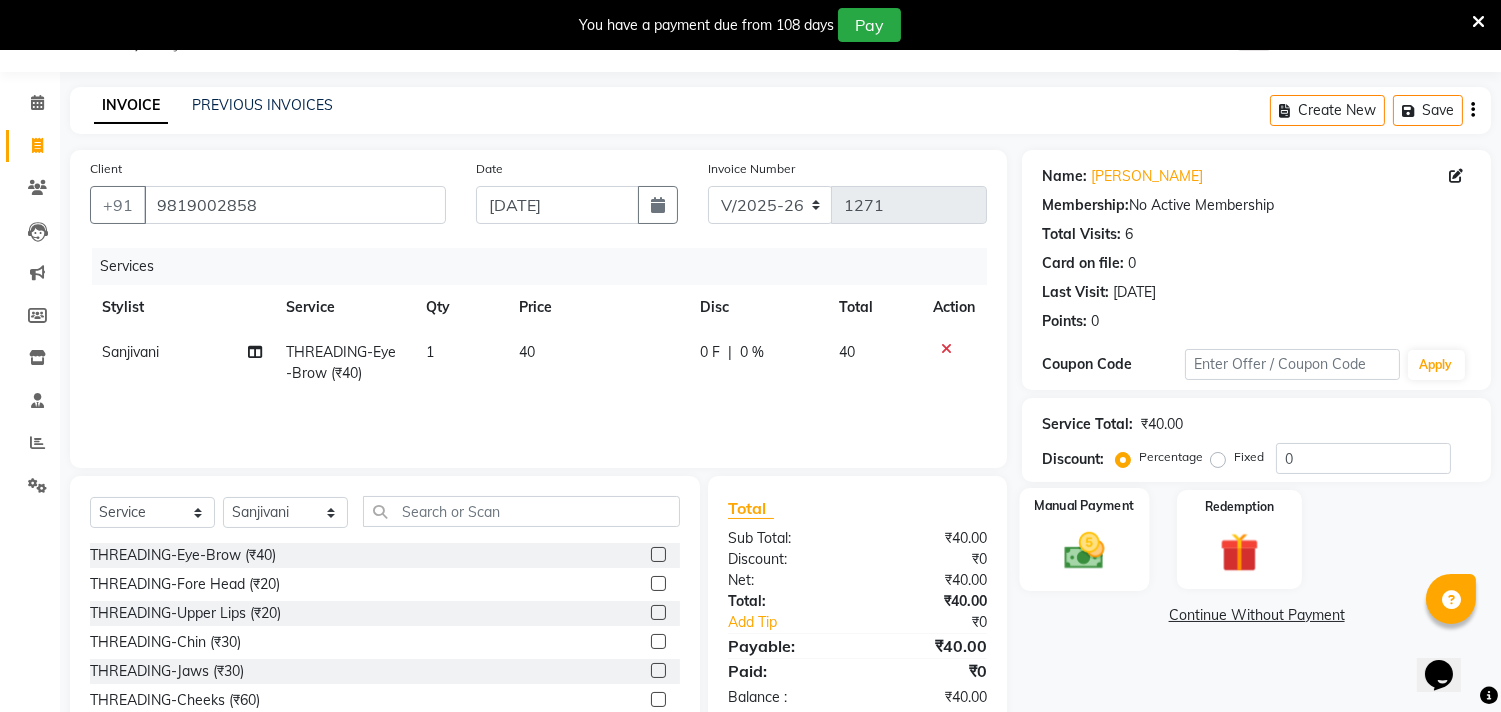 click 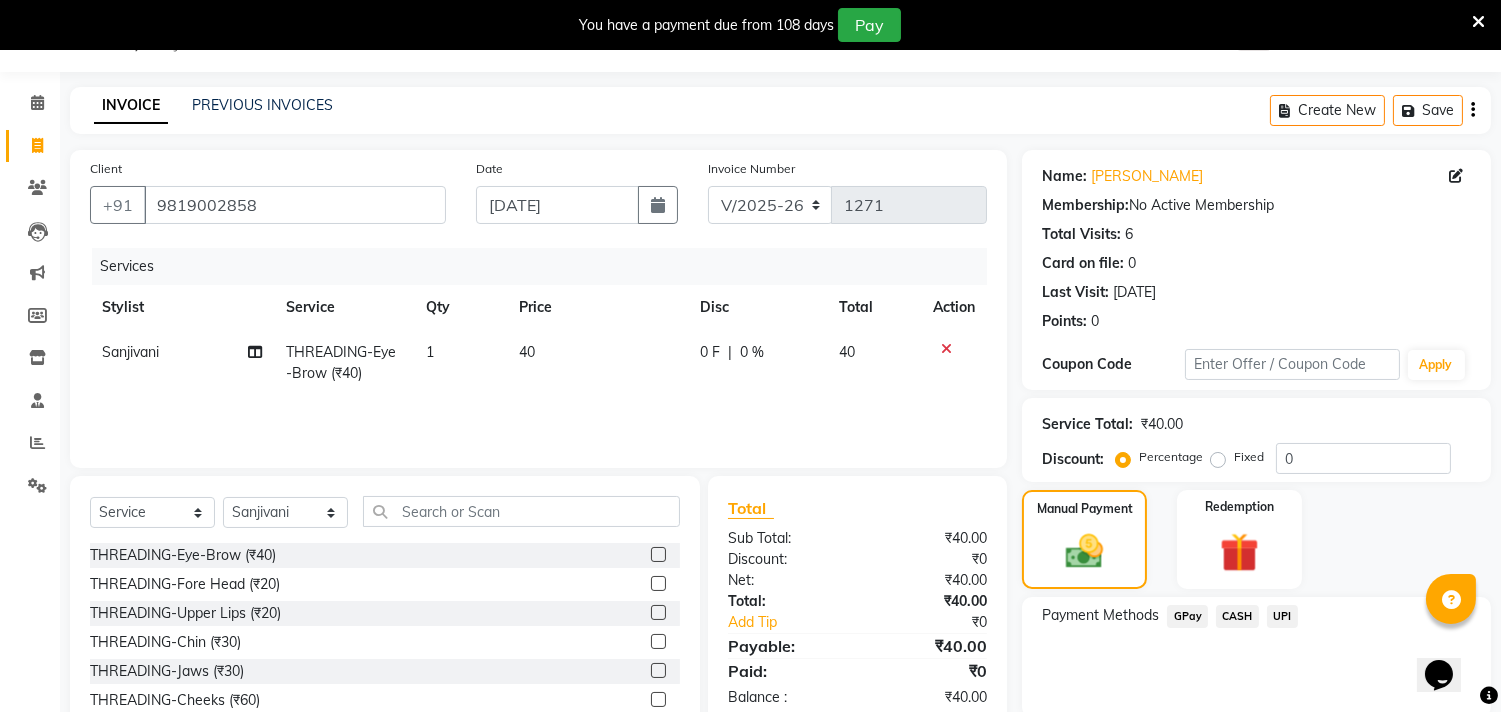 click on "CASH" 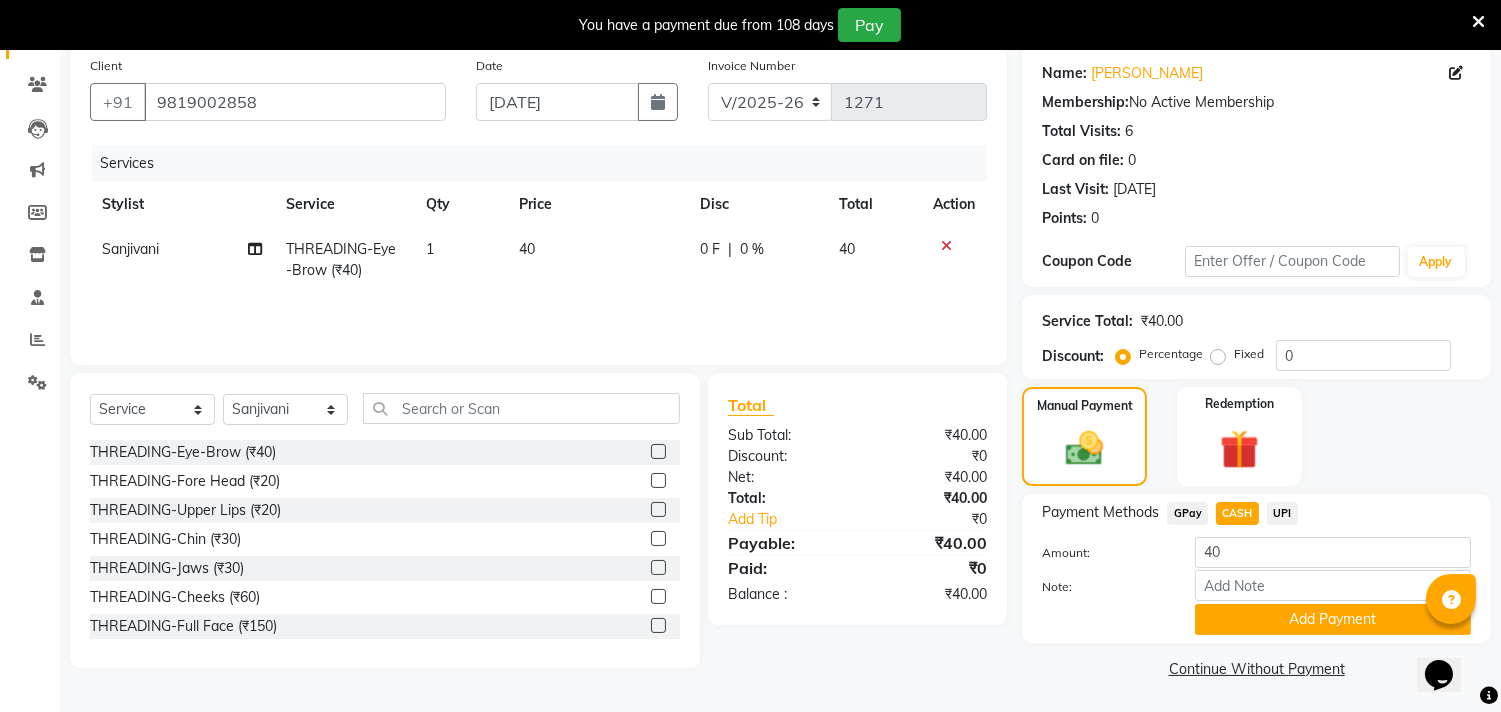 scroll, scrollTop: 154, scrollLeft: 0, axis: vertical 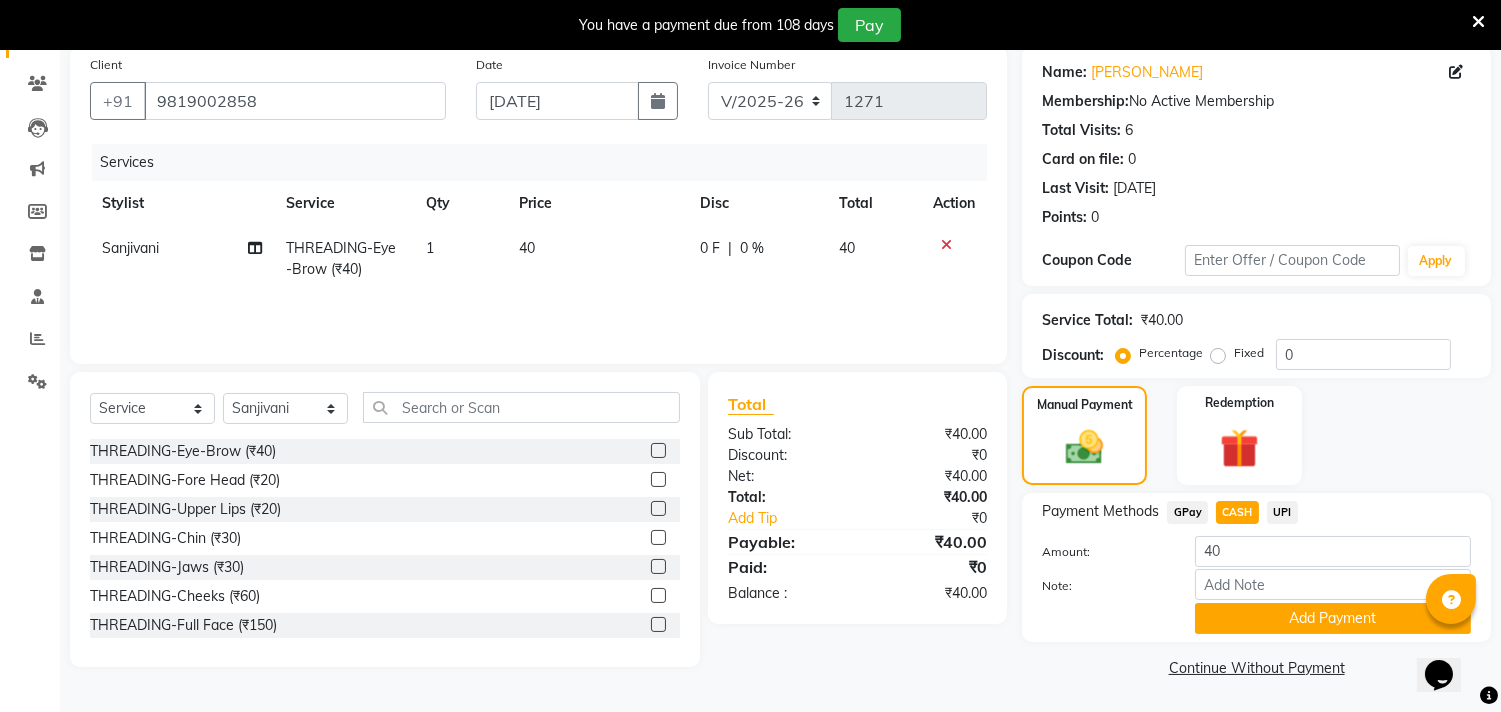 click on "Add Payment" 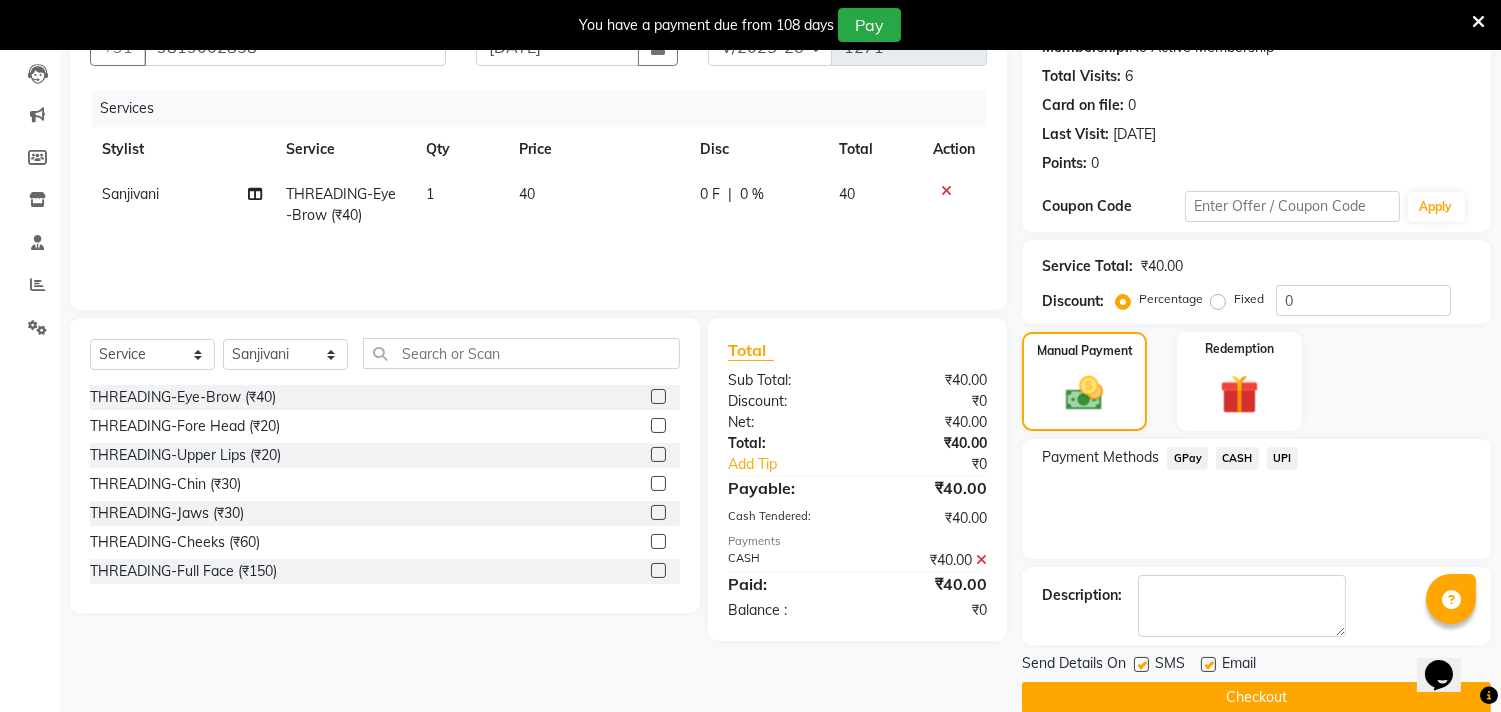 scroll, scrollTop: 237, scrollLeft: 0, axis: vertical 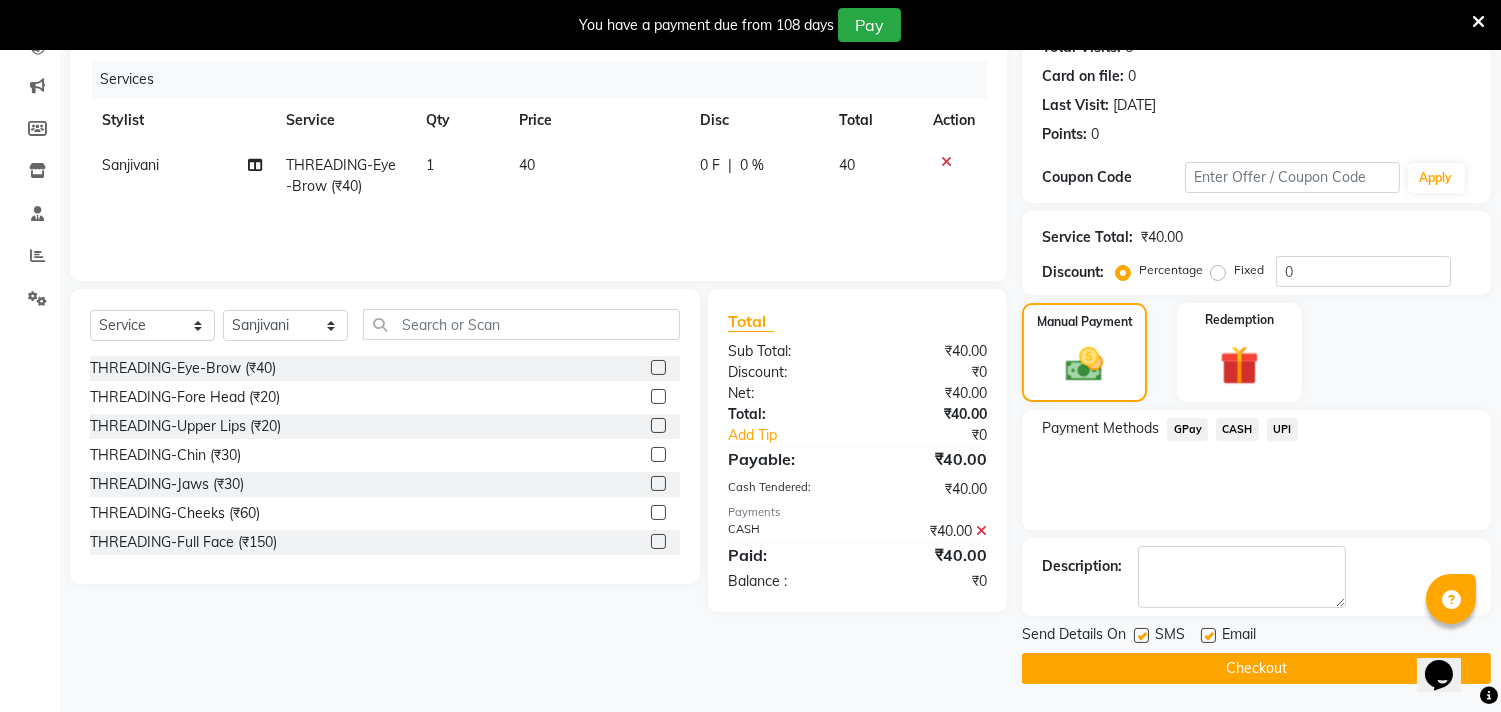 click on "Checkout" 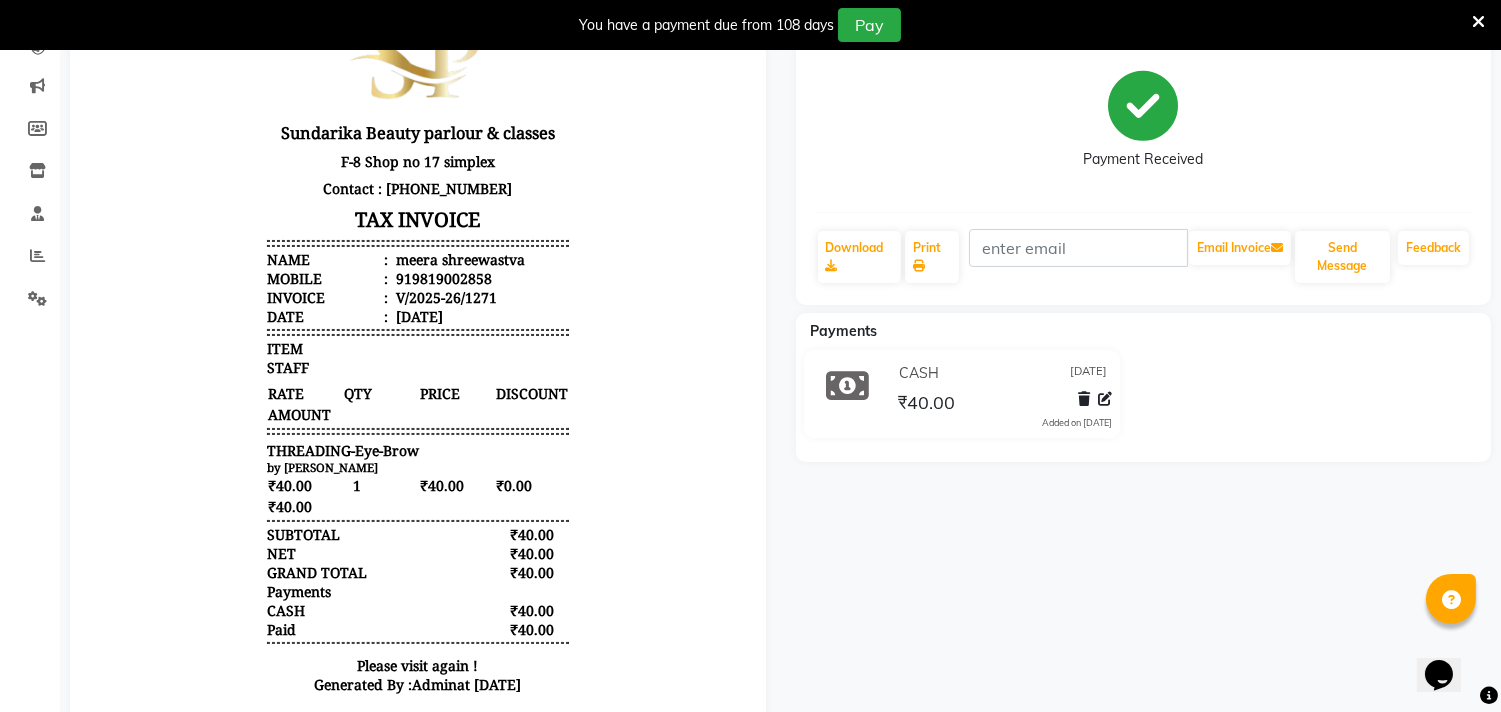 scroll, scrollTop: 0, scrollLeft: 0, axis: both 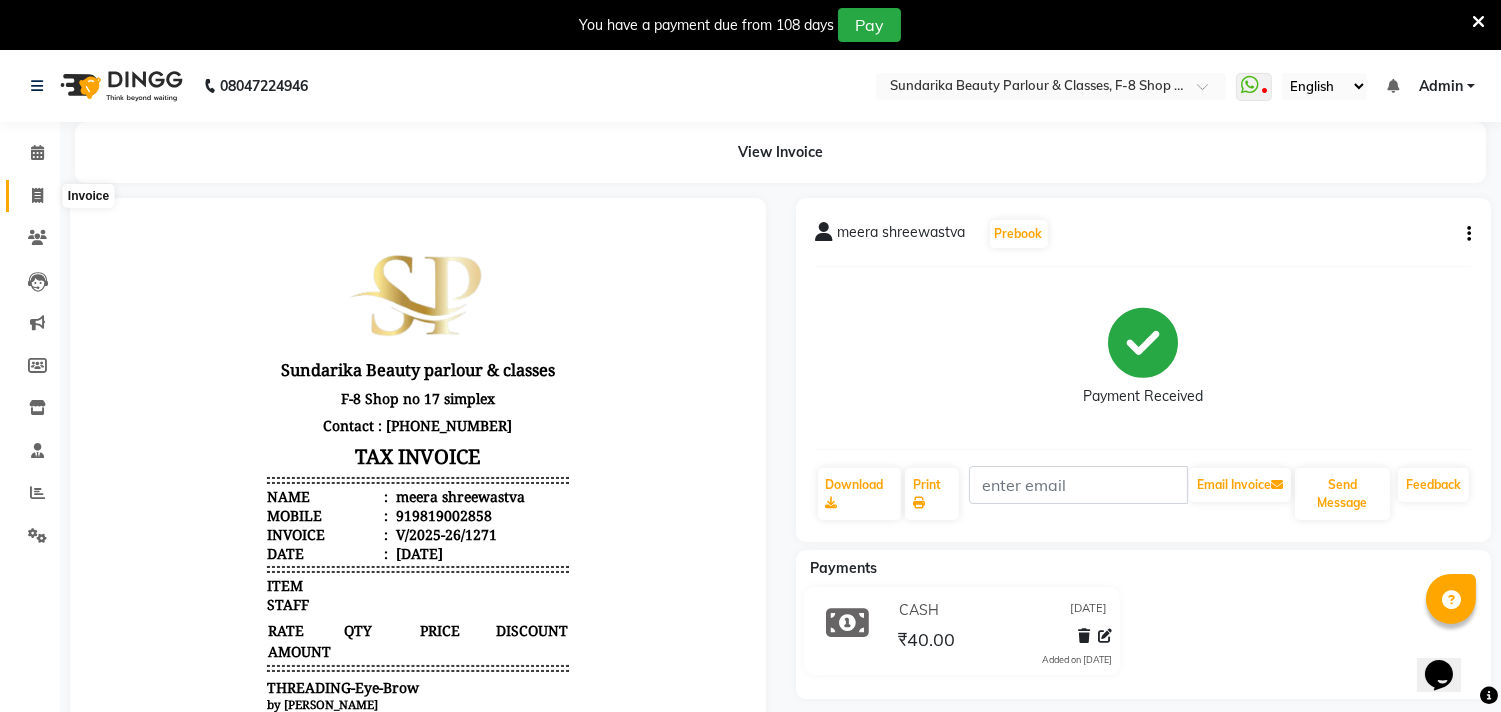 click 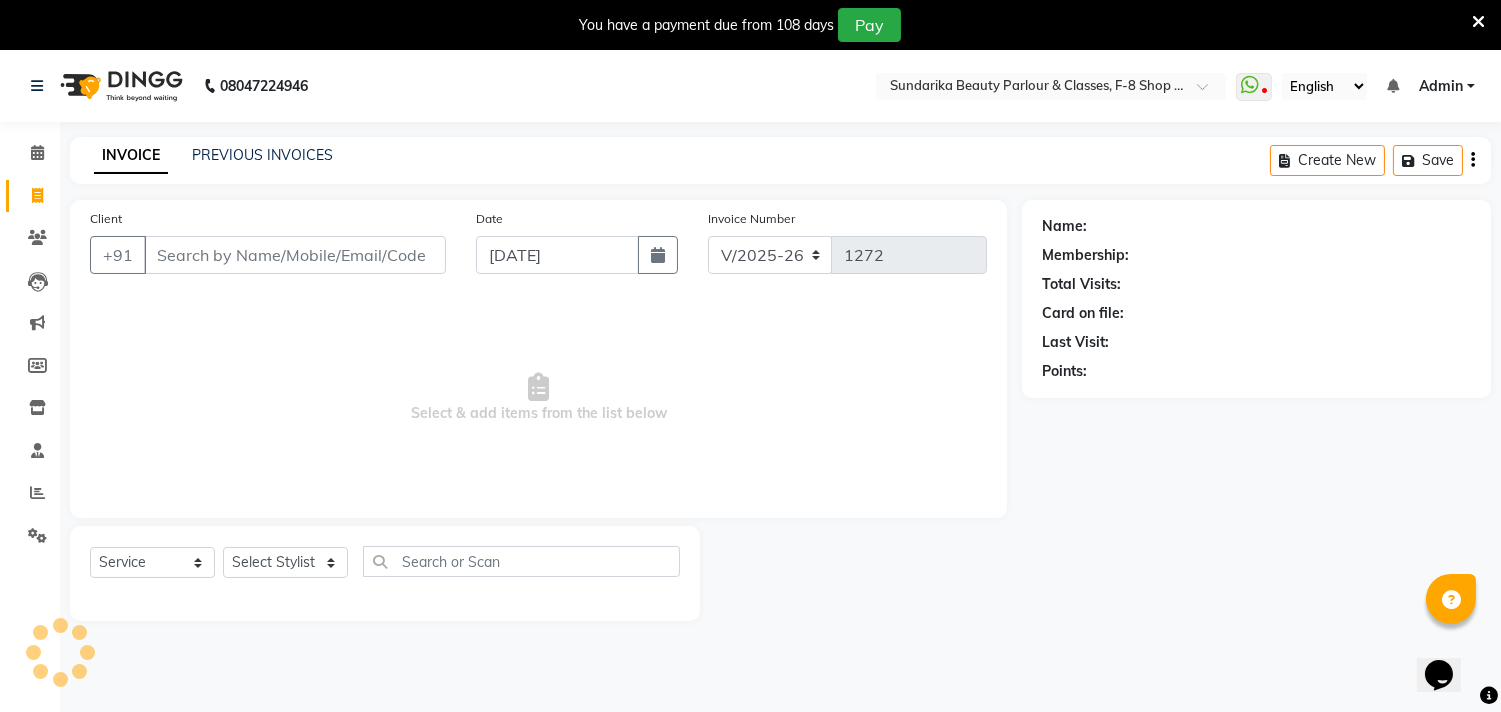 scroll, scrollTop: 50, scrollLeft: 0, axis: vertical 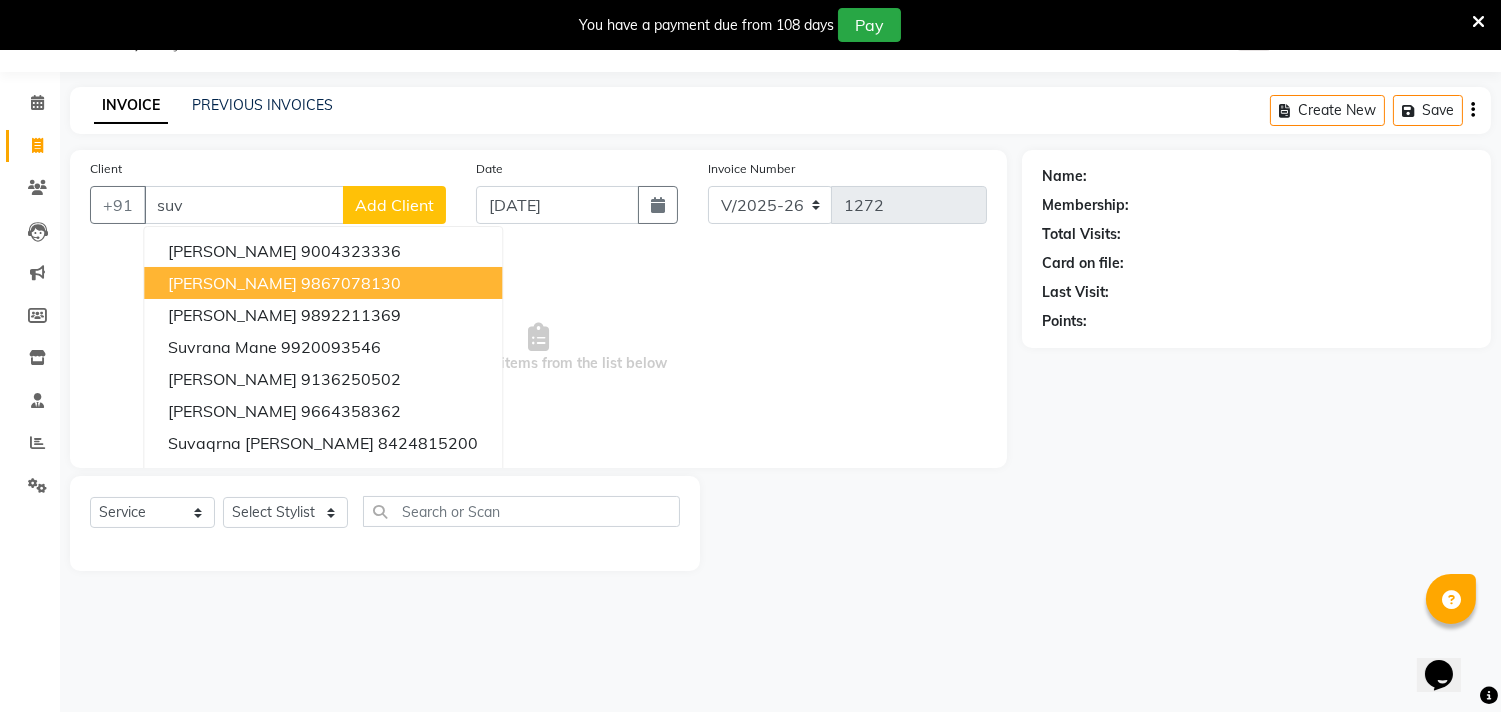 click on "[PERSON_NAME]" at bounding box center [232, 283] 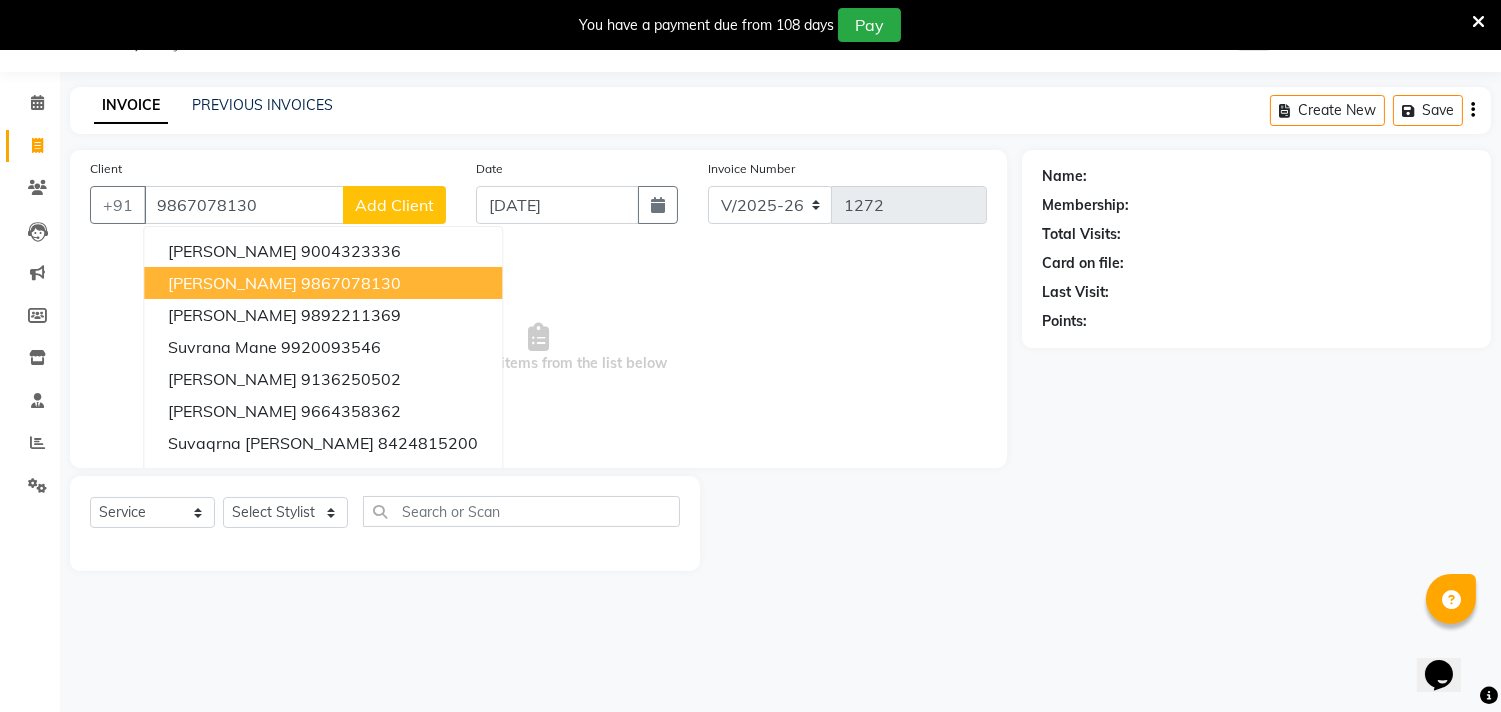 type on "9867078130" 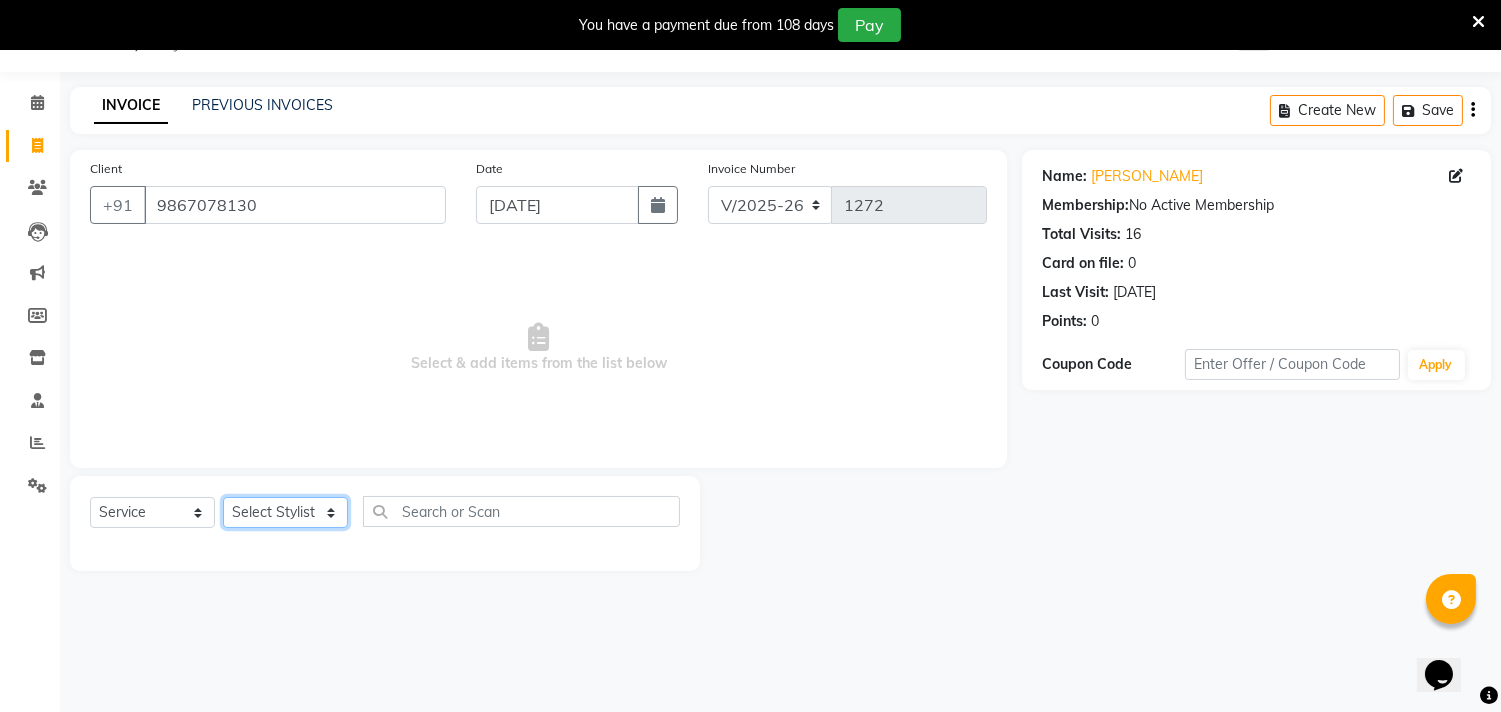 click on "Select Stylist Gita mala [PERSON_NAME] Mam" 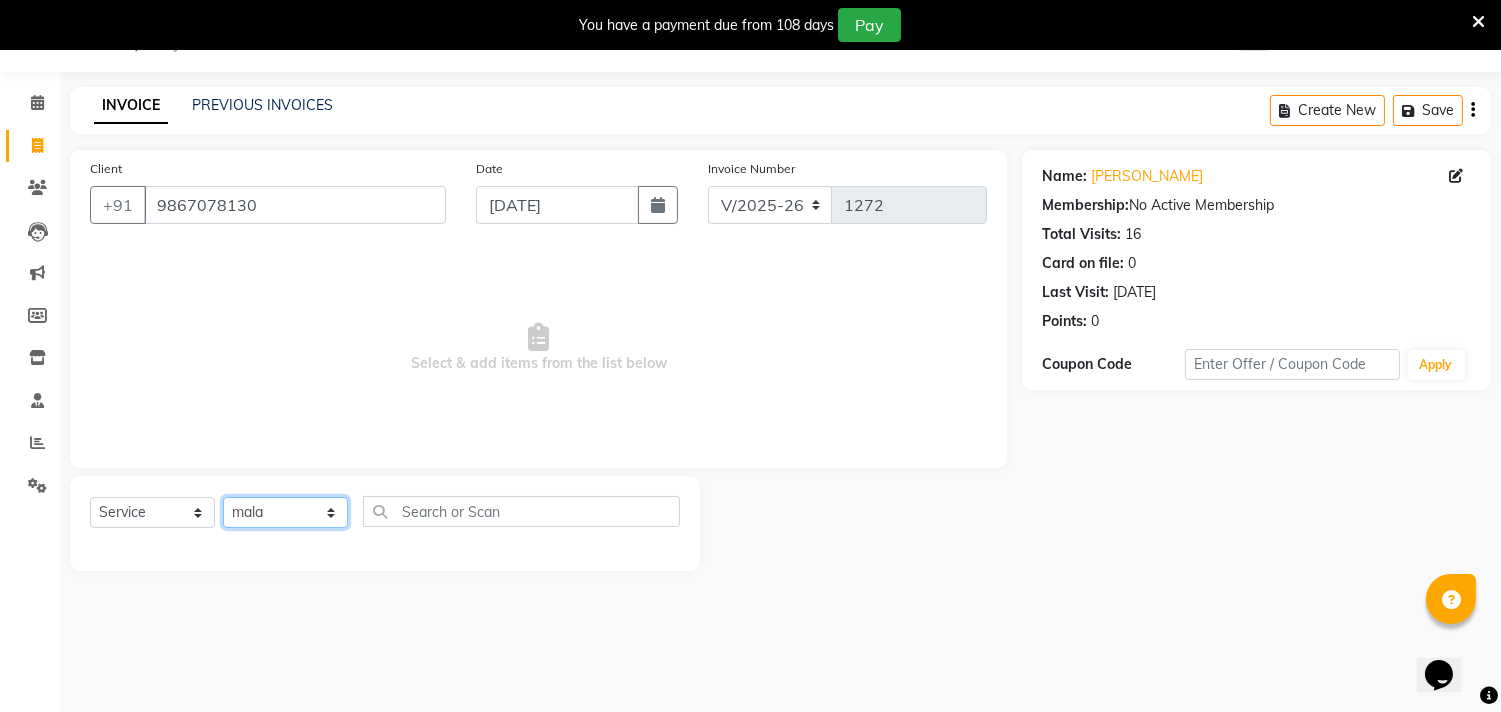 click on "Select Stylist Gita mala [PERSON_NAME] Mam" 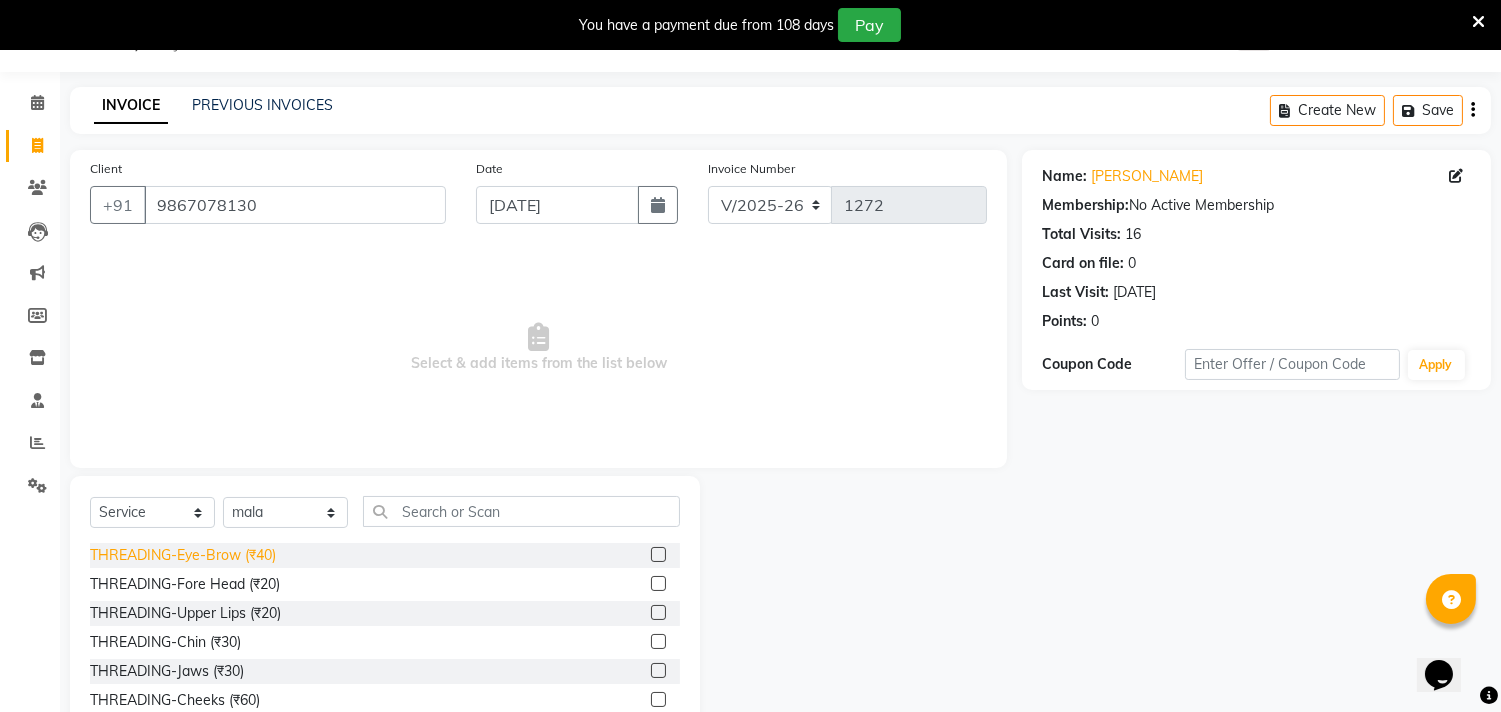 click on "THREADING-Eye-Brow (₹40)" 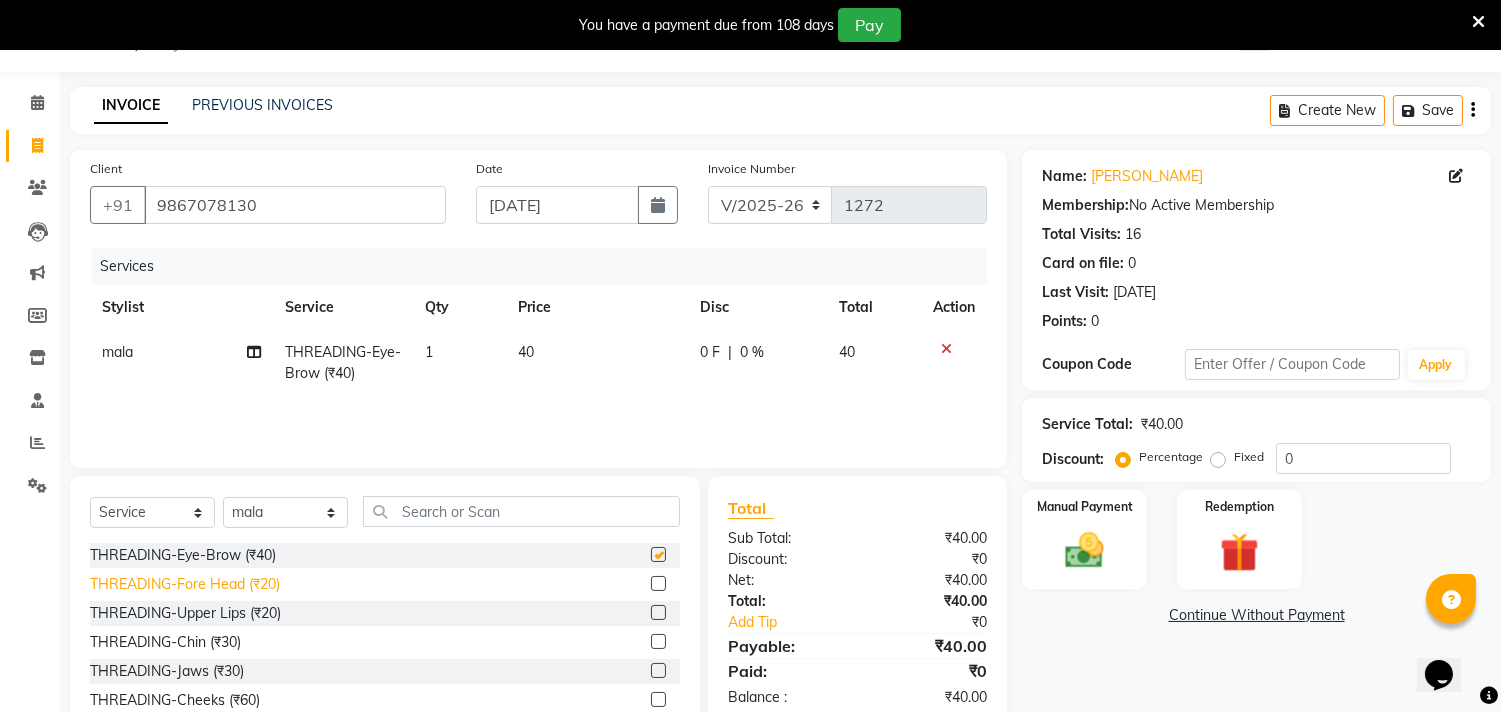 checkbox on "false" 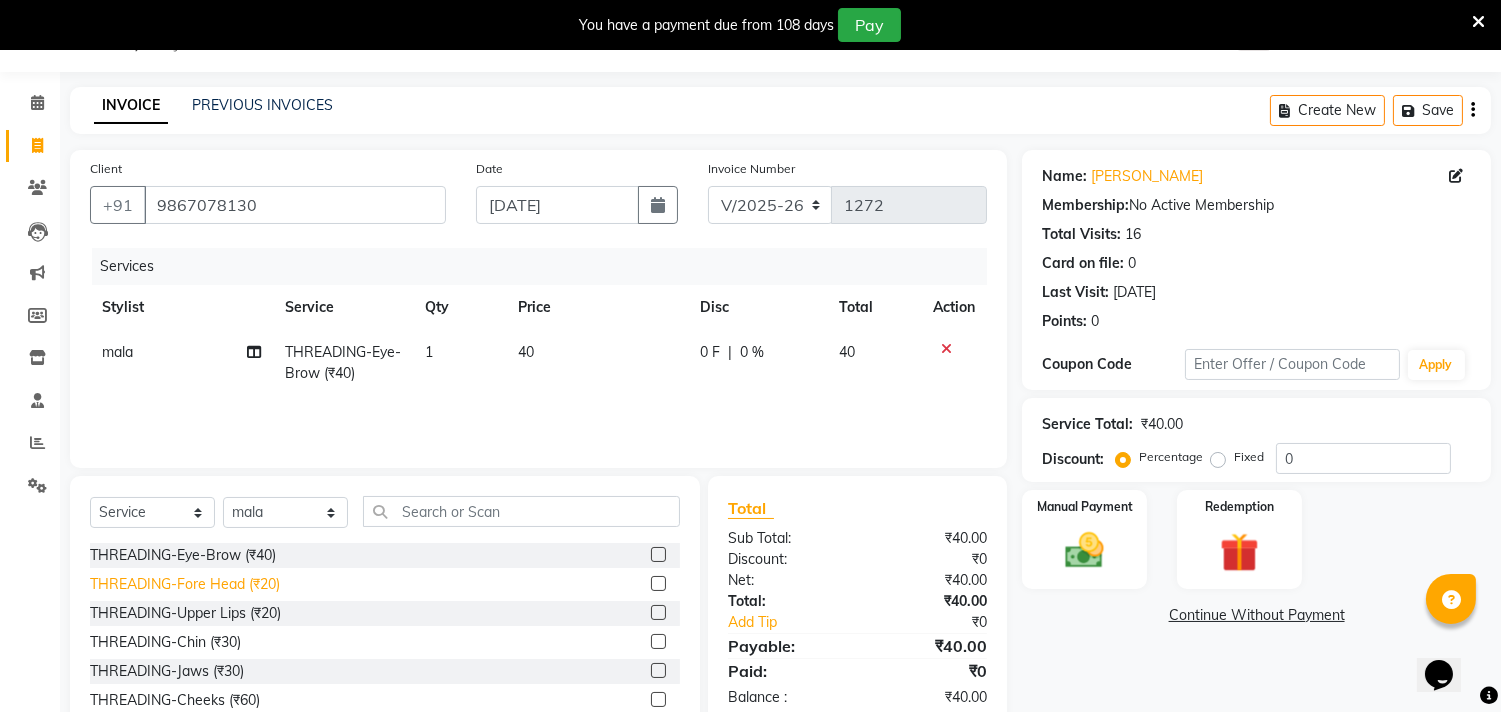click on "THREADING-Fore Head (₹20)" 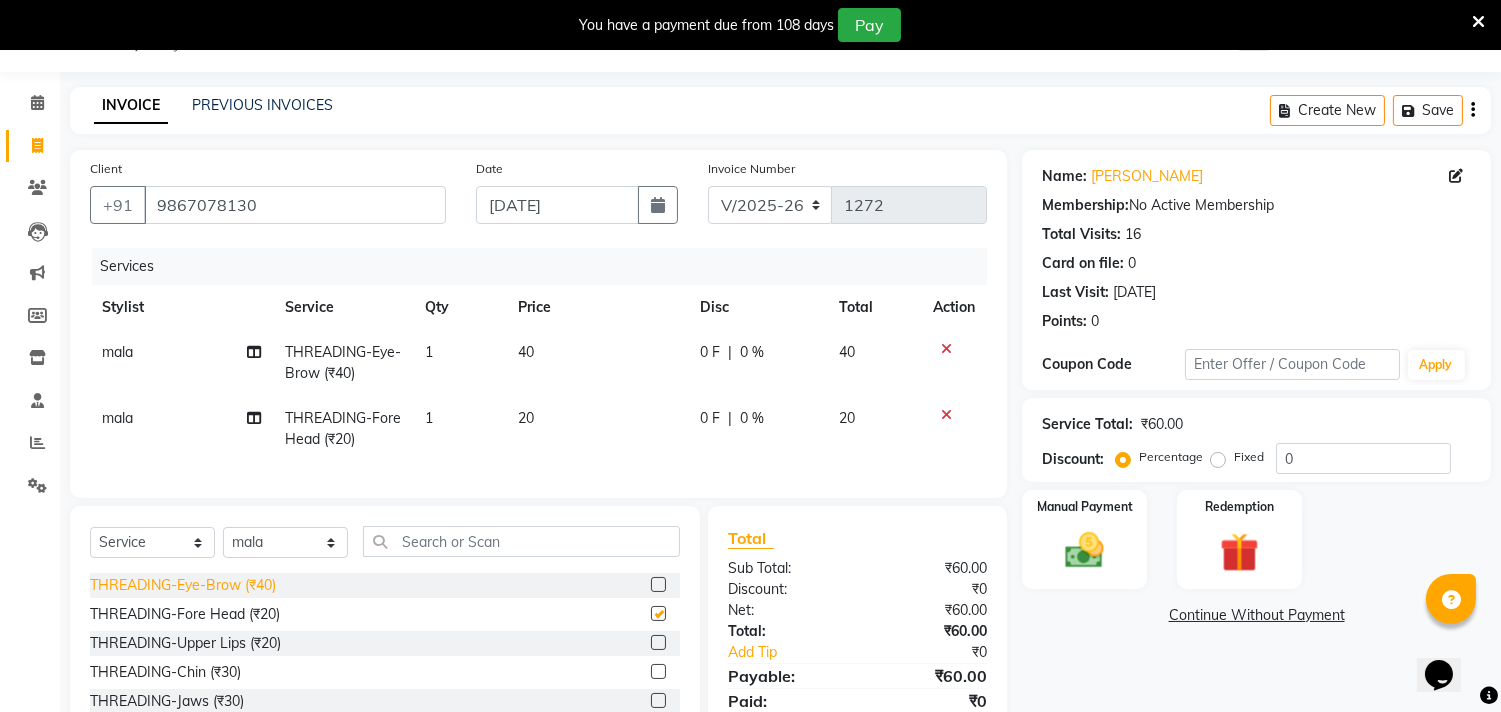 checkbox on "false" 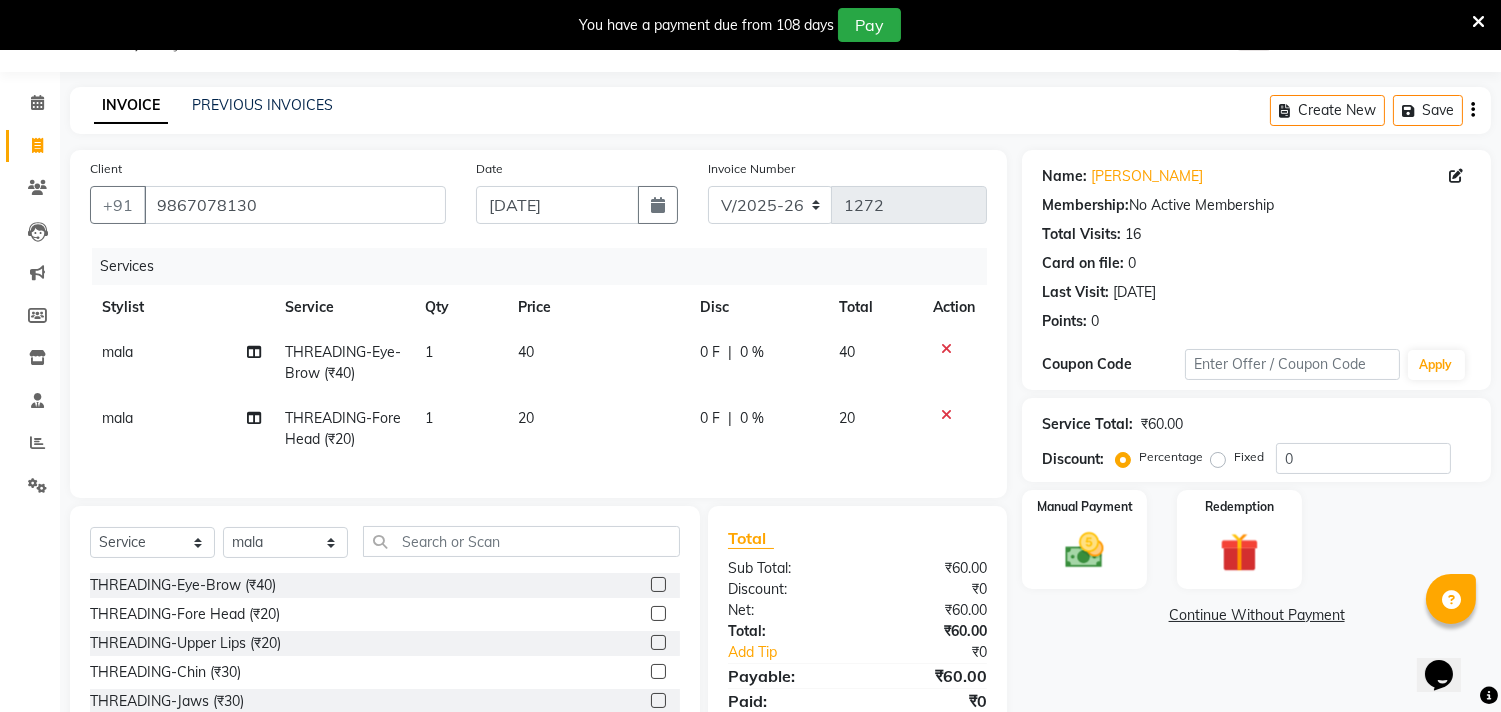 click on "THREADING-Eye-Brow (₹40)  THREADING-Fore Head (₹20)  THREADING-Upper Lips (₹20)  THREADING-Chin (₹30)  THREADING-Jaws (₹30)  THREADING-Cheeks (₹60)  THREADING-Full Face (₹150)  THREADING-EYEBROW+FOREHEAD (₹60)  THREADING-EYEBROW+FOREHEAD+UPPERLIPS (₹80)  THREADING-E+R+U+CHIN (₹100)  THREADING-EYEBROW+UPPERLIPS (₹60)  HAIR CUT FOR KIDS-Boy Cut (₹150)  HAIR CUT FOR KIDS-Round Cut (₹150)  HAIR CUT FOR KIDS-Blunt Cut (₹150)  HAIR CUT FOR KIDS-Flicks Cut (₹200)  HAIR CUT FOR KIDS-Mushroom Cut (₹200)  HAIR CUT FOR KIDS-BABY CUT (₹150)  HAIR SETTING-Hair Setting Step (₹150)  HAIR SETTING-Blow Dry (Length Depend) (₹300)  HAIR SETTING-Lenght wise depend Hair Straightening Temporary (₹600)  HAIR SETTING-Permanent straightening lenght wise depend  (₹3000)  HAIR SETTING-Tong  (₹600)  HAIR SETTING-Hair style simple (₹350)  HAIR SETTING-Hair style advanced (₹600)  HAIR SETTING-Hair wash  (₹300)  HAIR SETTING-Hair wash with conditioner (₹350)" 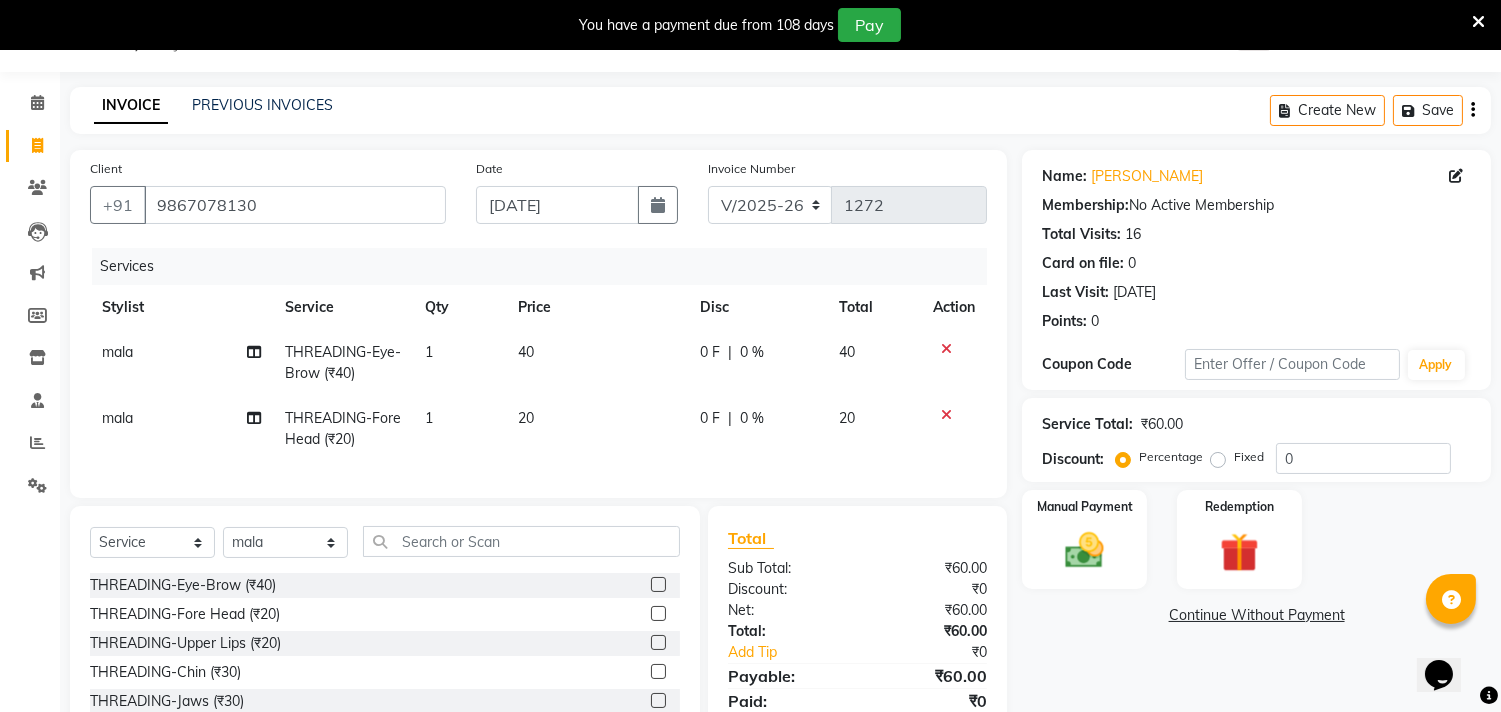click on "THREADING-Upper Lips (₹20)" 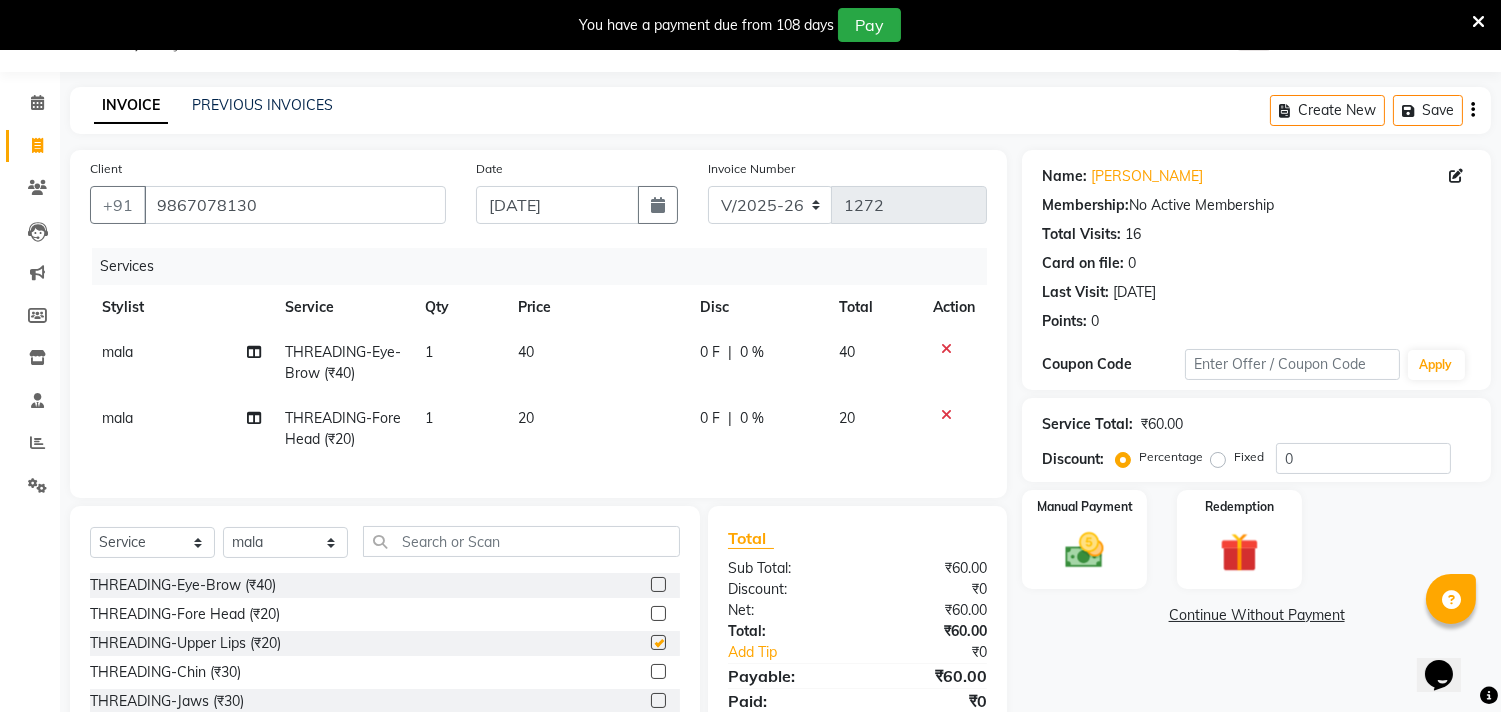 click on "Select  Service  Product  Membership  Package Voucher Prepaid Gift Card  Select Stylist Gita mala [PERSON_NAME] Mam" 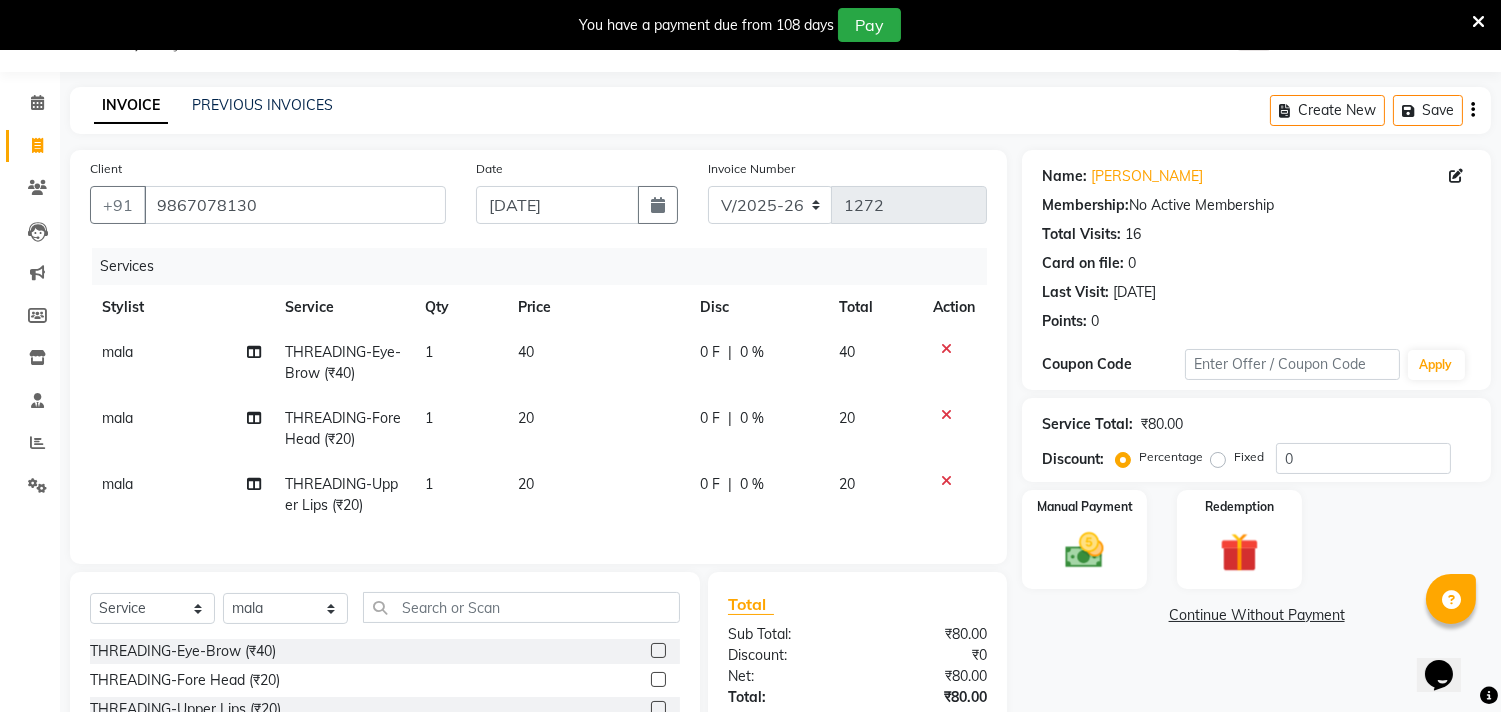 checkbox on "false" 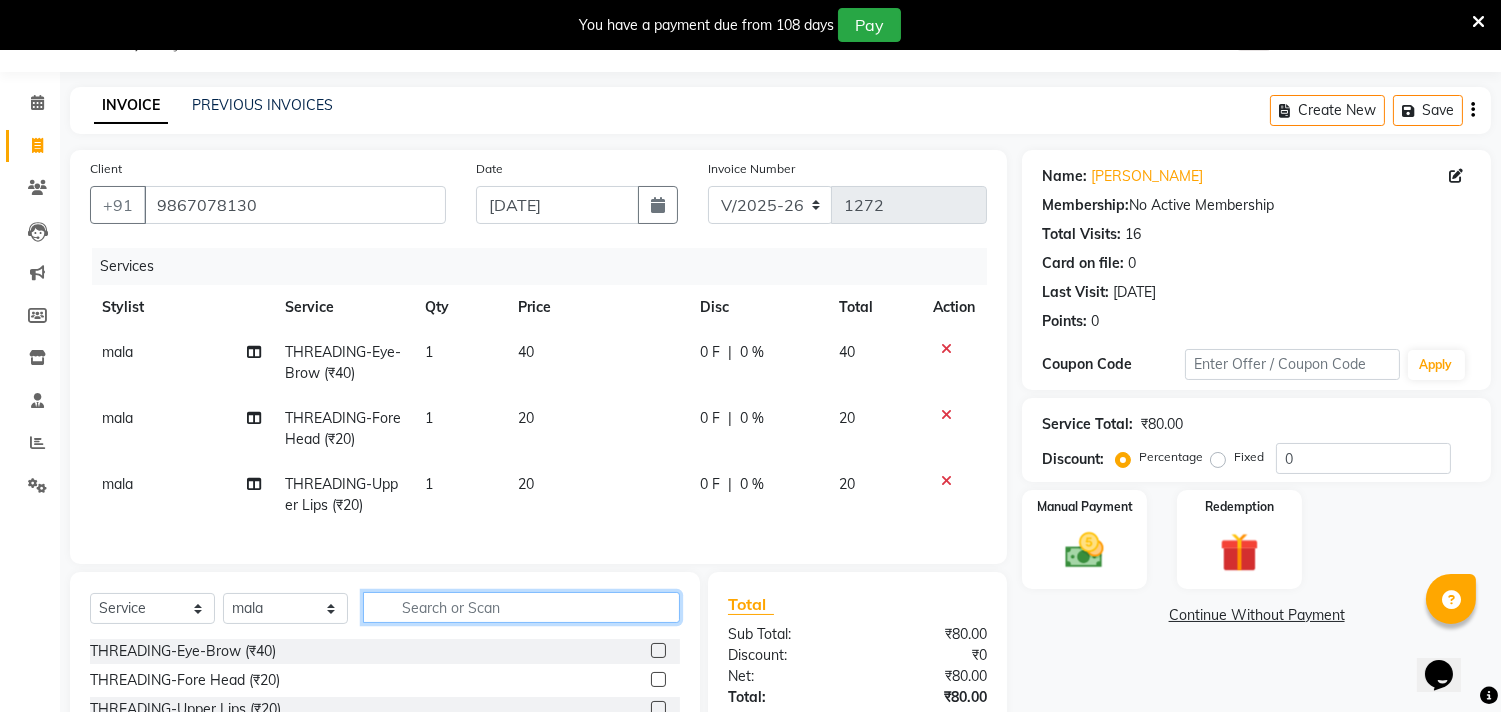 click 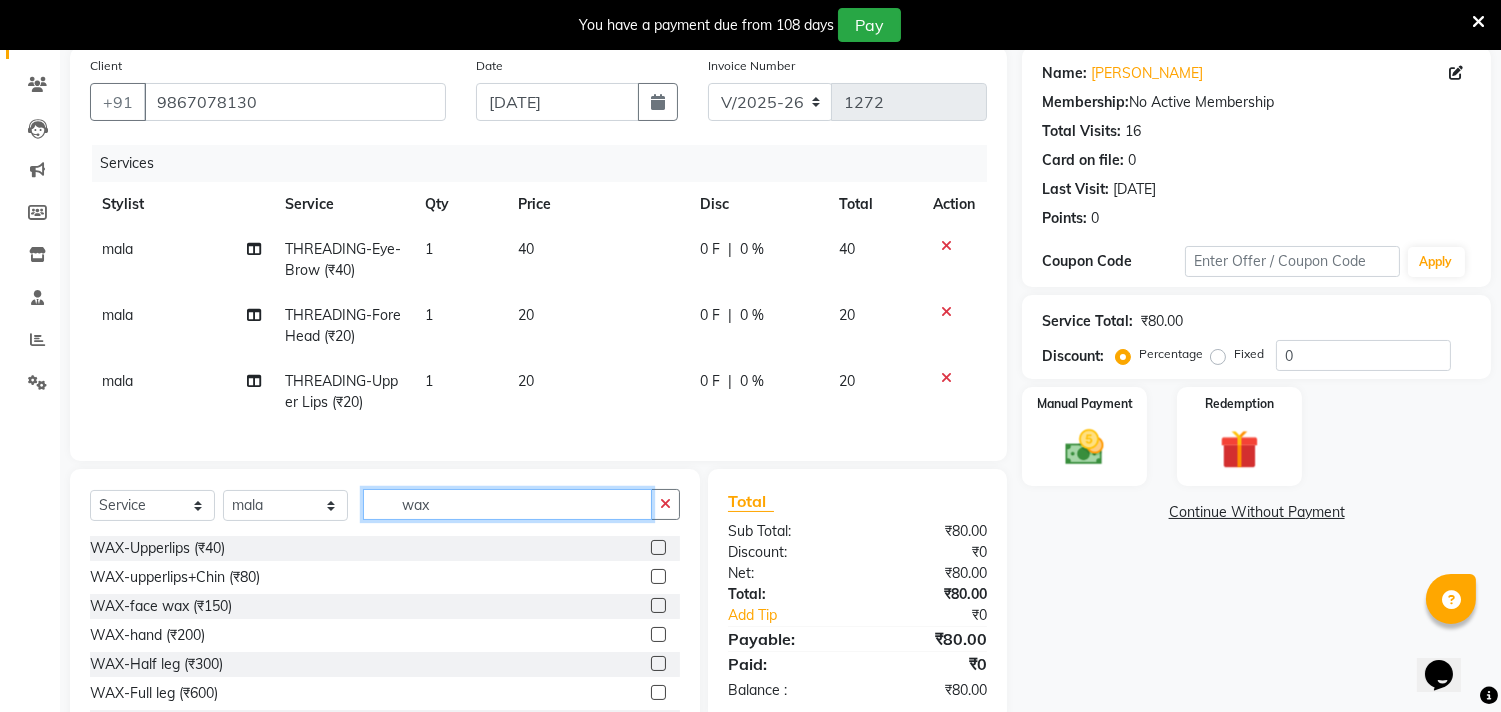 scroll, scrollTop: 252, scrollLeft: 0, axis: vertical 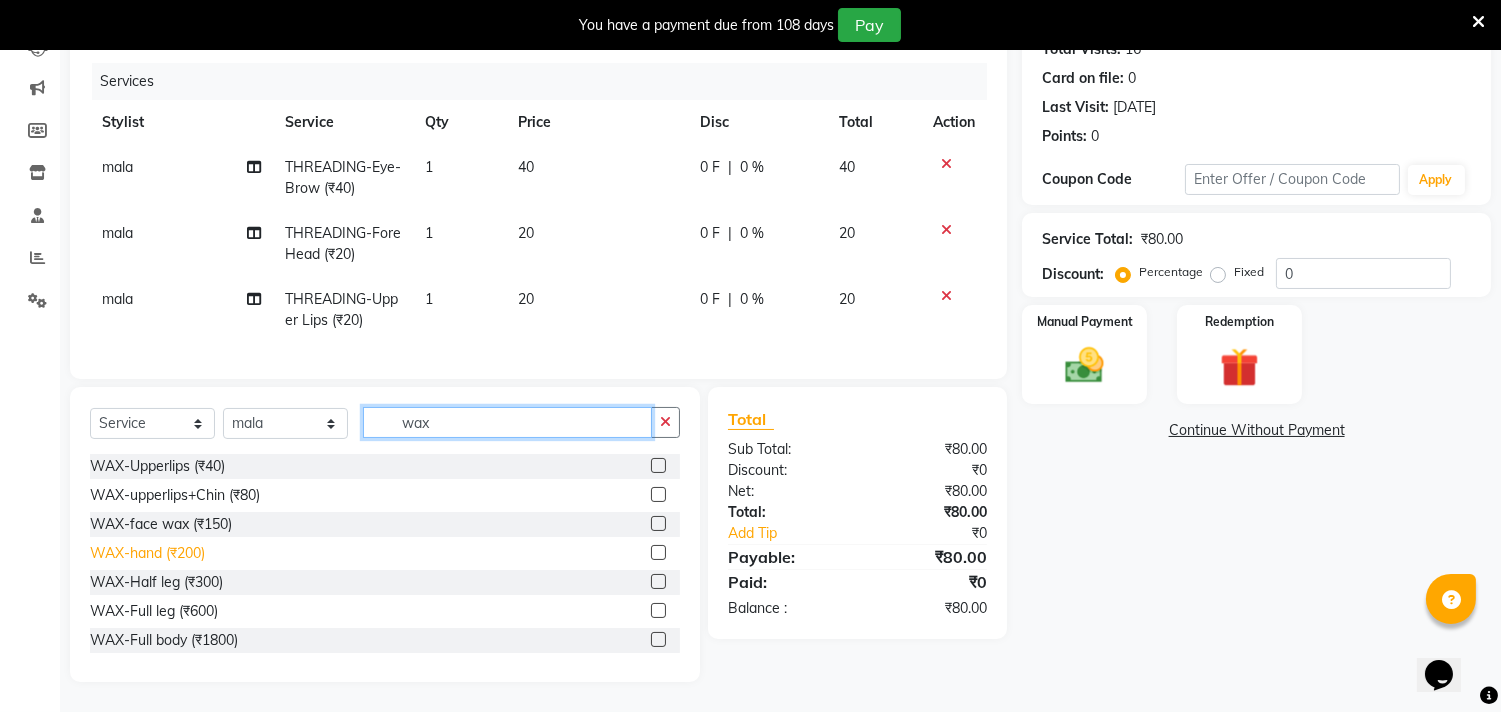 type on "wax" 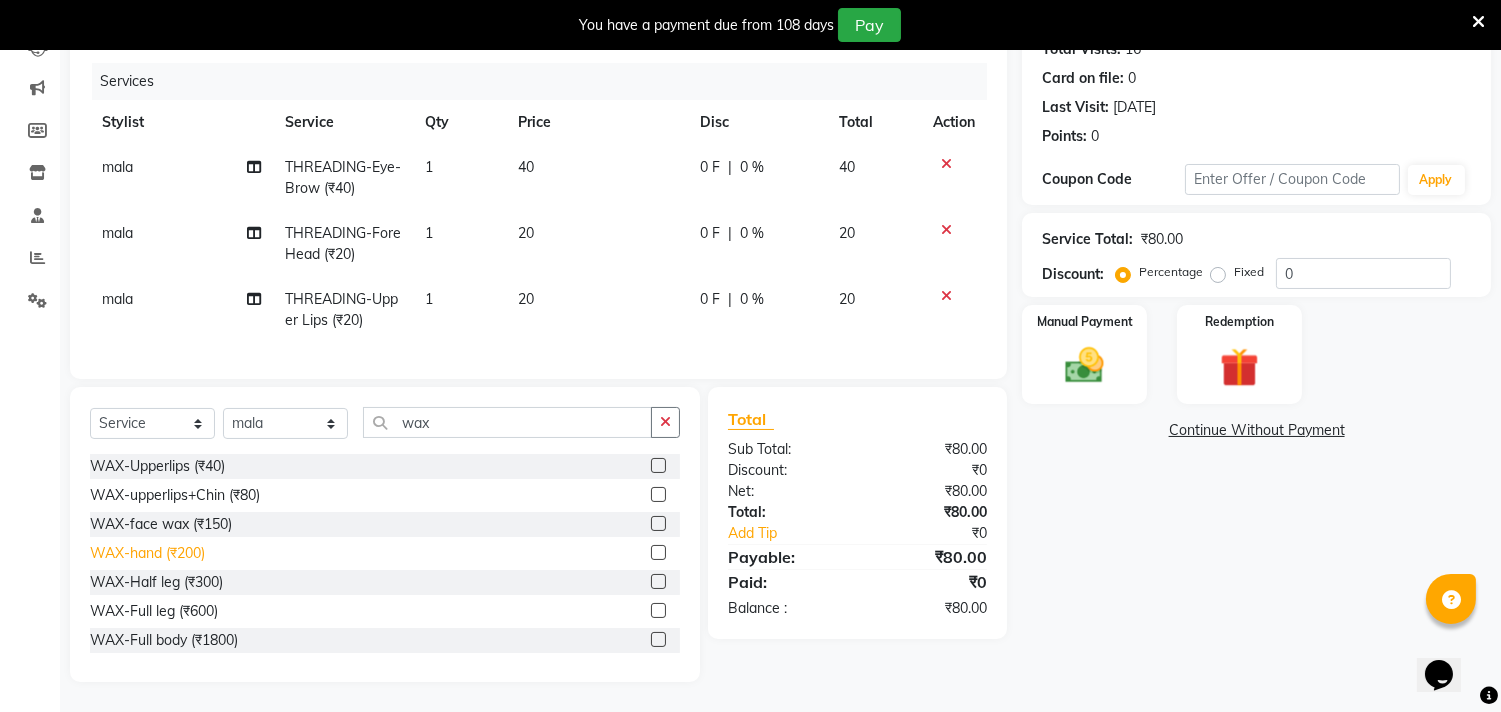 click on "WAX-hand  (₹200)" 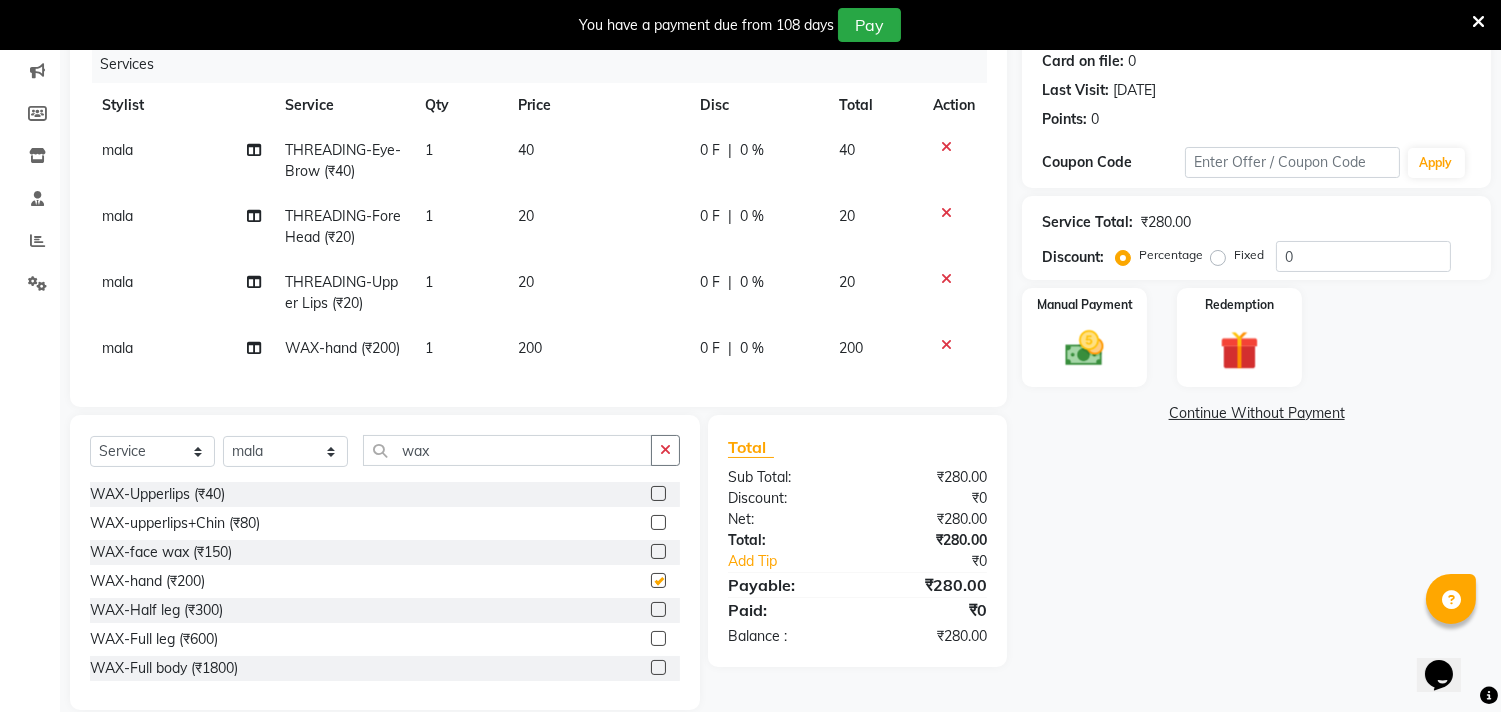 checkbox on "false" 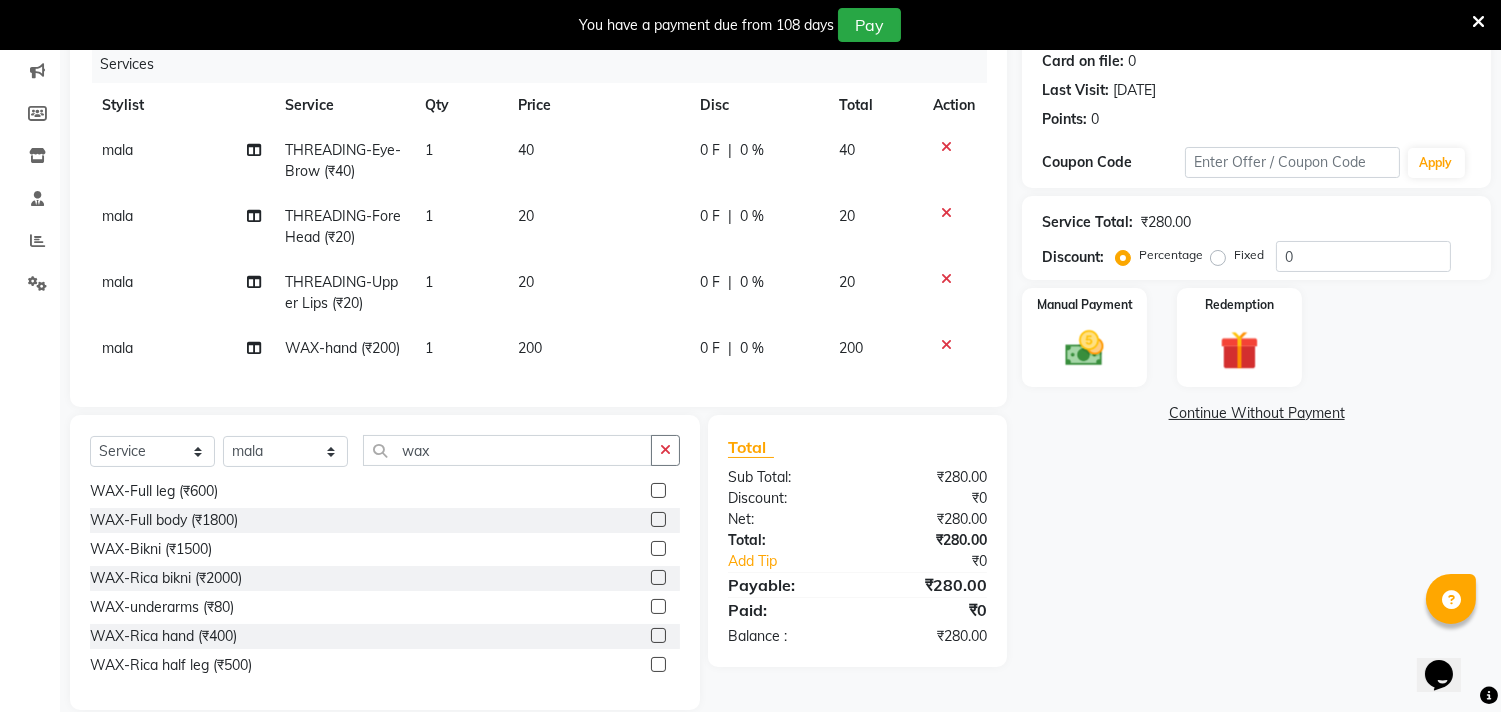scroll, scrollTop: 222, scrollLeft: 0, axis: vertical 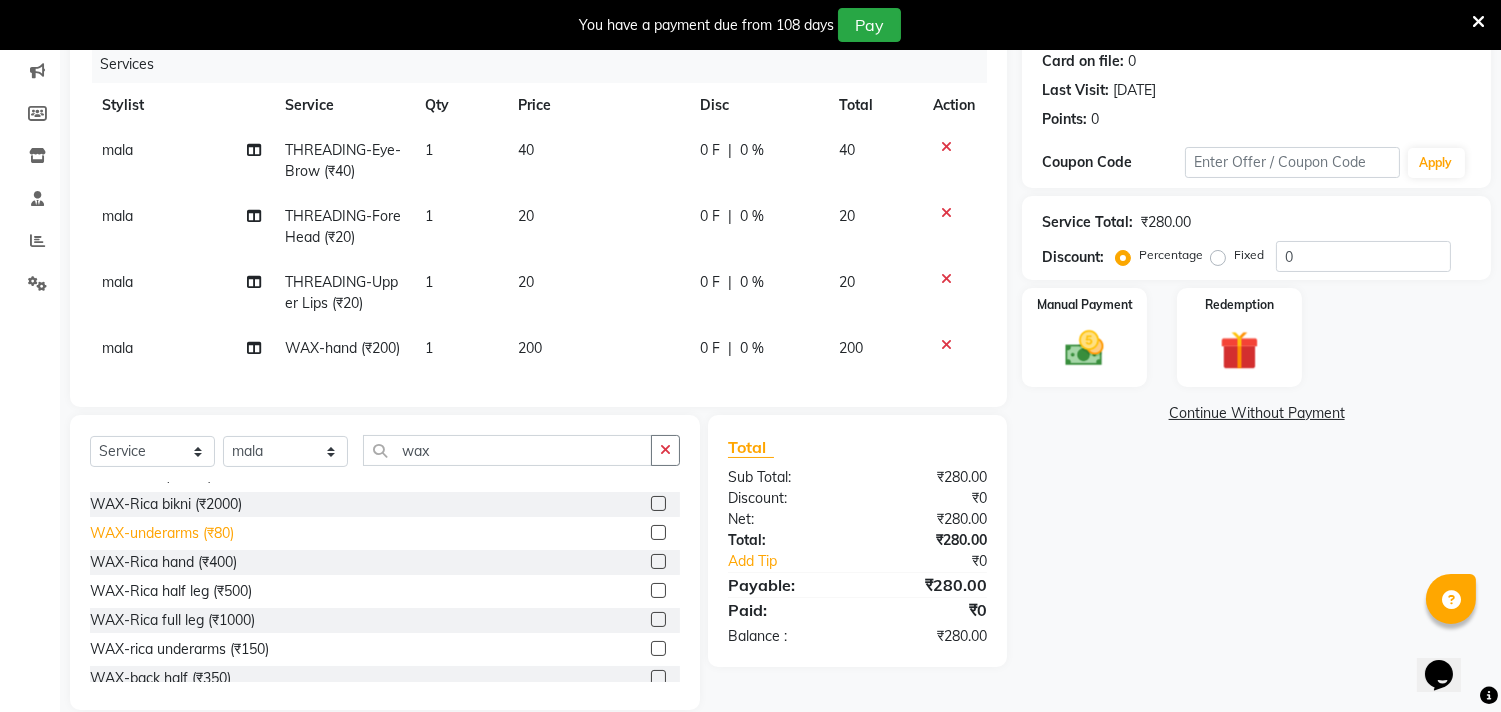 click on "WAX-underarms  (₹80)" 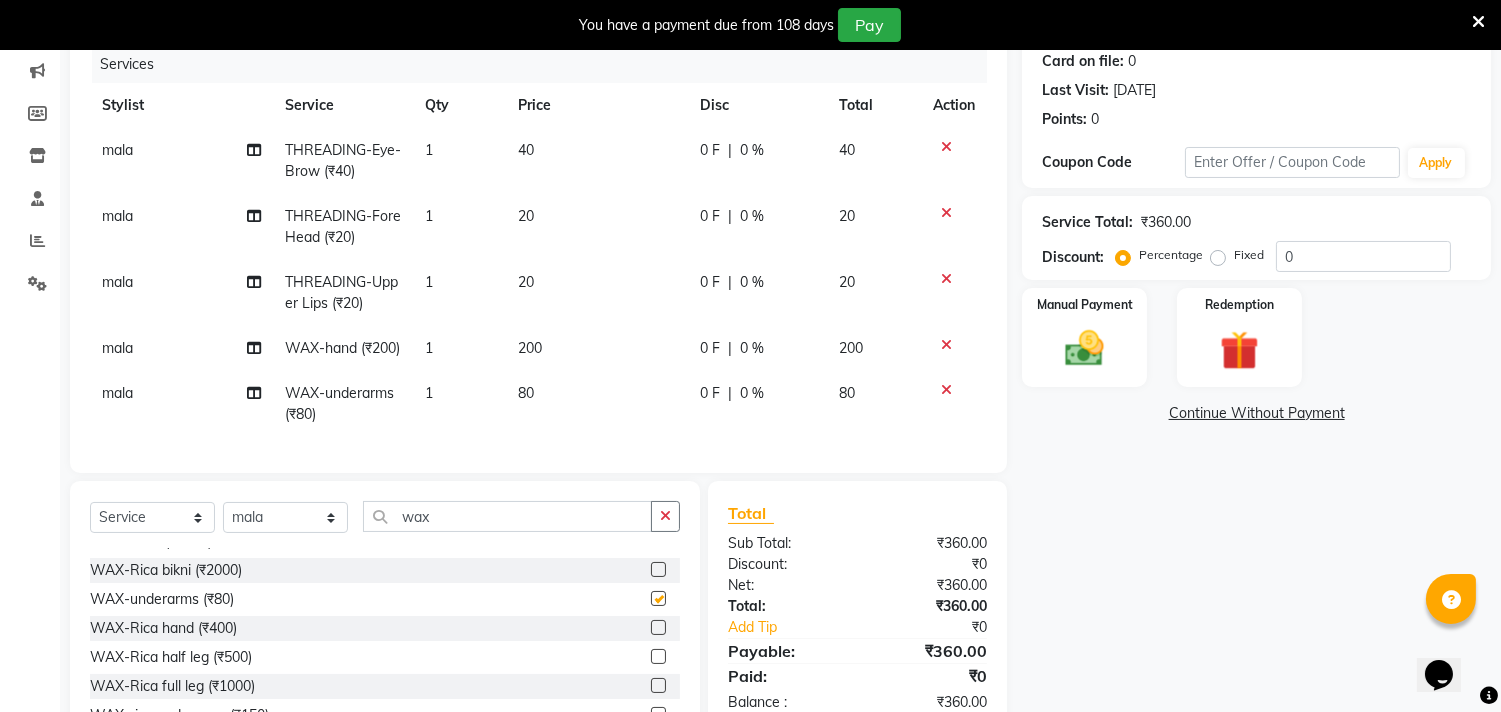 checkbox on "false" 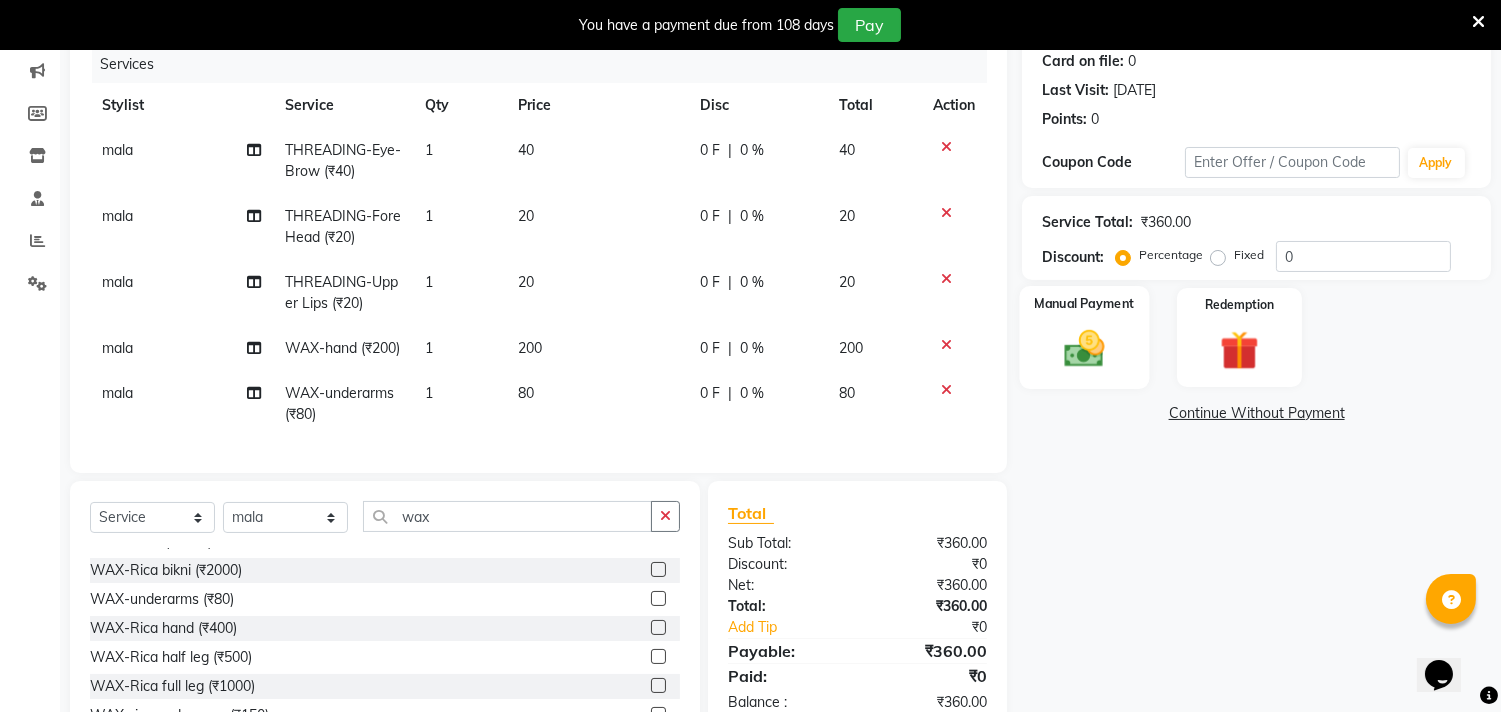 drag, startPoint x: 1072, startPoint y: 355, endPoint x: 1140, endPoint y: 383, distance: 73.53911 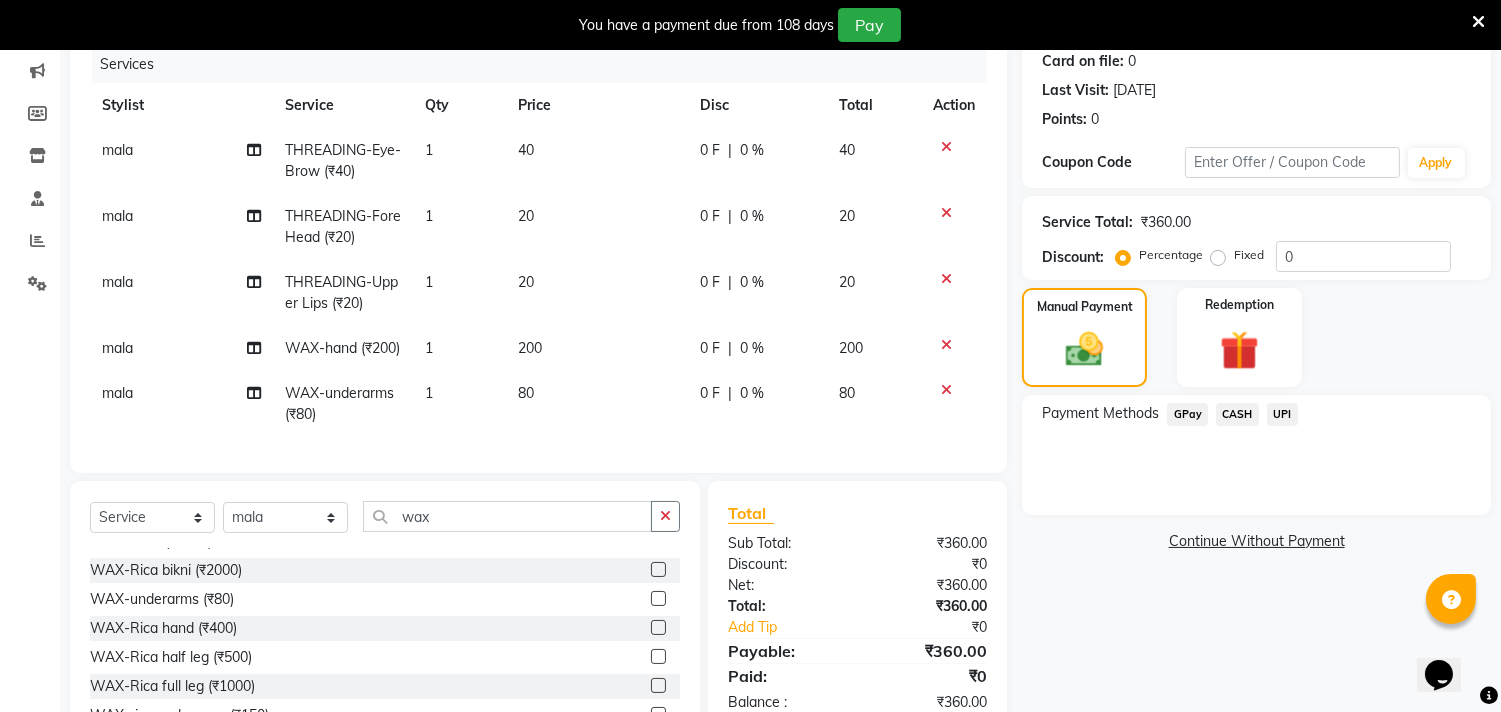 click on "CASH" 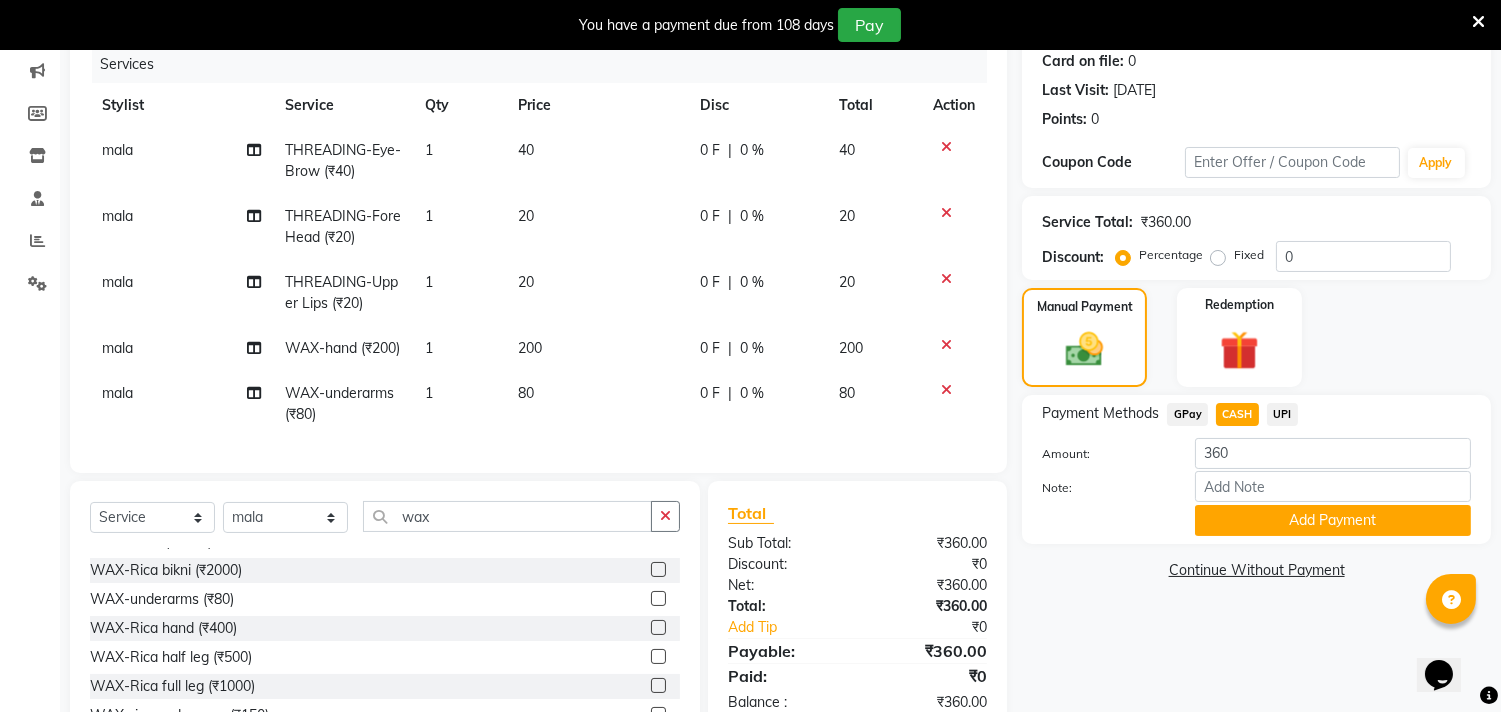 click on "Payment Methods  GPay   CASH   UPI  Amount: 360 Note: Add Payment" 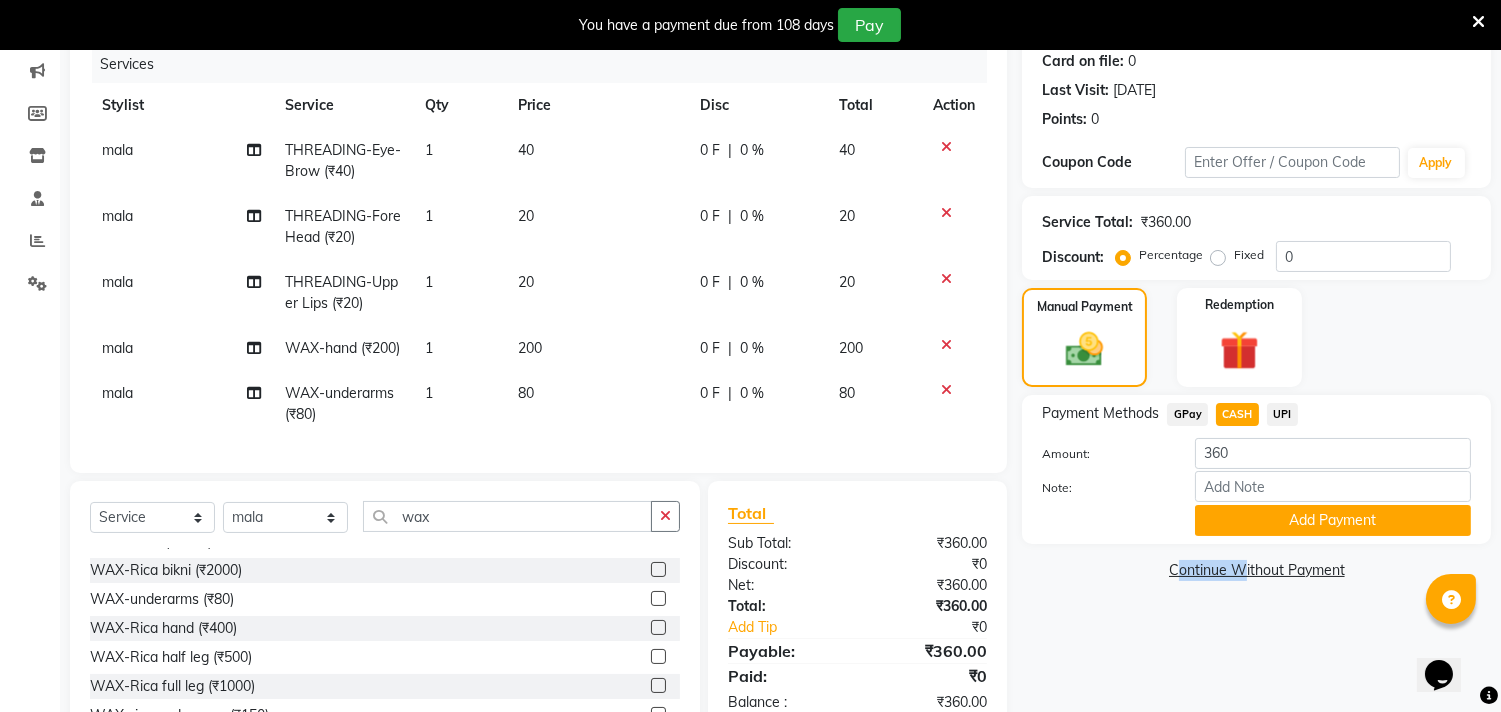 click on "Payment Methods  GPay   CASH   UPI  Amount: 360 Note: Add Payment" 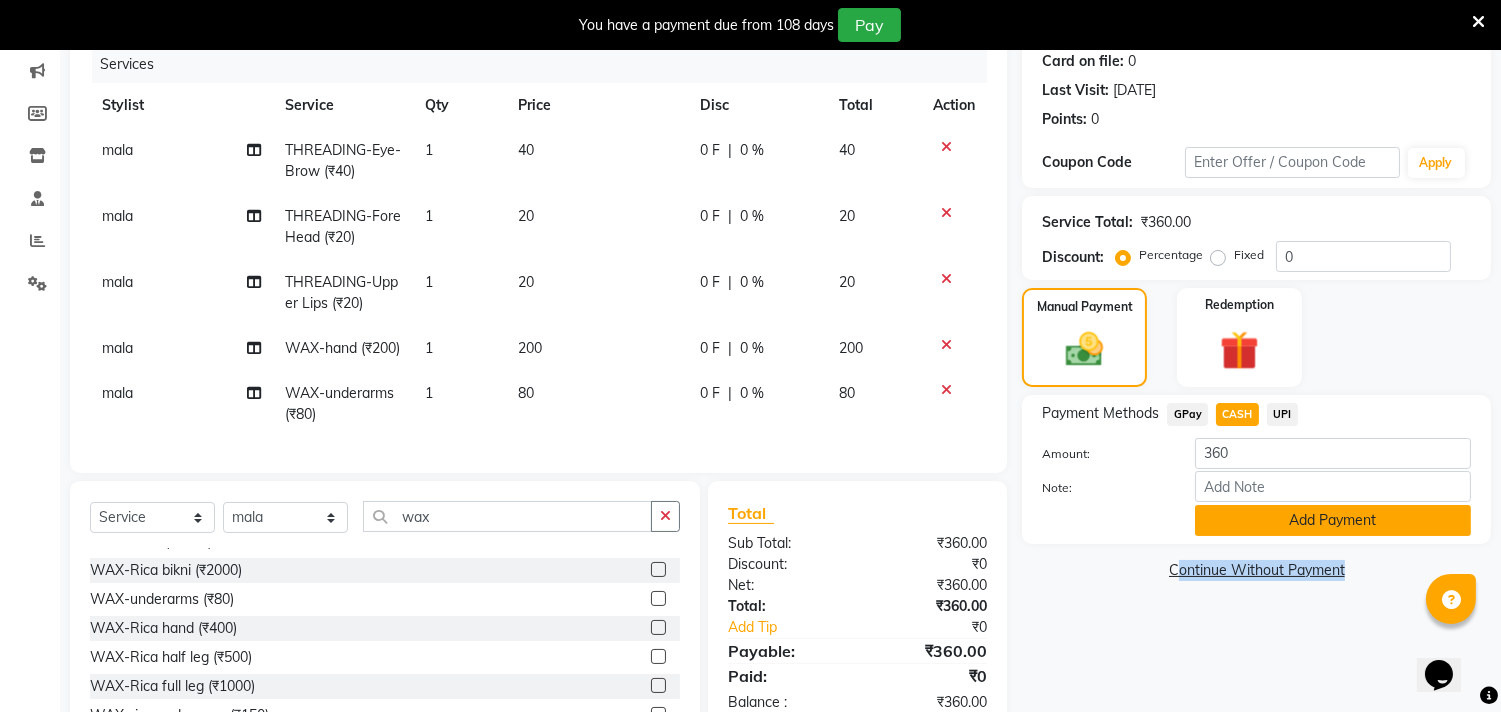 click on "Add Payment" 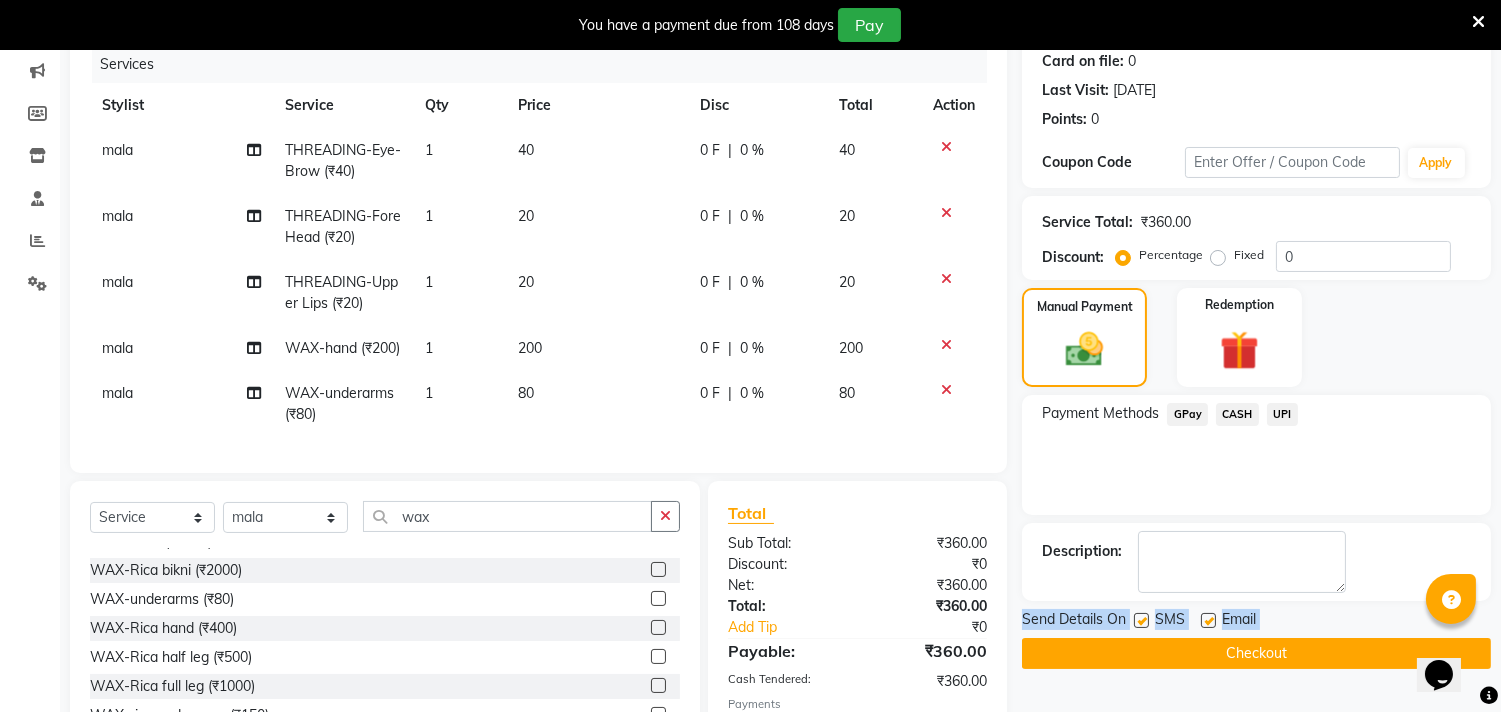 scroll, scrollTop: 411, scrollLeft: 0, axis: vertical 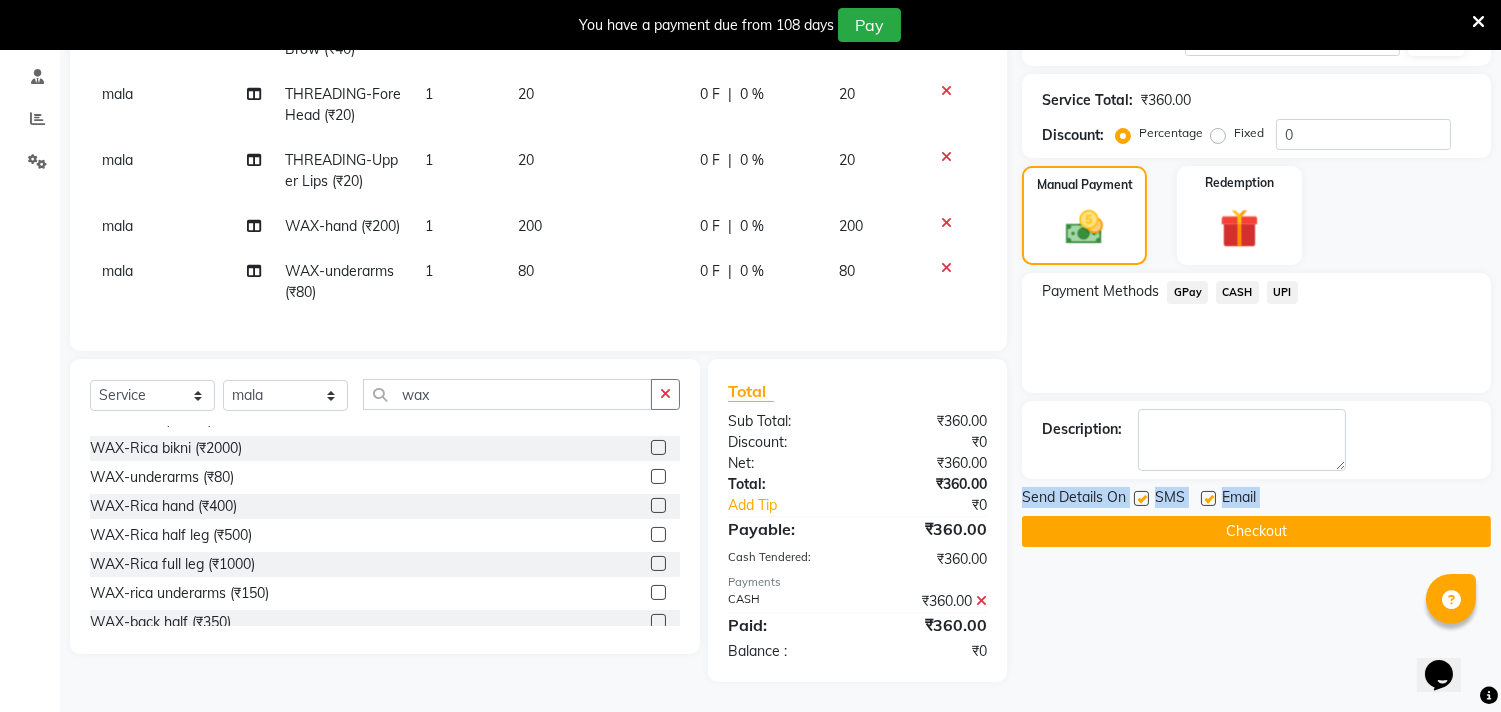 click on "Checkout" 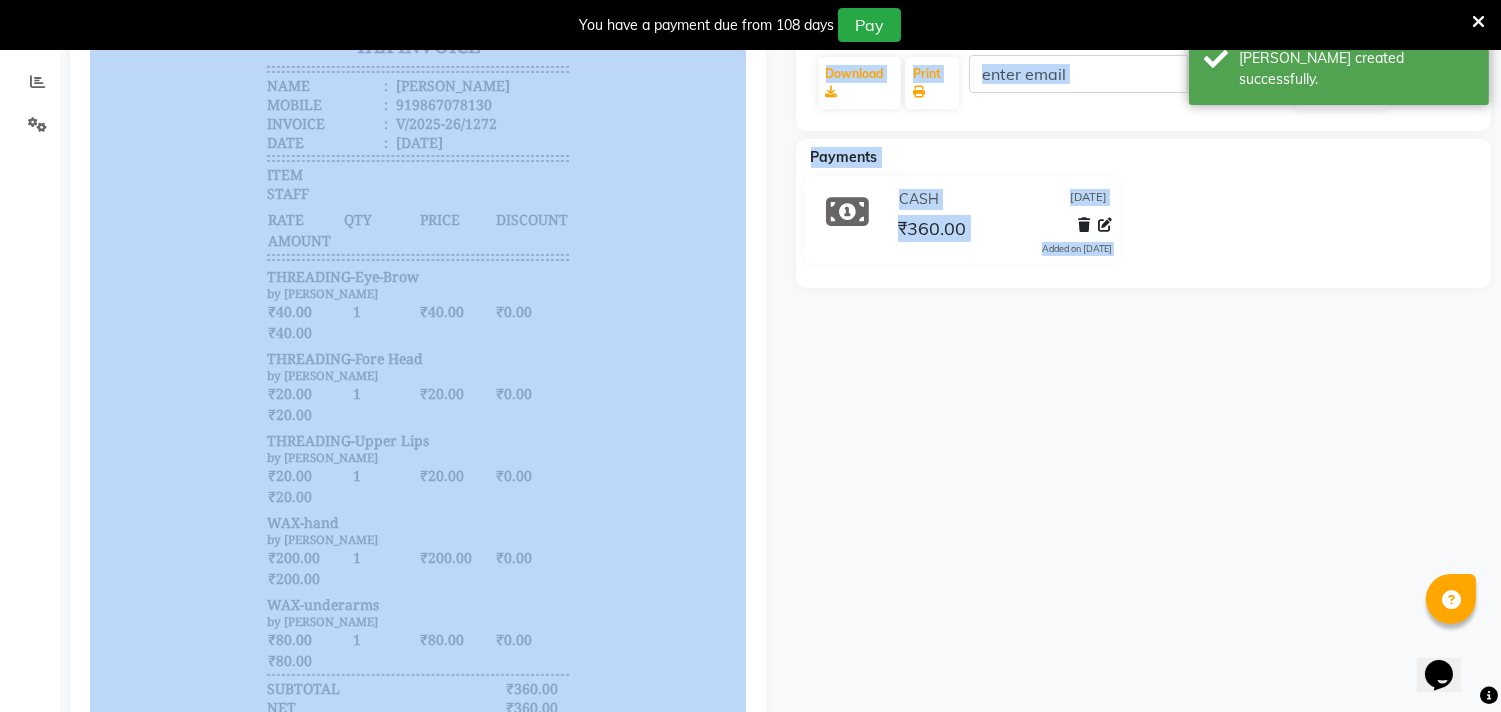 scroll, scrollTop: 0, scrollLeft: 0, axis: both 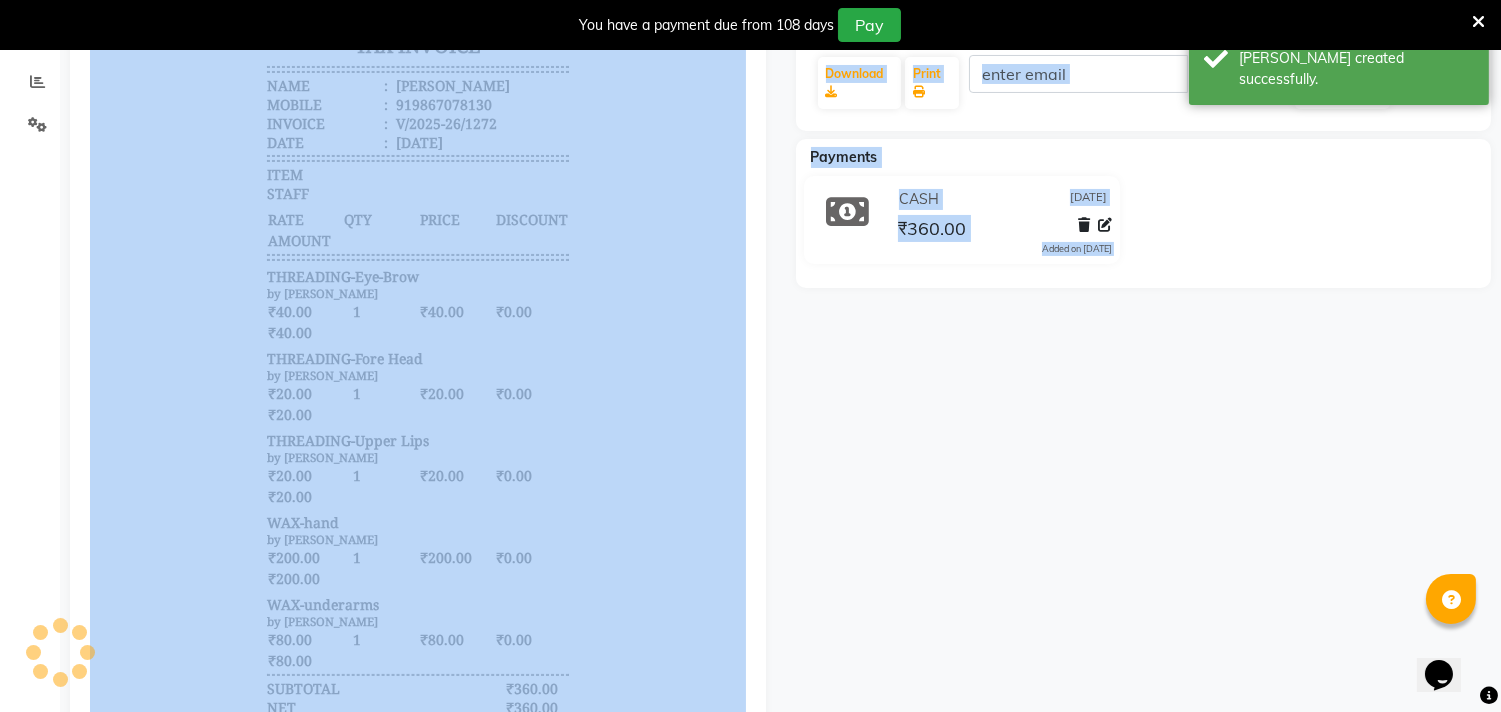 click on "[PERSON_NAME]  Prebook   Payment Received  Download  Print   Email Invoice   Send Message Feedback  Payments CASH [DATE] ₹360.00  Added on [DATE]" 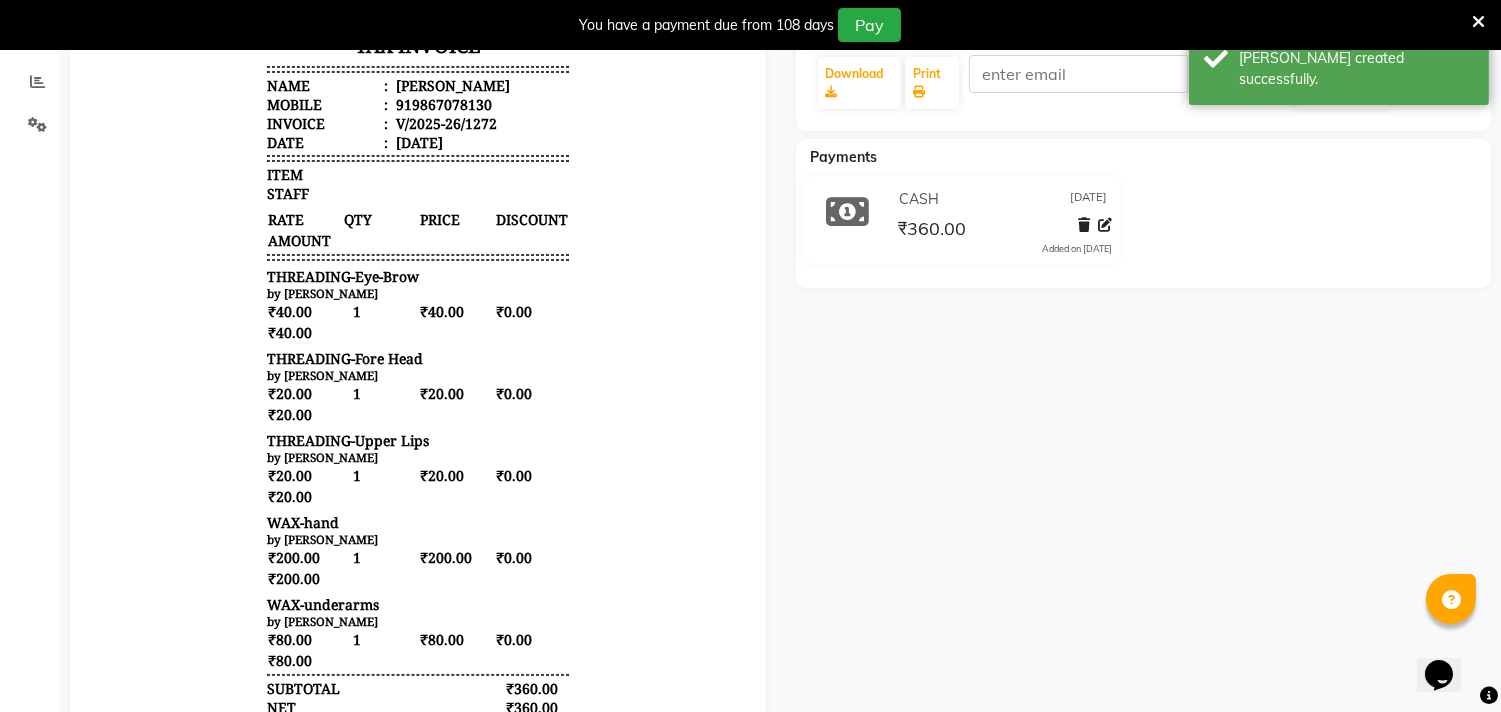 click on "by [PERSON_NAME]" at bounding box center [418, 458] 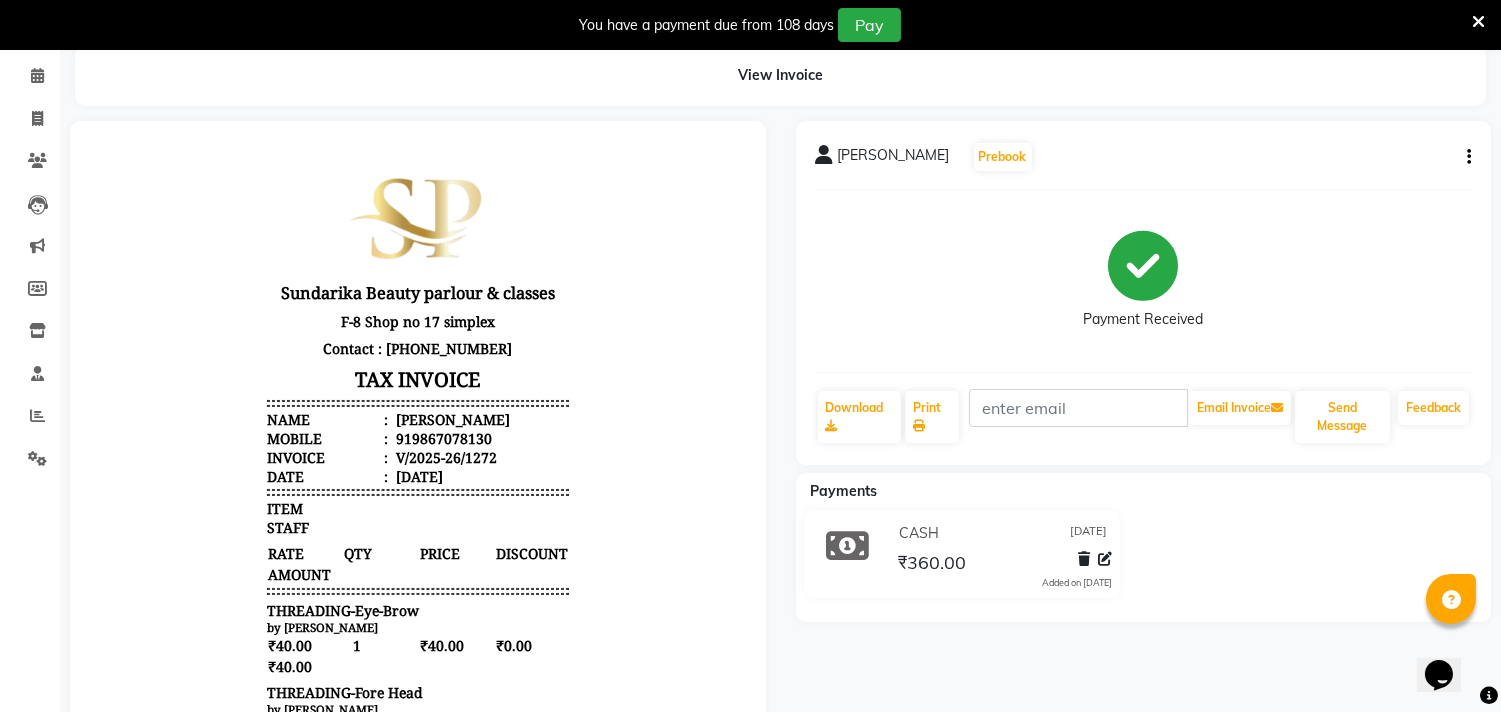 scroll, scrollTop: 15, scrollLeft: 0, axis: vertical 